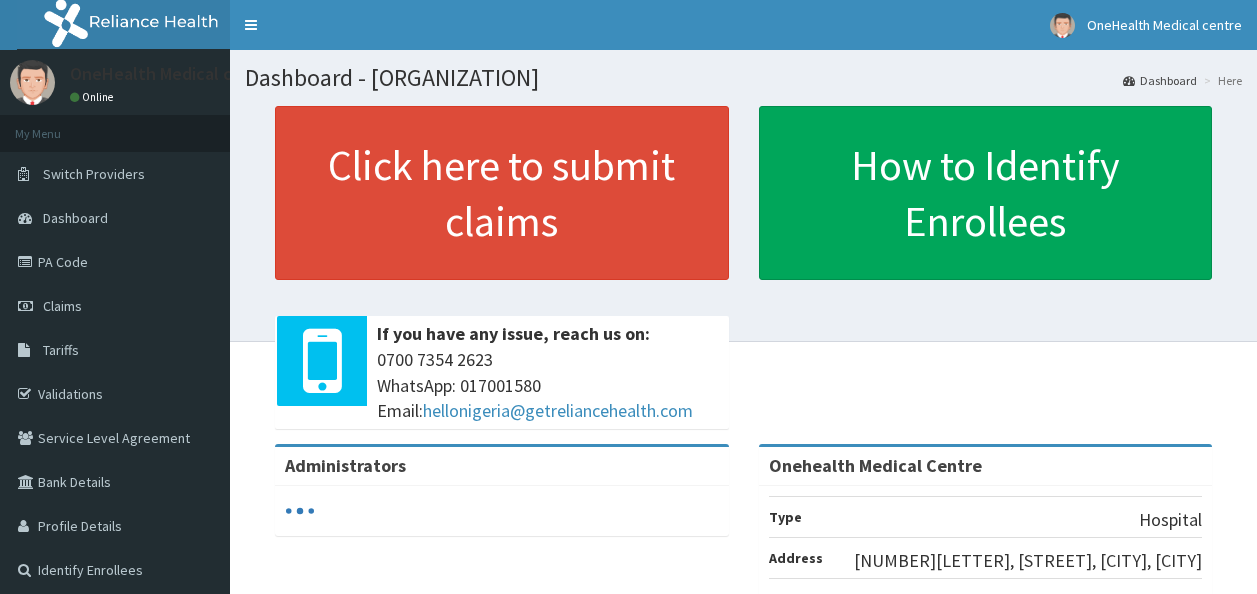 scroll, scrollTop: 0, scrollLeft: 0, axis: both 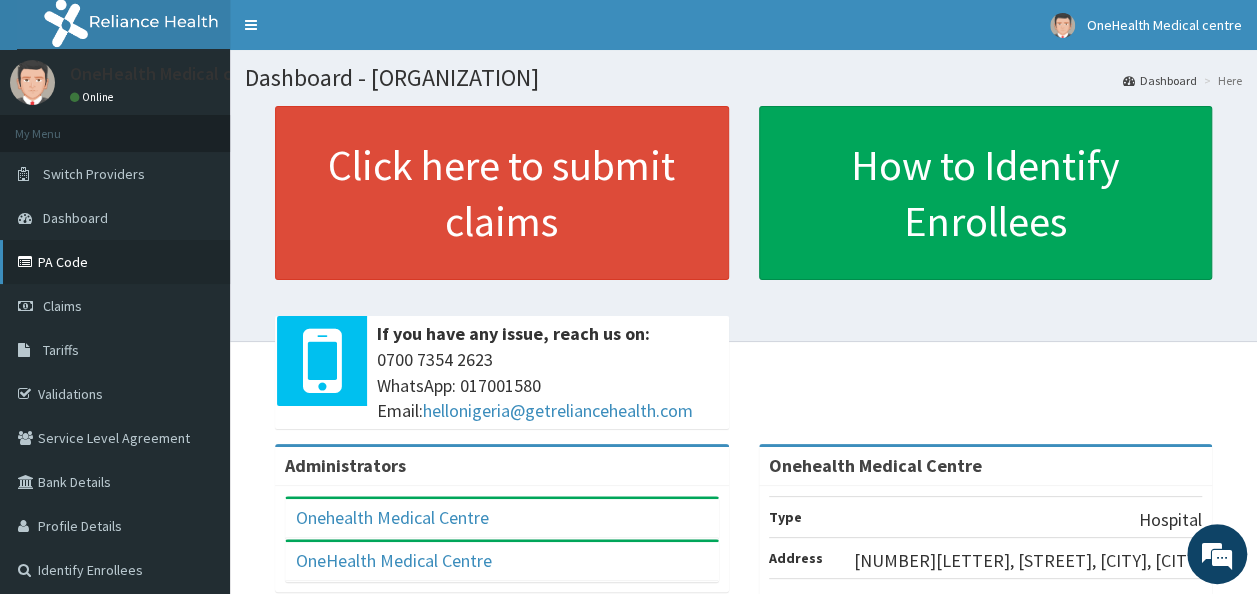 click on "PA Code" at bounding box center [115, 262] 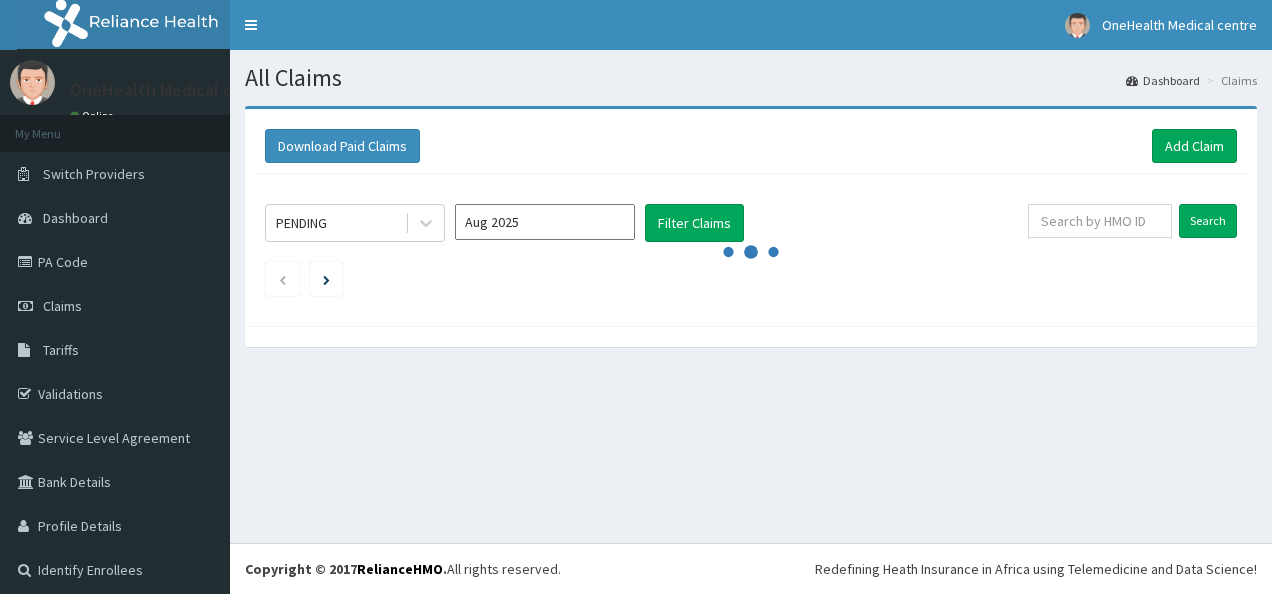 scroll, scrollTop: 0, scrollLeft: 0, axis: both 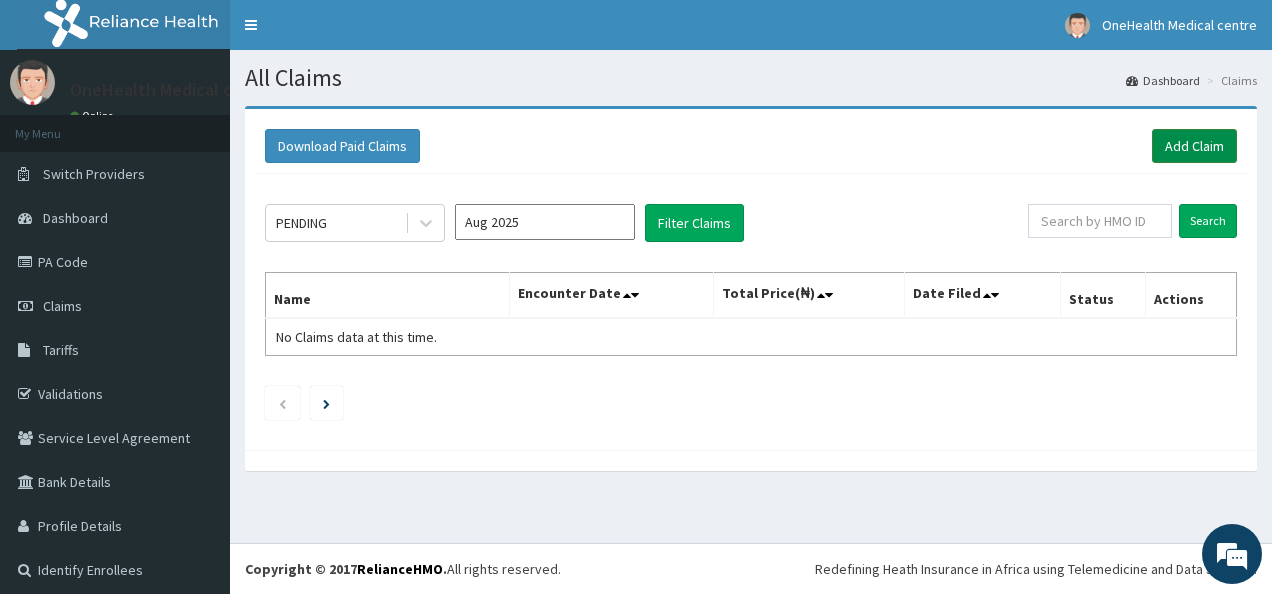 click on "Add Claim" at bounding box center (1194, 146) 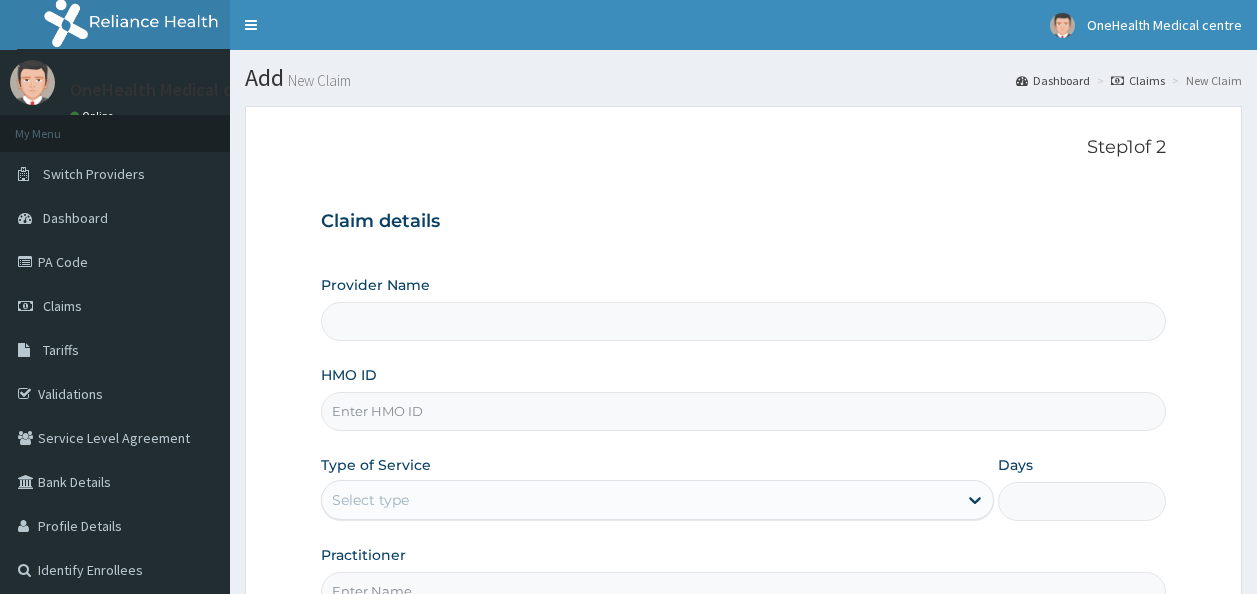 scroll, scrollTop: 0, scrollLeft: 0, axis: both 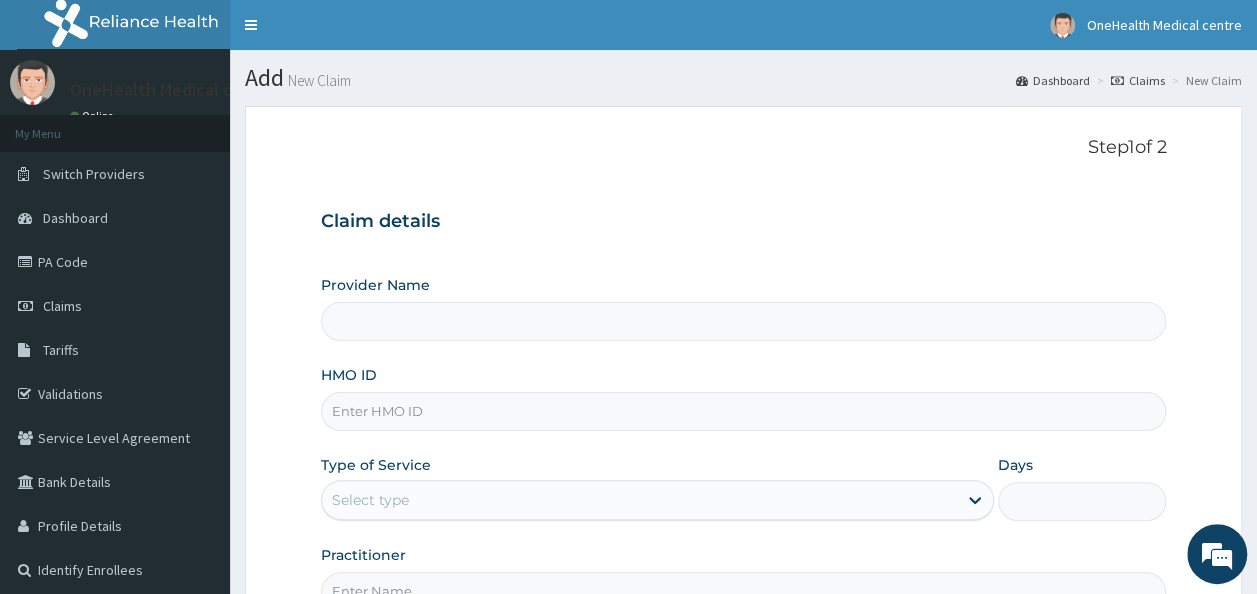 click on "Provider Name" at bounding box center (744, 321) 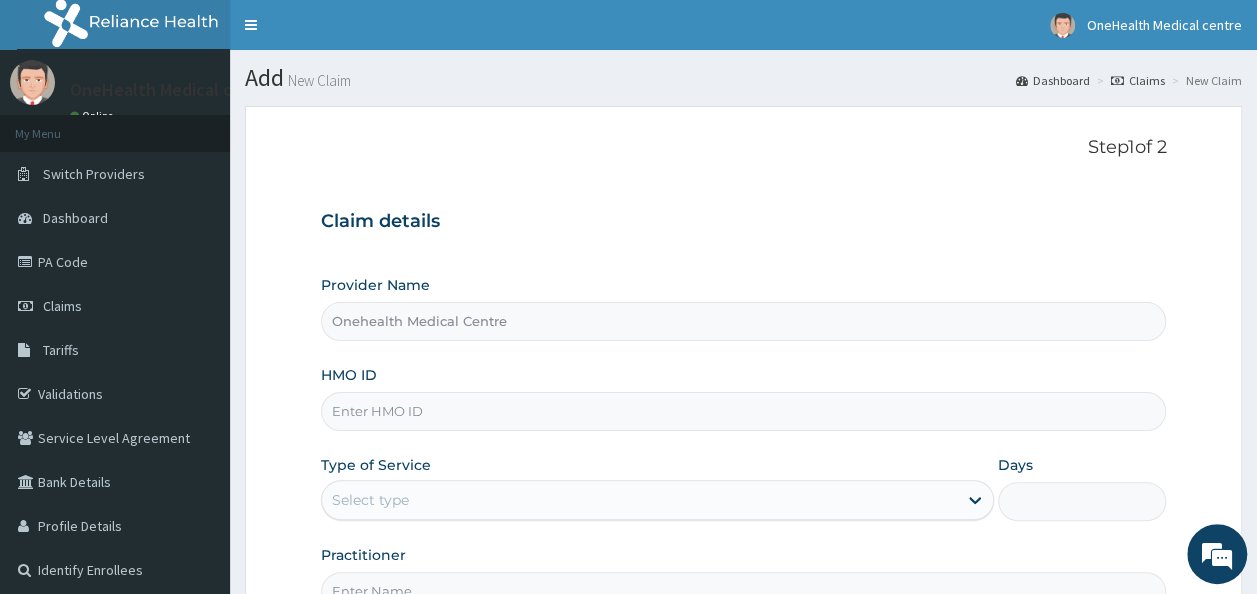 click on "HMO ID" at bounding box center (744, 411) 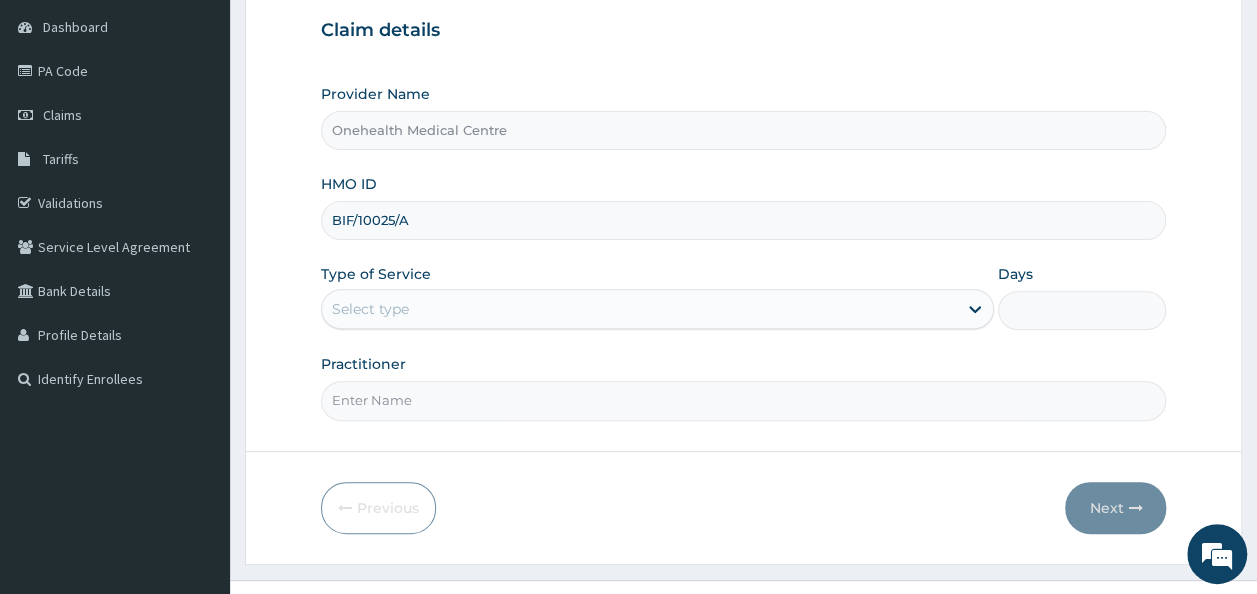 scroll, scrollTop: 192, scrollLeft: 0, axis: vertical 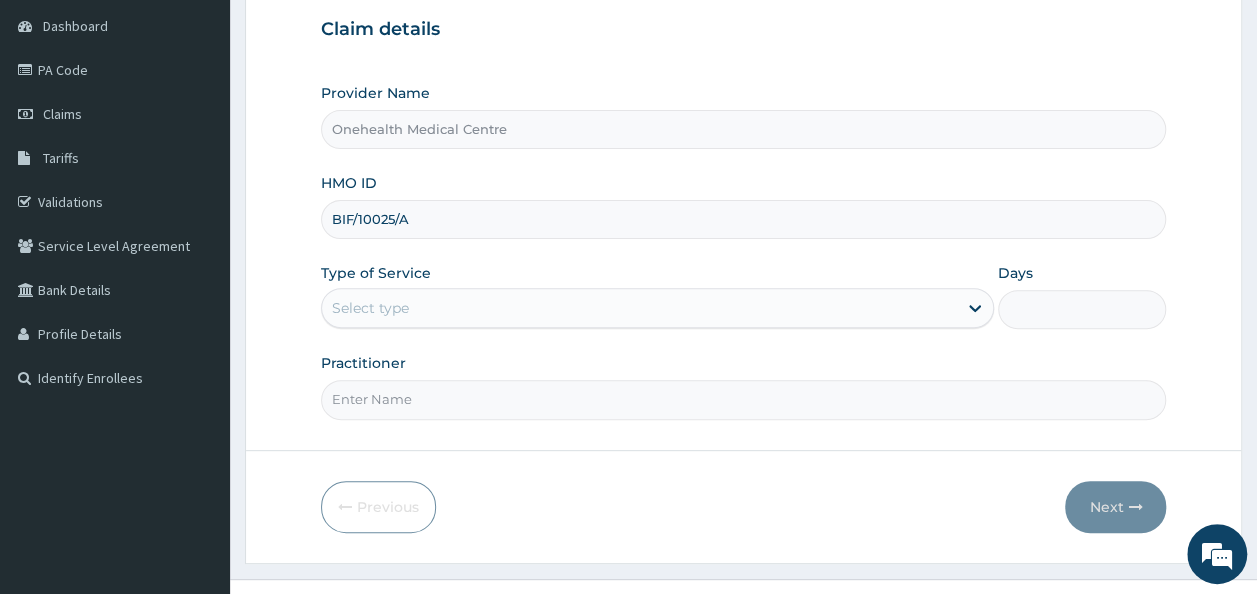 type on "BIF/10025/A" 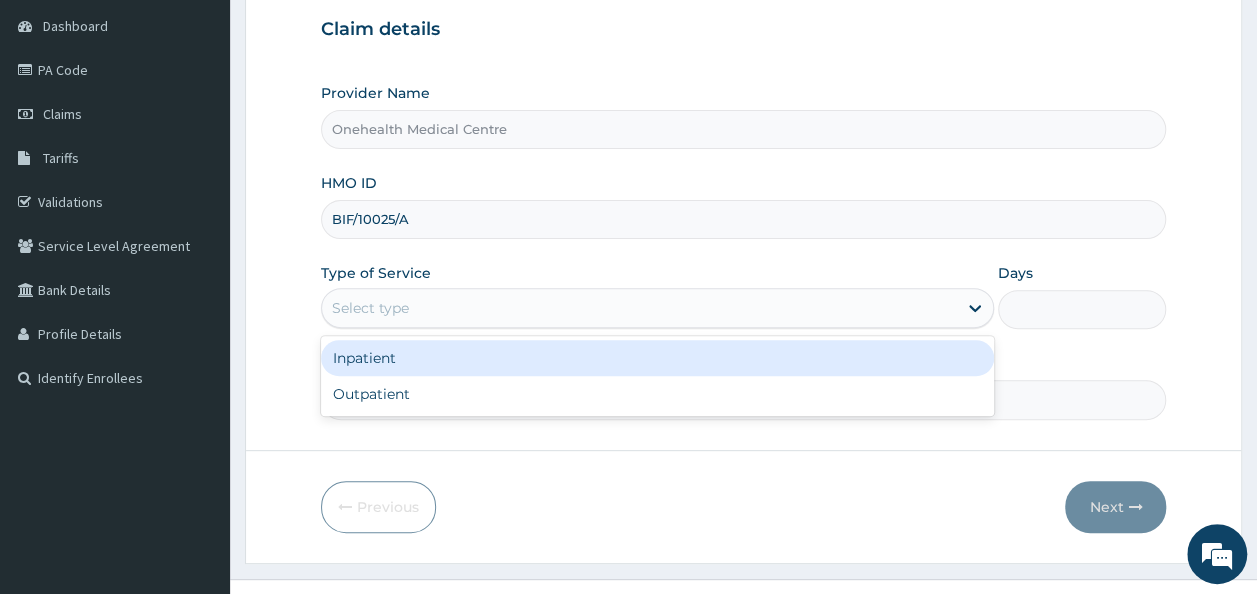 click on "Select type" at bounding box center (639, 308) 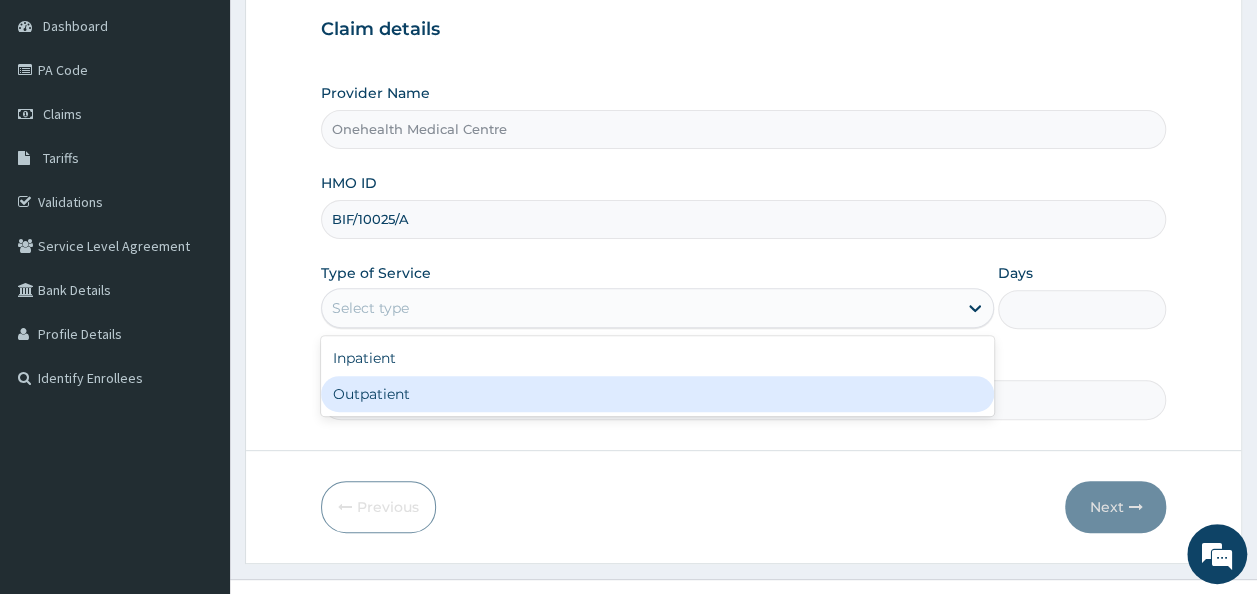 click on "Outpatient" at bounding box center (657, 394) 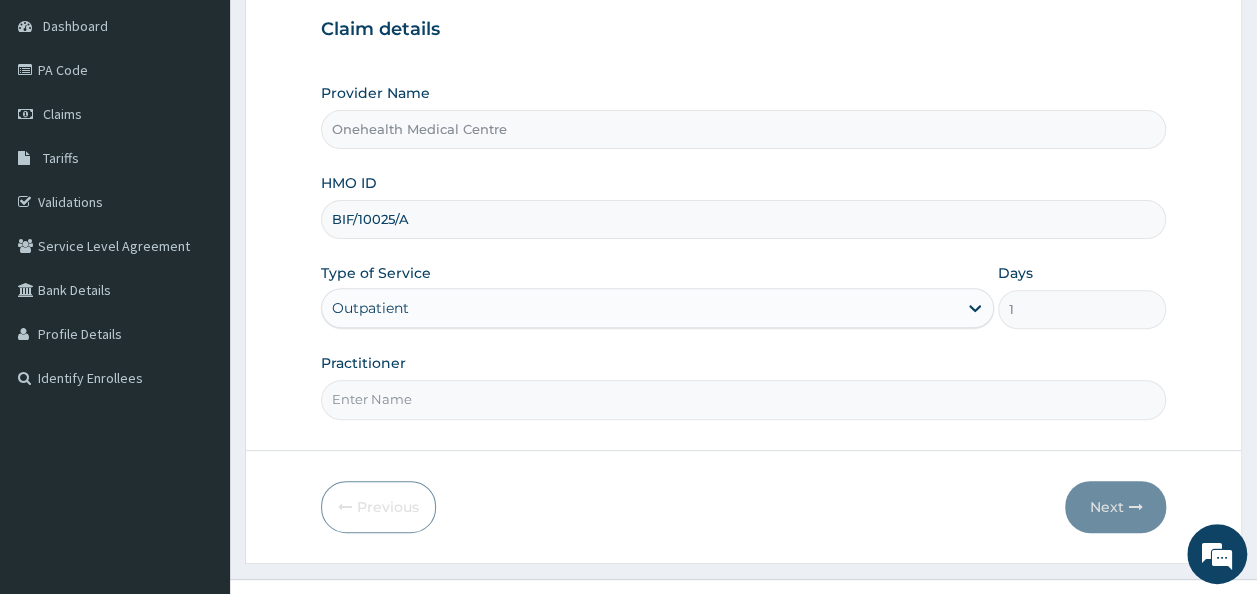 scroll, scrollTop: 224, scrollLeft: 0, axis: vertical 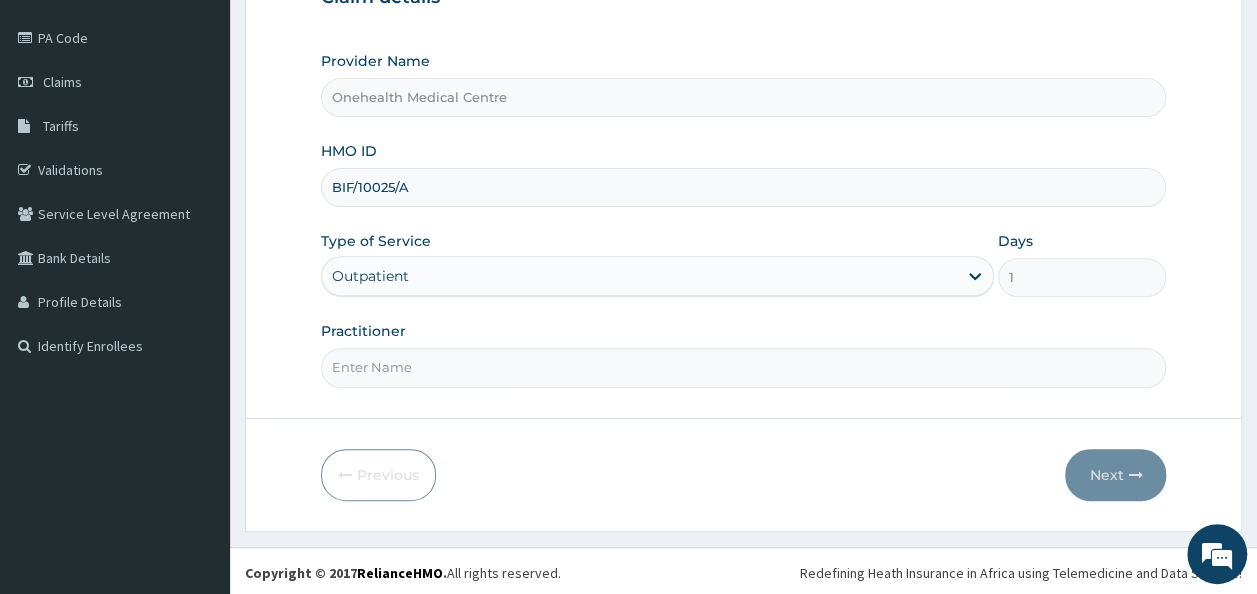 click on "Practitioner" at bounding box center (744, 367) 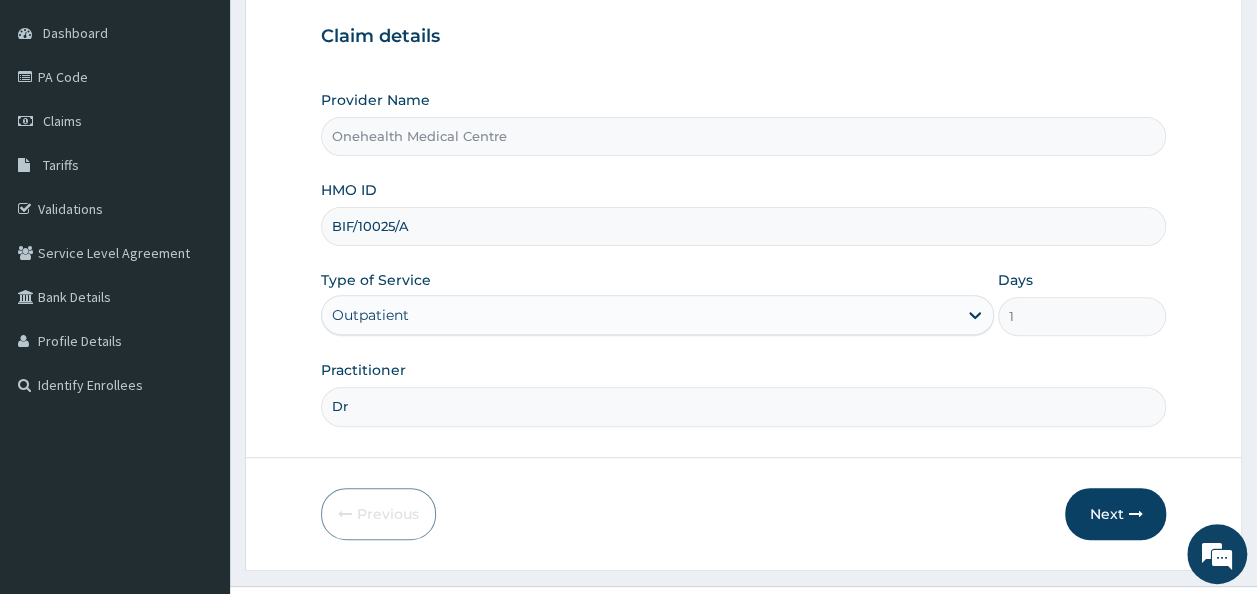 scroll, scrollTop: 222, scrollLeft: 0, axis: vertical 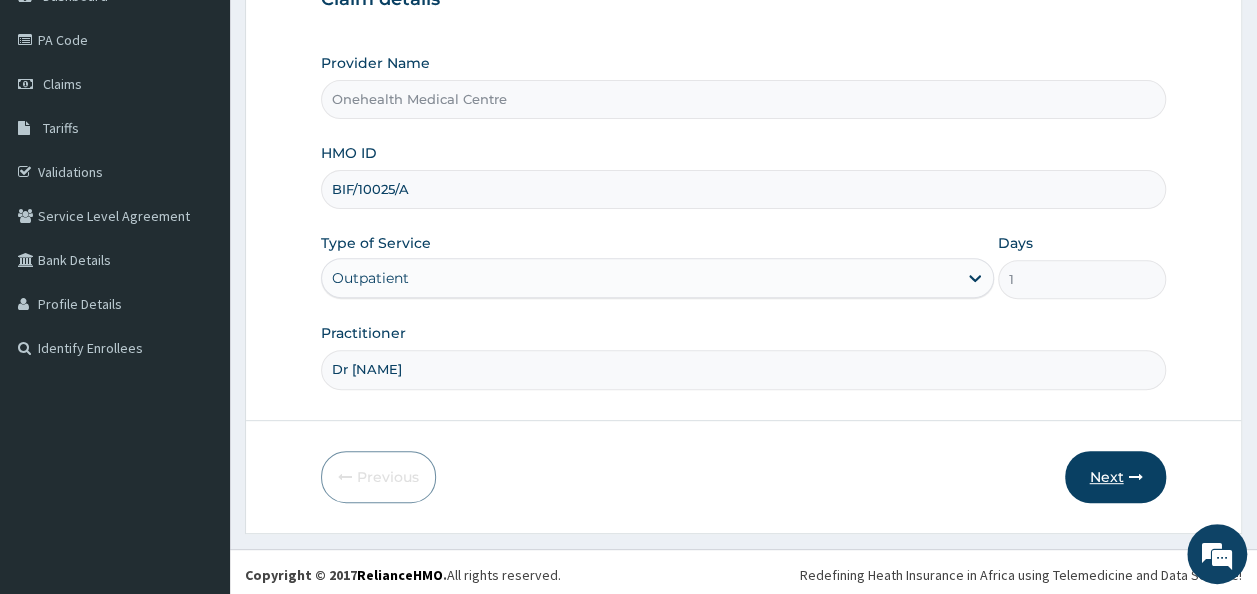 type on "Dr Awoniyi" 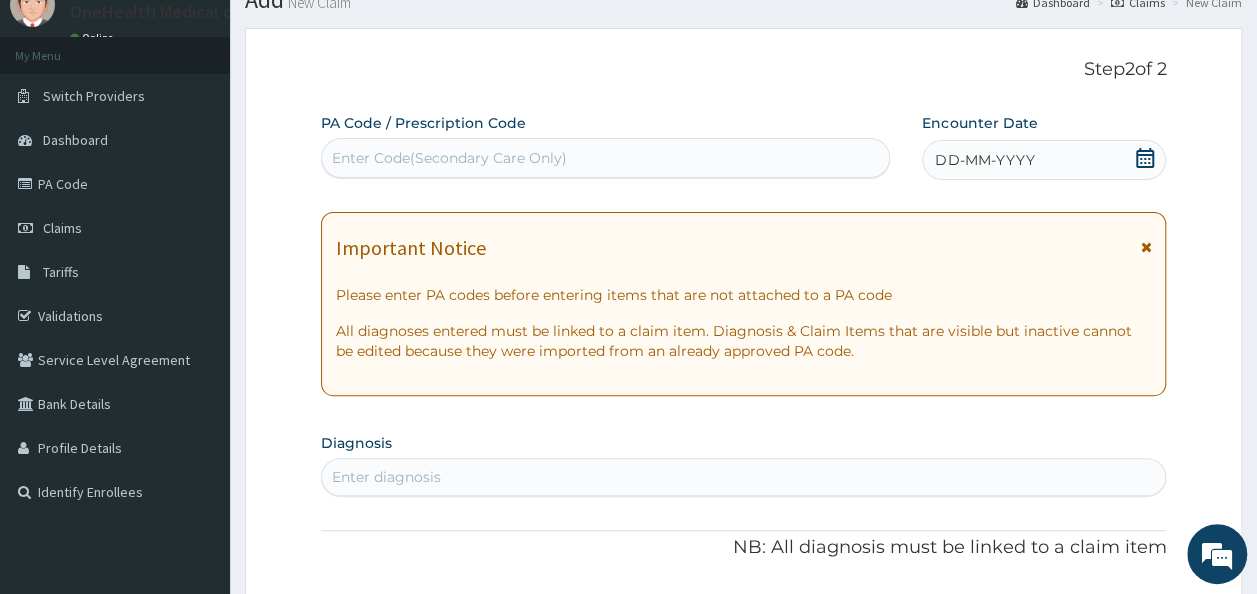 scroll, scrollTop: 0, scrollLeft: 0, axis: both 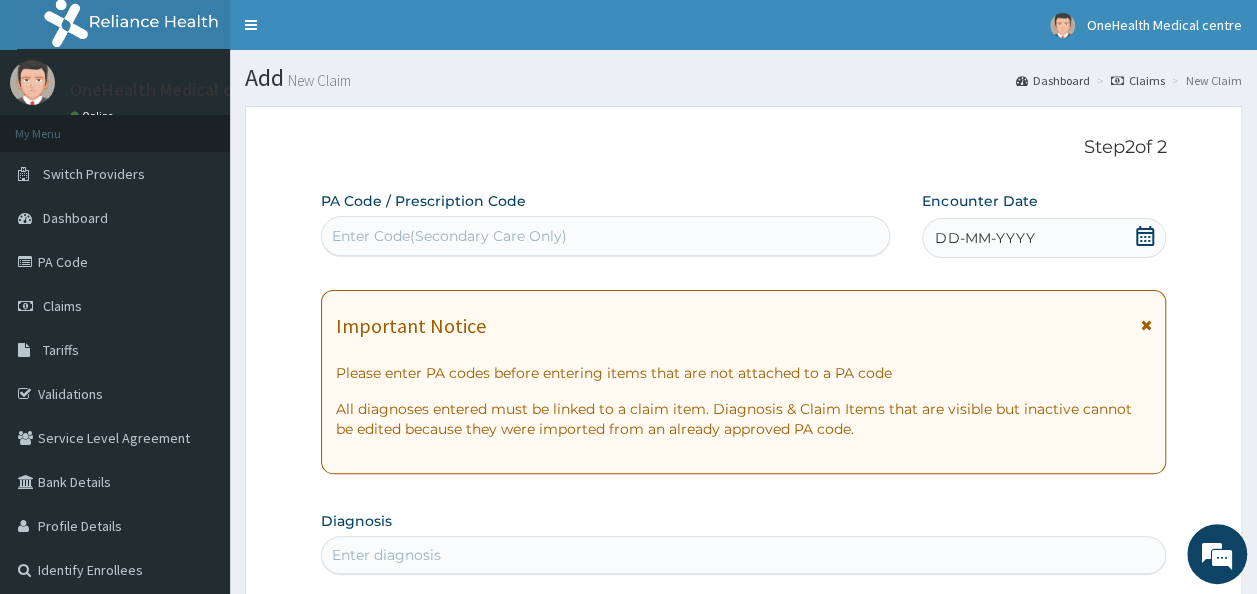 click on "DD-MM-YYYY" at bounding box center [984, 238] 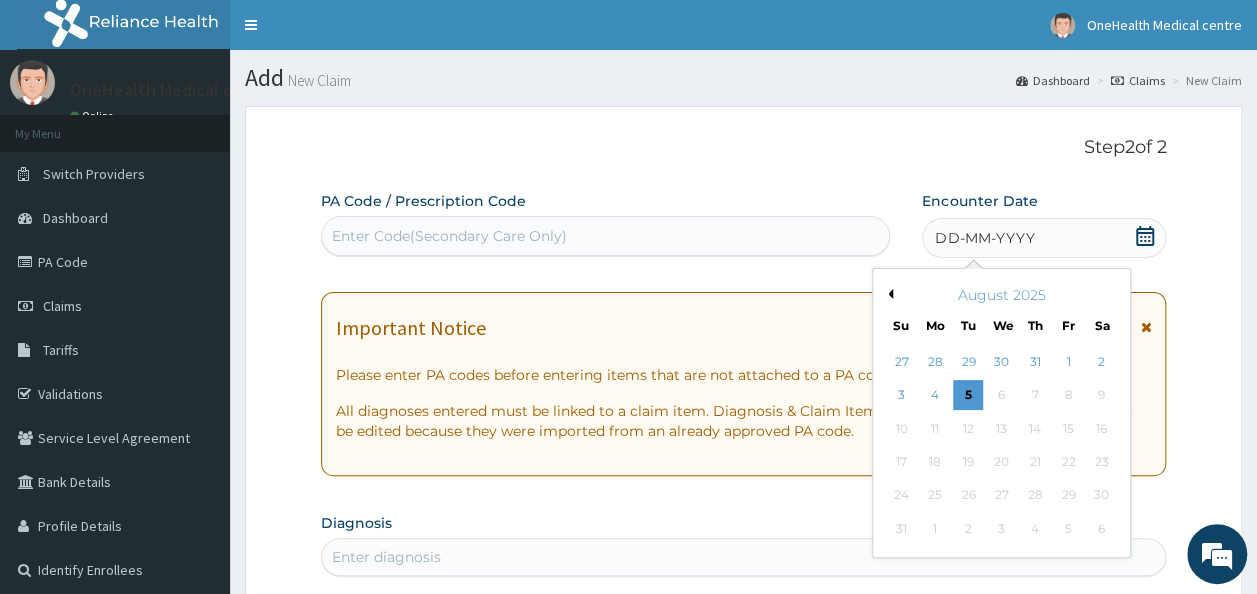 click on "Previous Month" at bounding box center (888, 294) 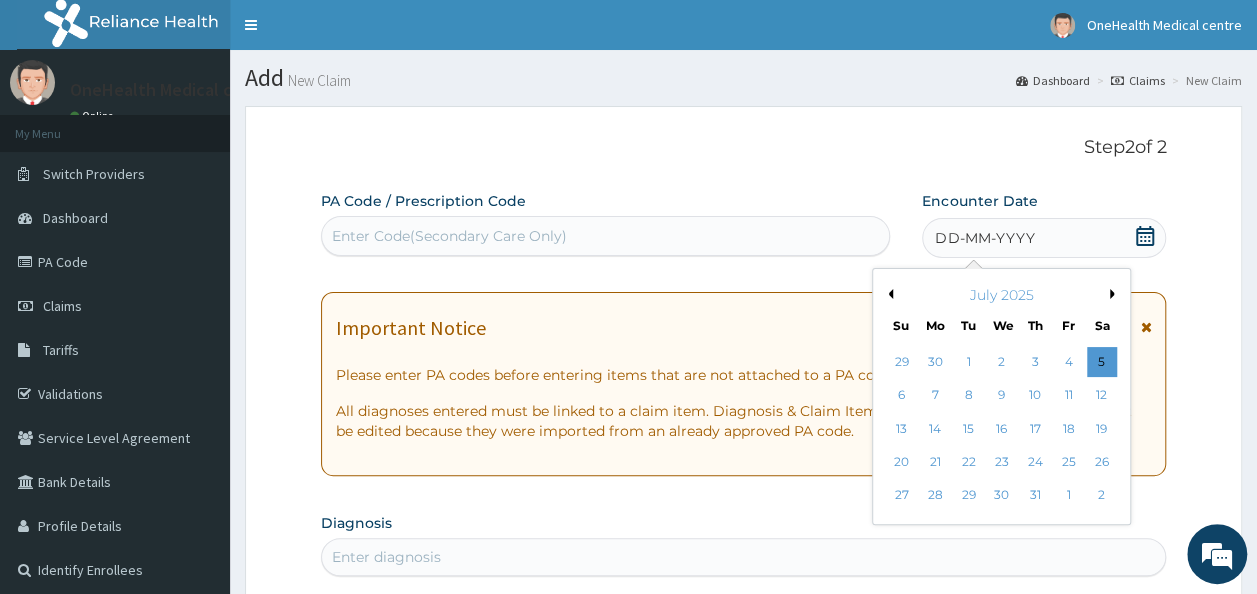 click on "Previous Month" at bounding box center [888, 294] 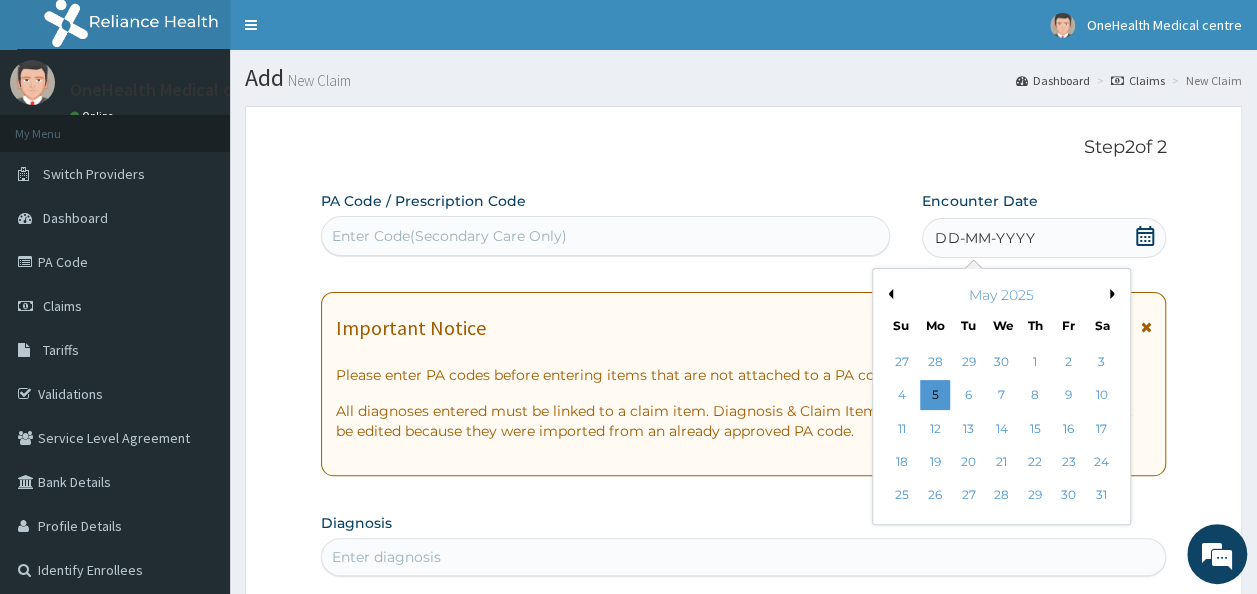 click on "Previous Month" at bounding box center [888, 294] 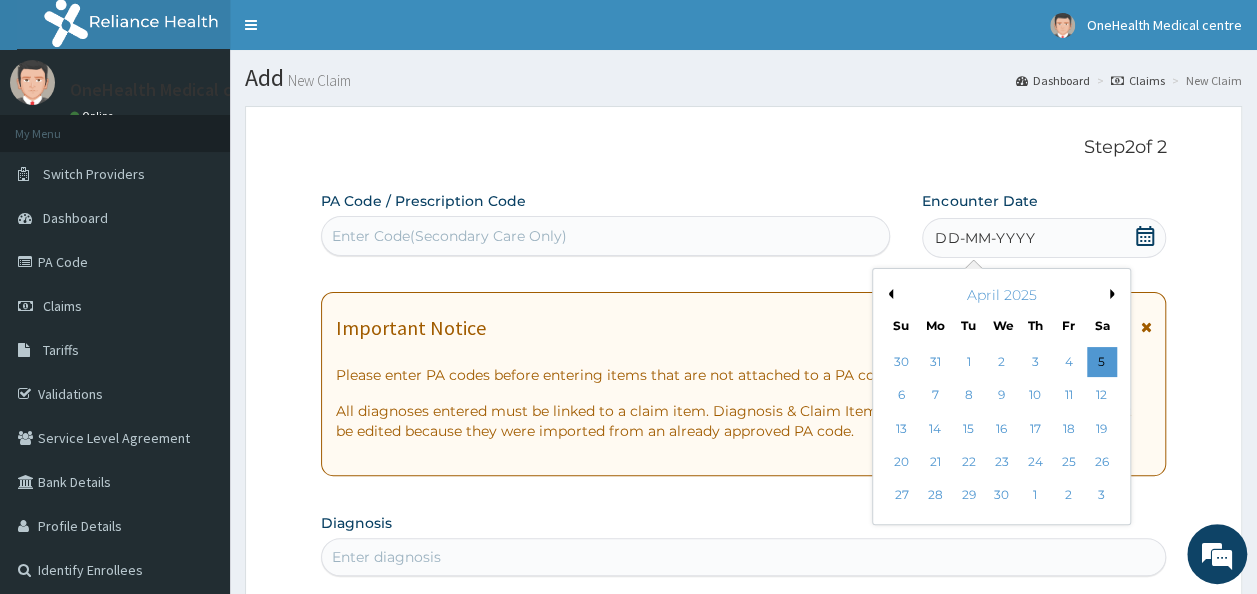 click on "Next Month" at bounding box center (1115, 294) 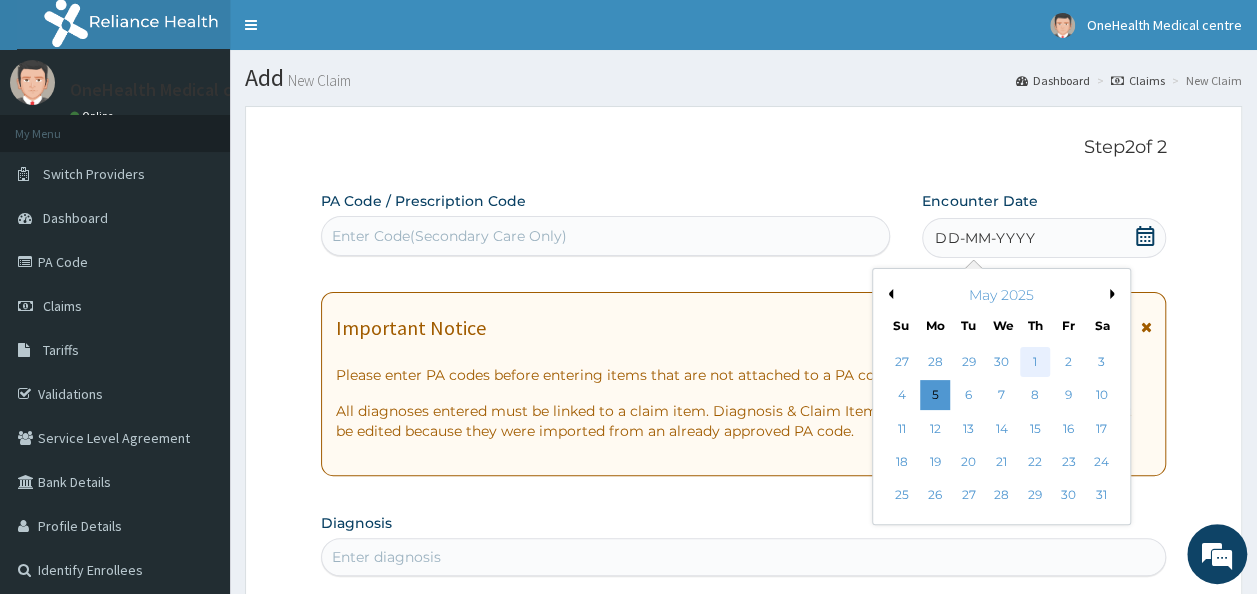 click on "1" at bounding box center [1035, 362] 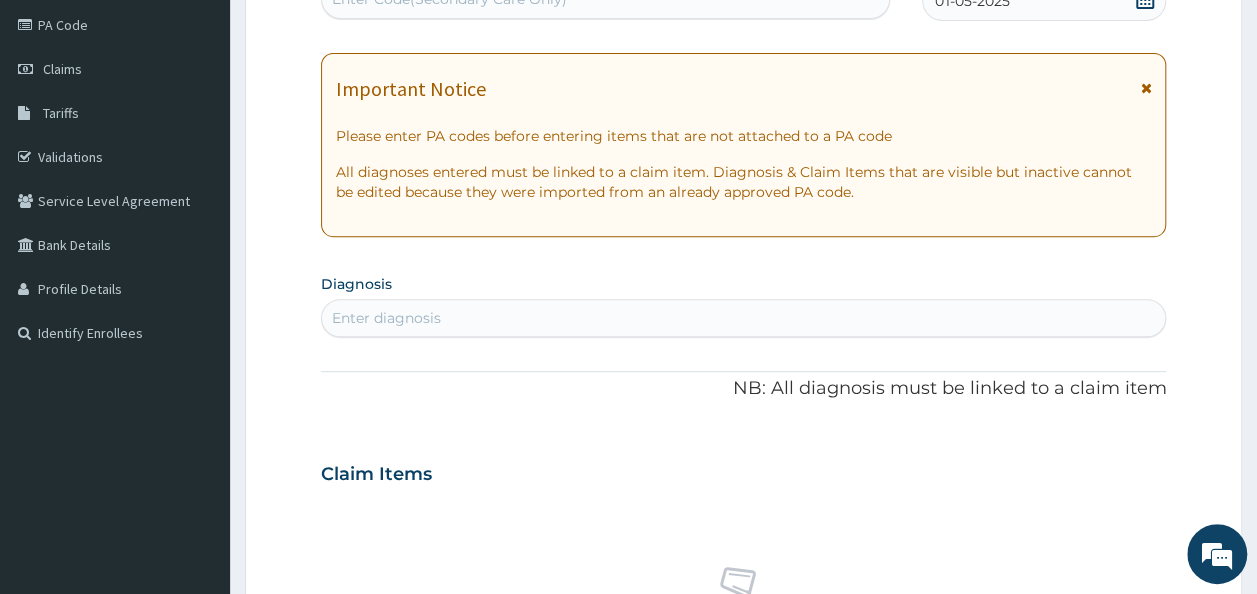 scroll, scrollTop: 238, scrollLeft: 0, axis: vertical 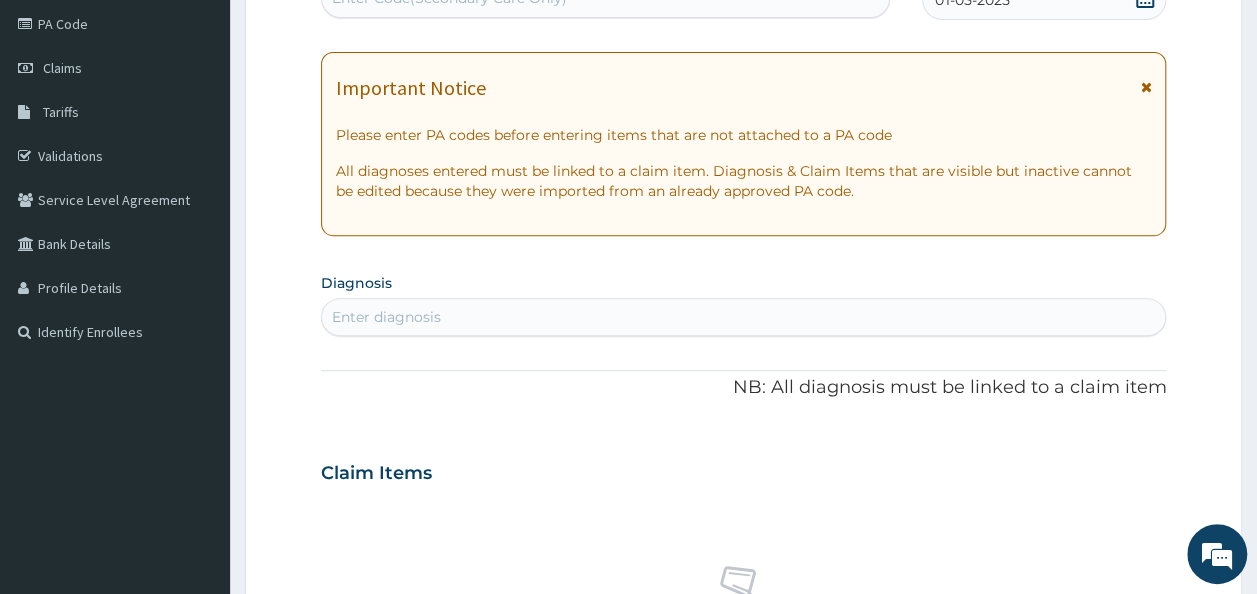 click on "Enter diagnosis" at bounding box center [744, 317] 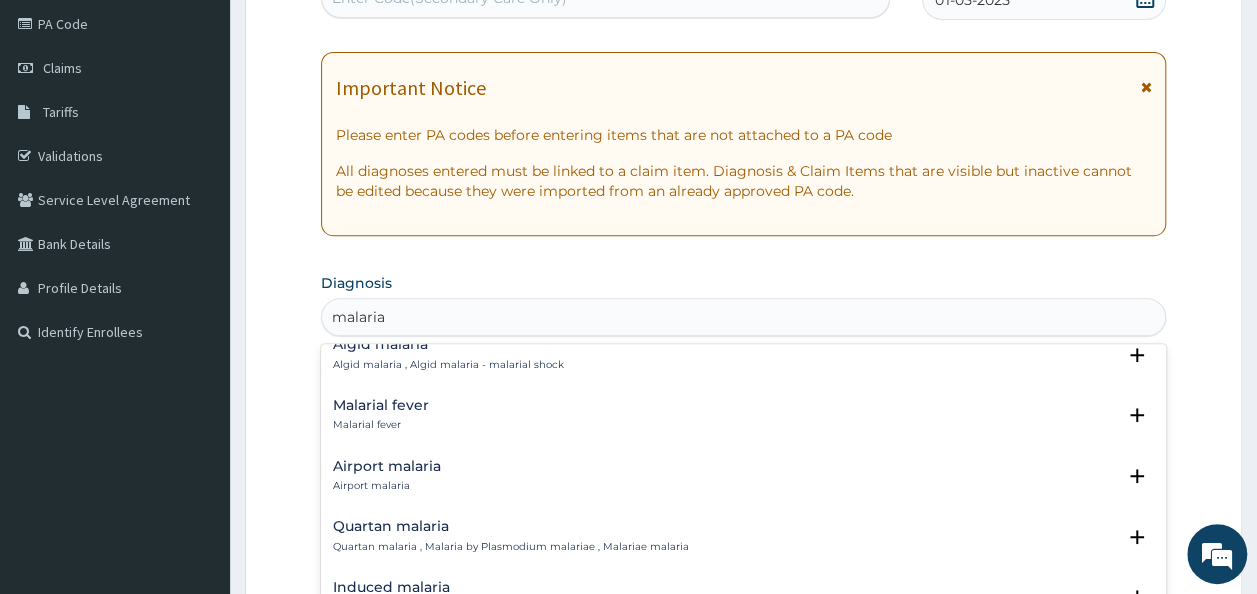 scroll, scrollTop: 0, scrollLeft: 0, axis: both 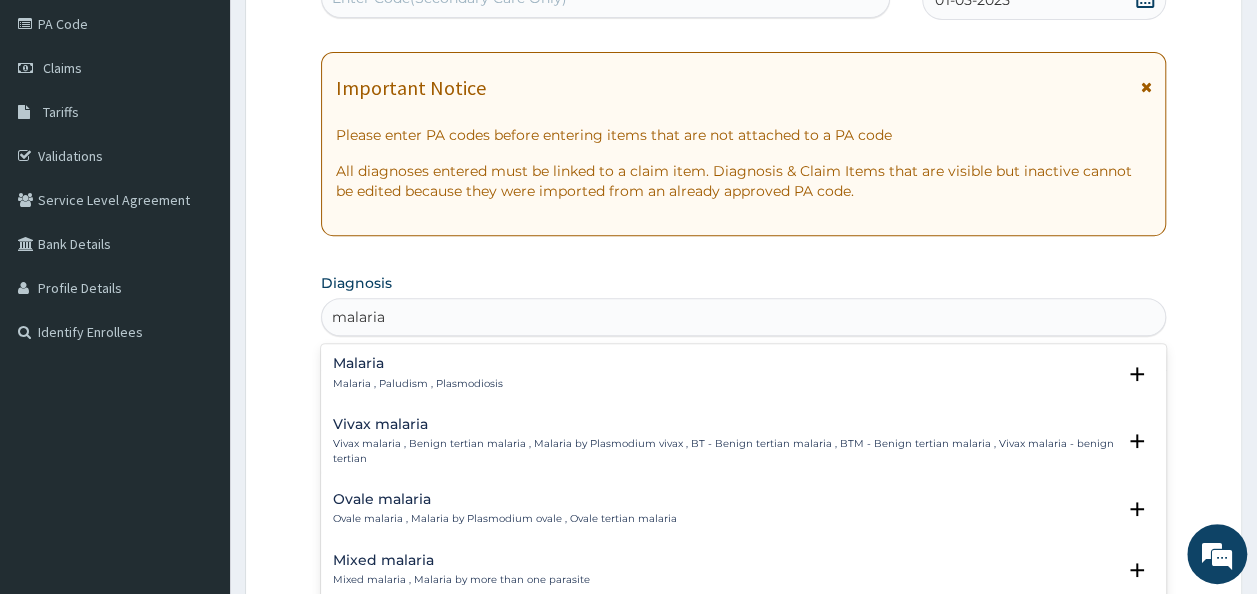 click on "Malaria" at bounding box center [418, 363] 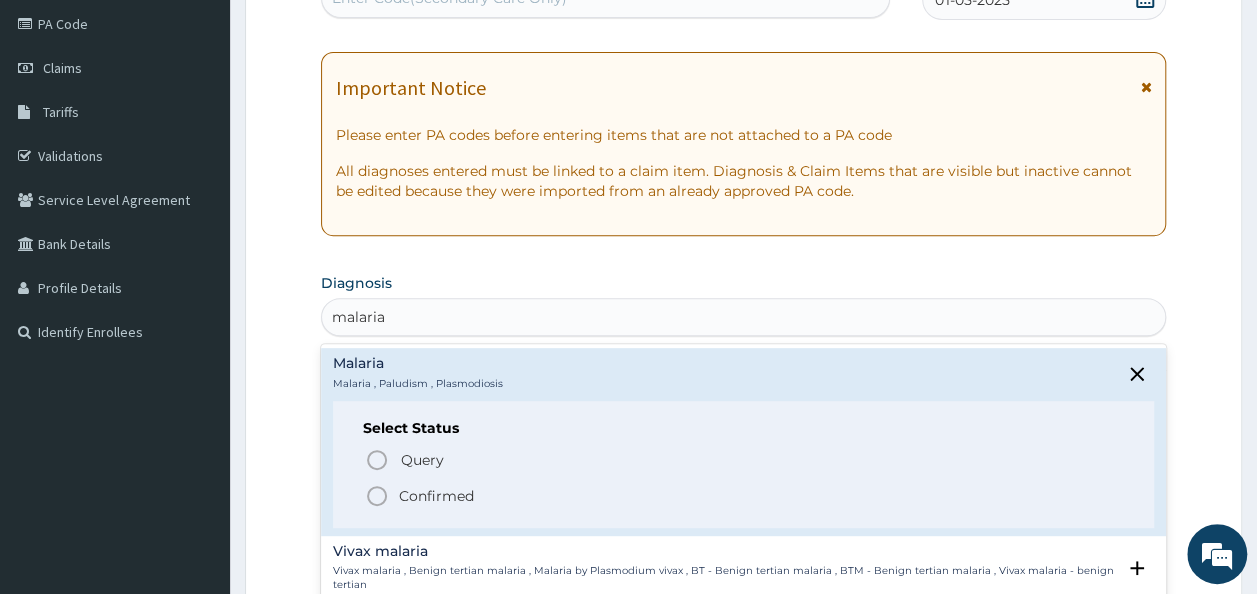 type on "malaria" 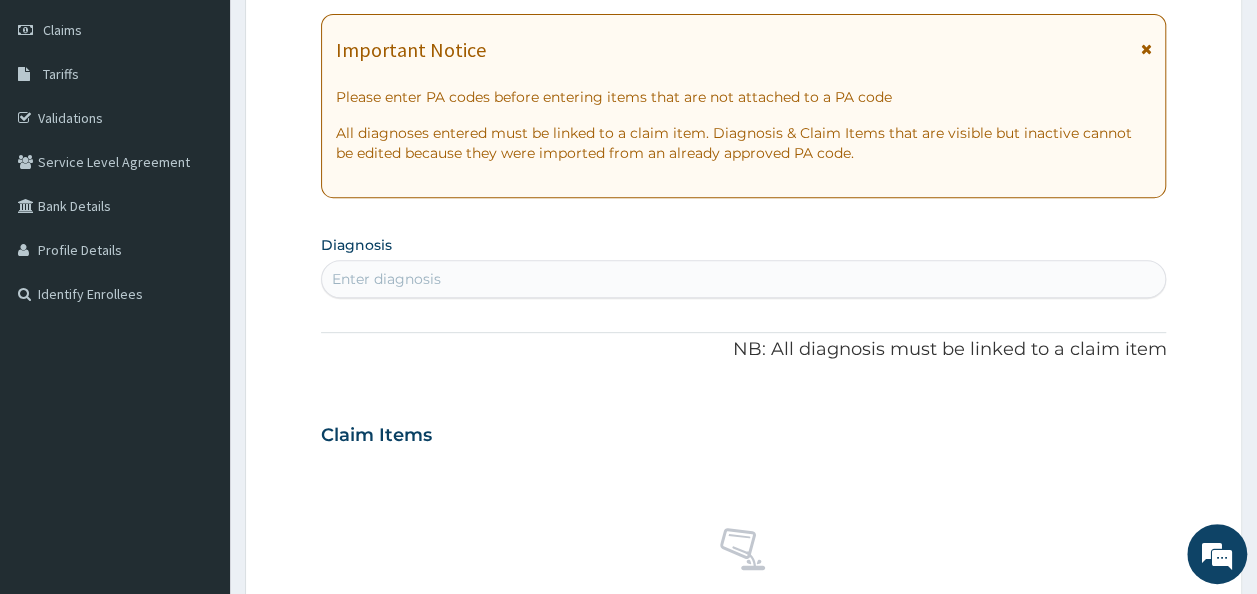 scroll, scrollTop: 275, scrollLeft: 0, axis: vertical 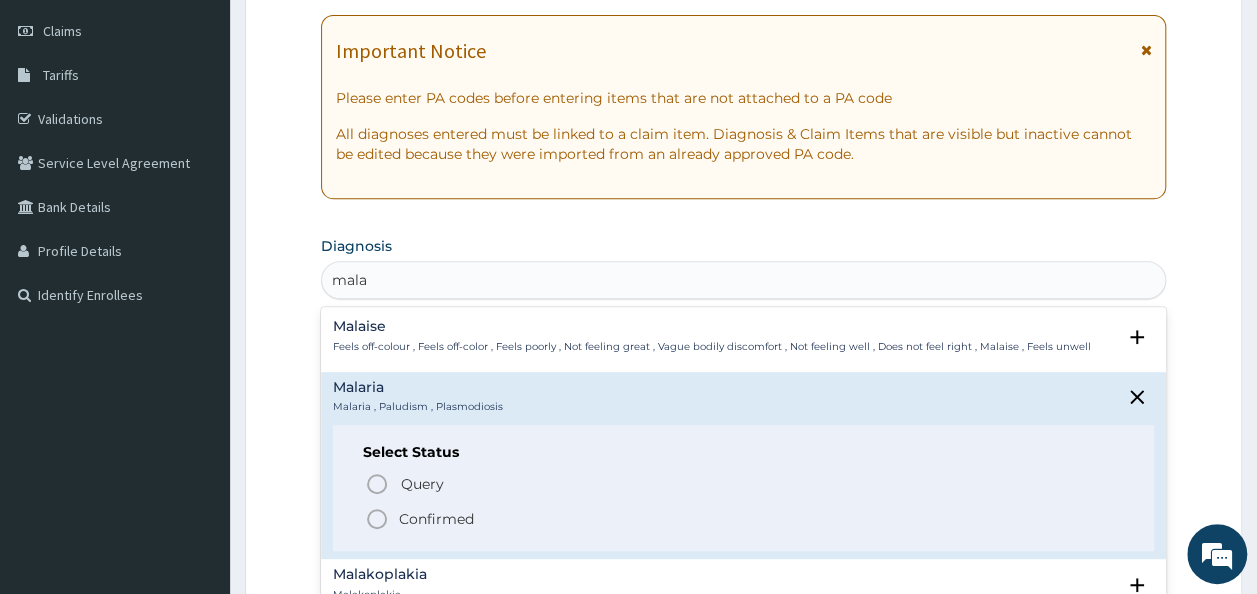 type on "malar" 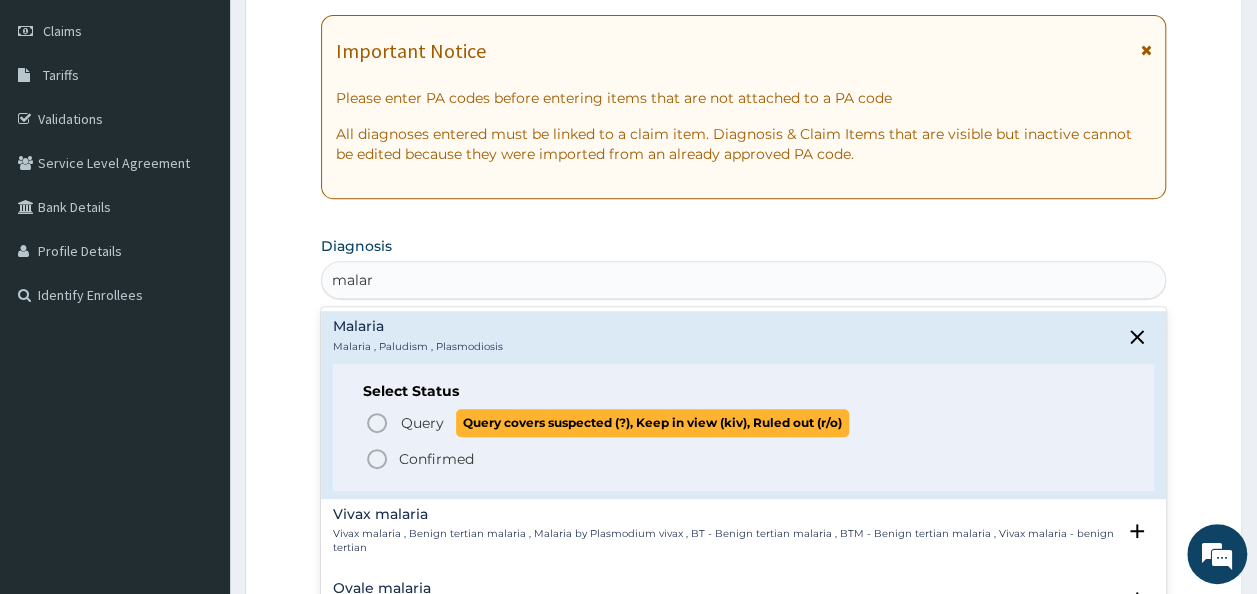 click 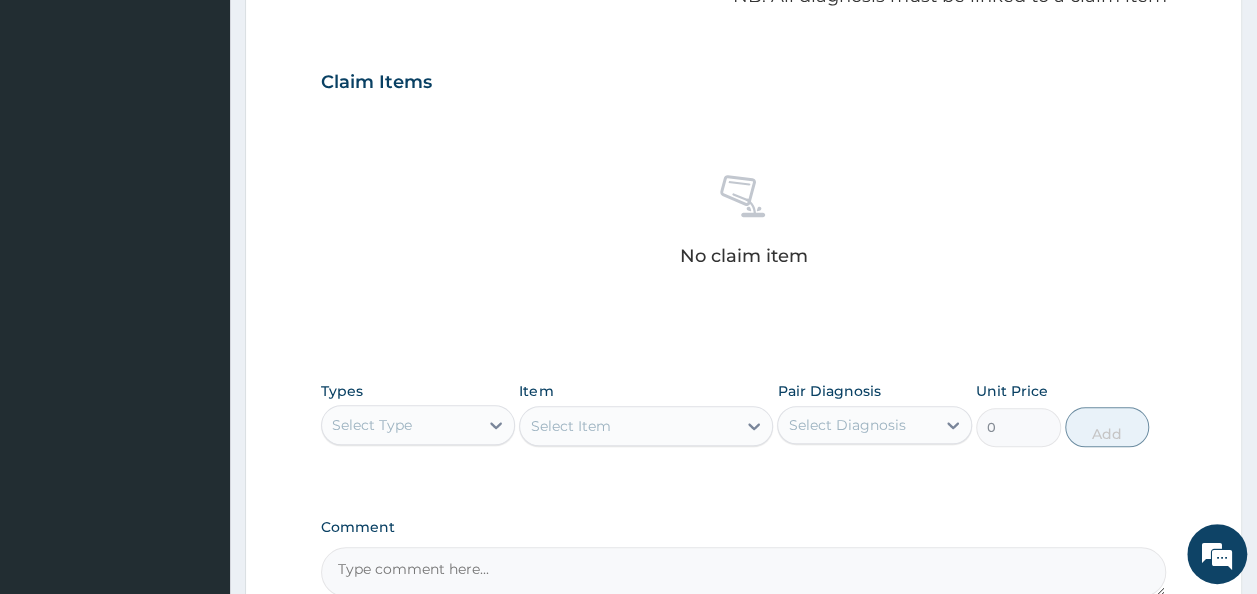 scroll, scrollTop: 637, scrollLeft: 0, axis: vertical 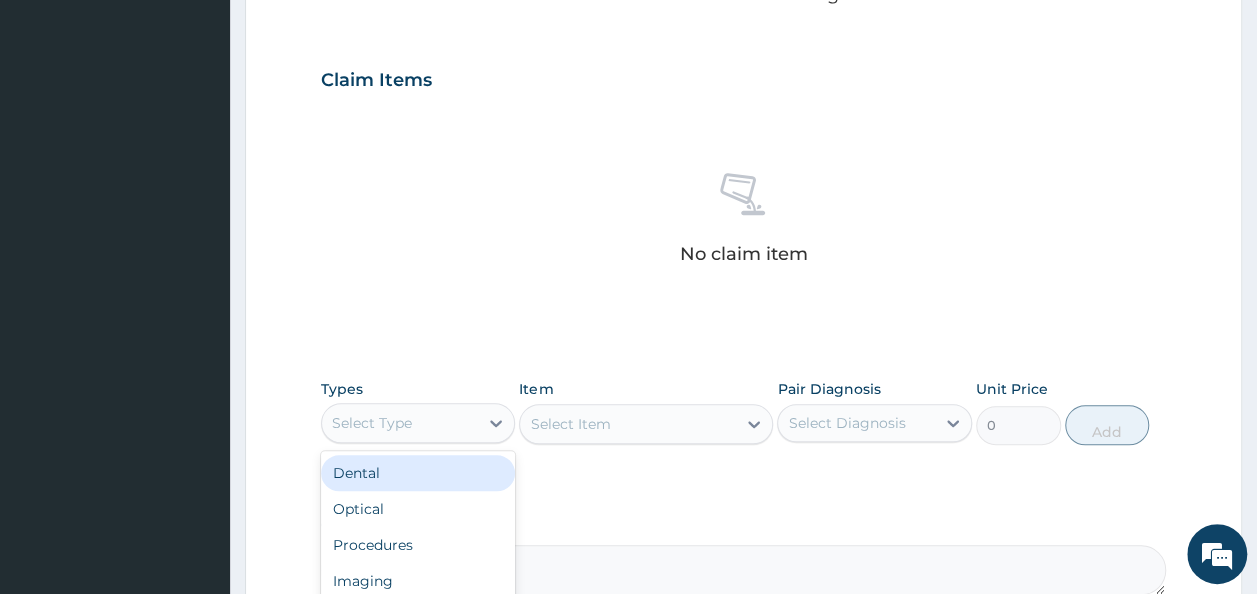 click on "Select Type" at bounding box center (400, 423) 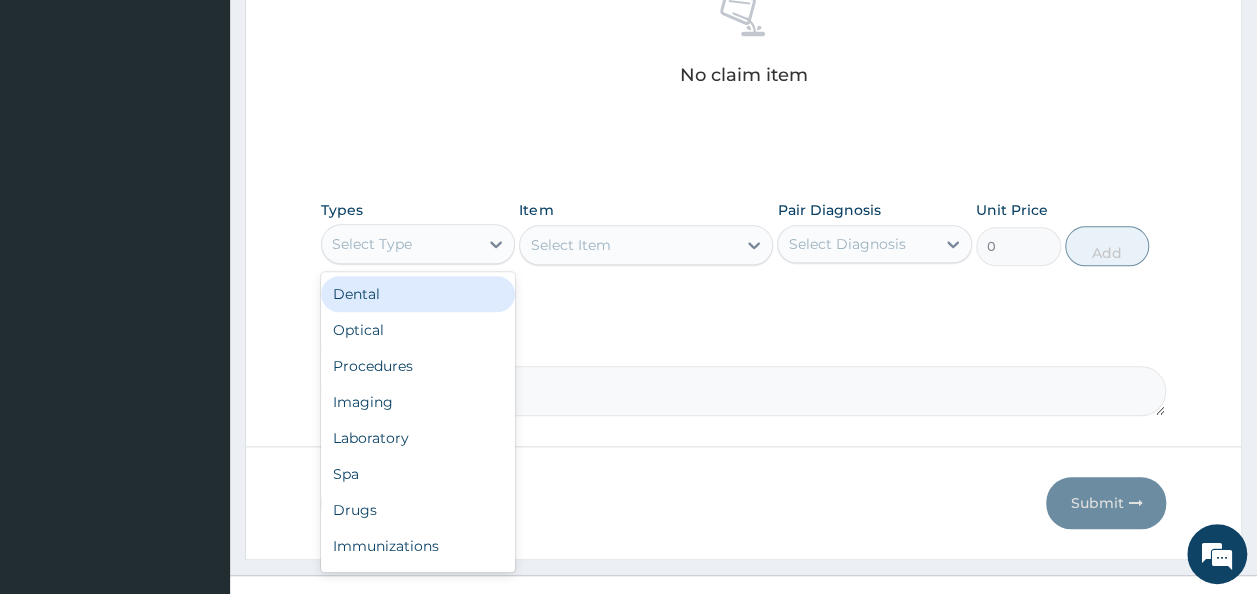 scroll, scrollTop: 844, scrollLeft: 0, axis: vertical 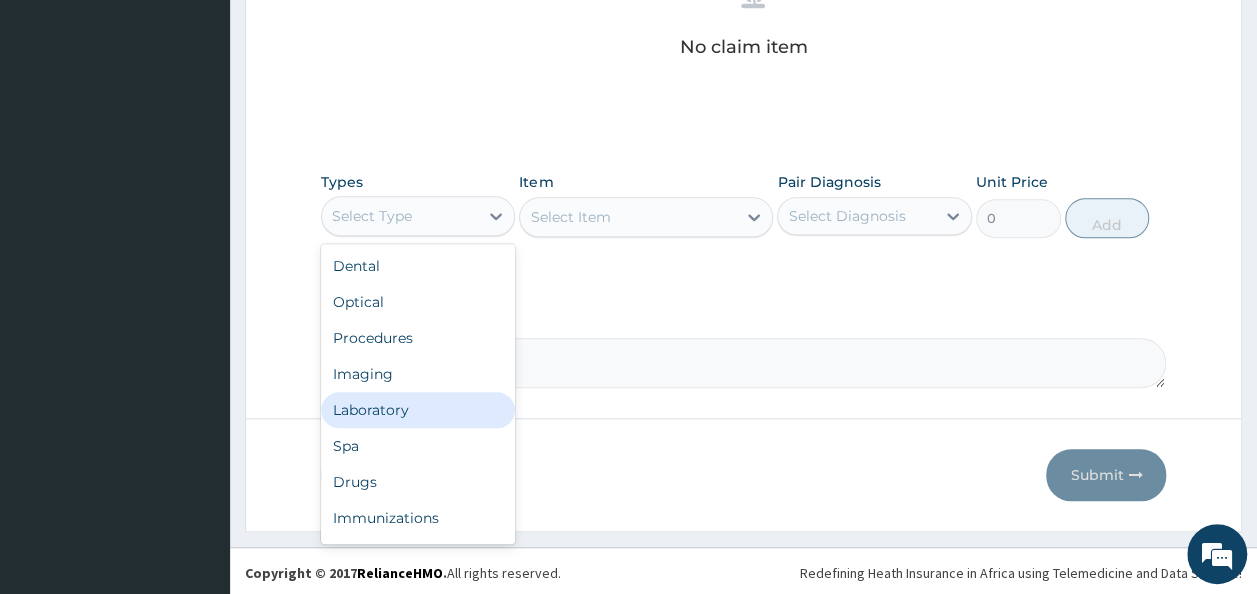 click on "Laboratory" at bounding box center (418, 410) 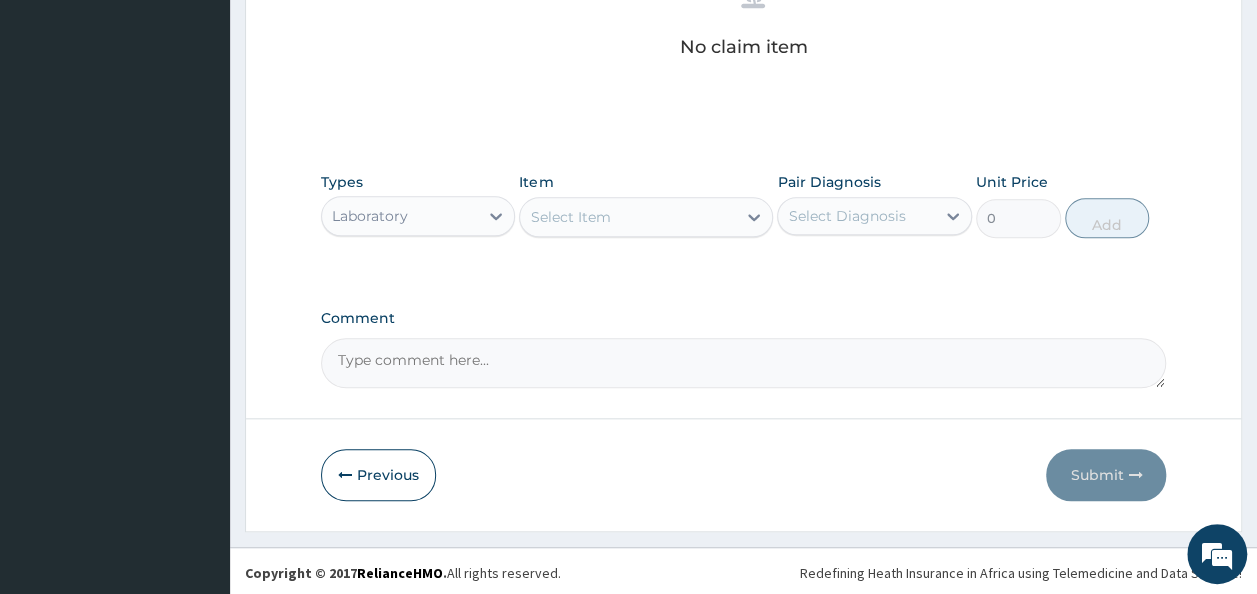 click on "Select Item" at bounding box center [628, 217] 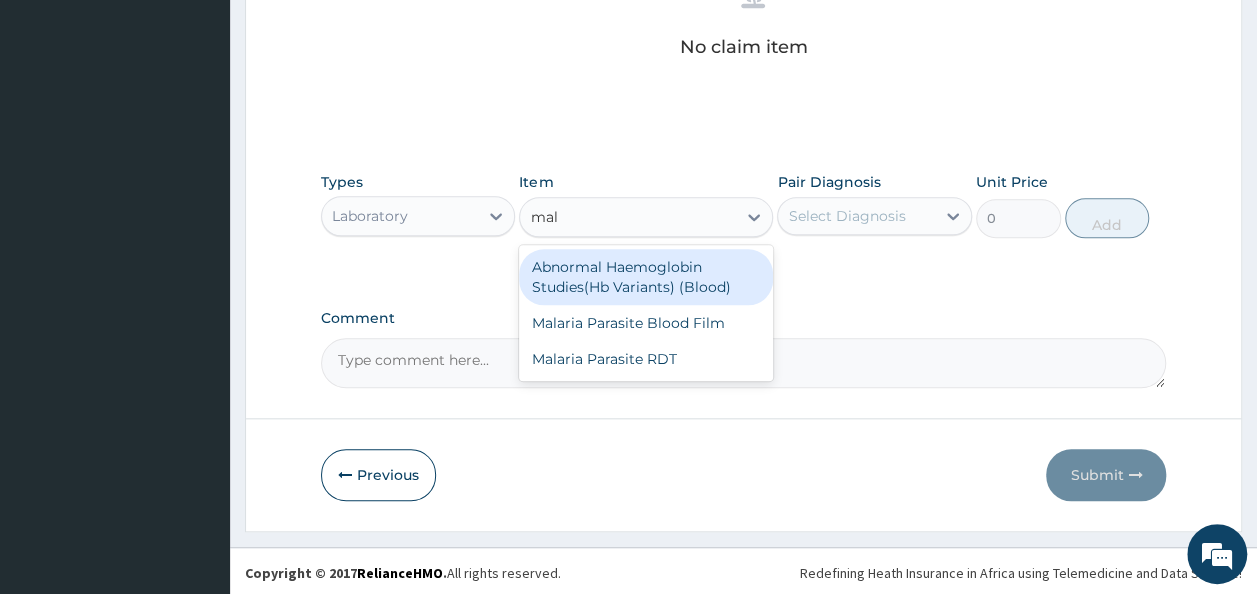 type on "mala" 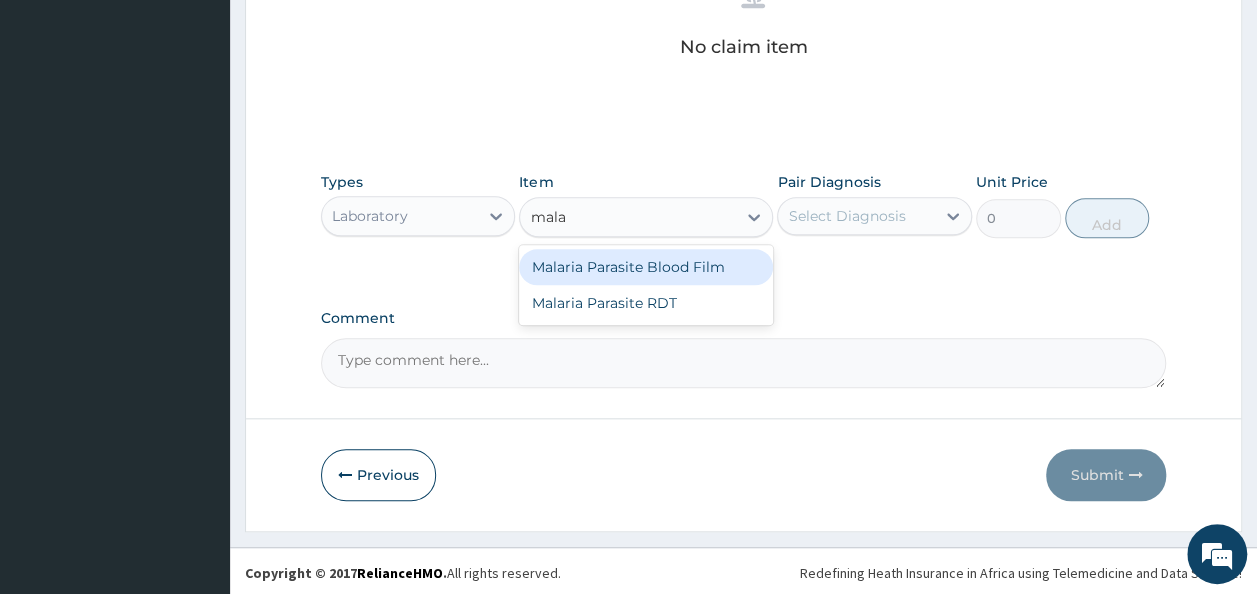 click on "Malaria Parasite Blood Film" at bounding box center [646, 267] 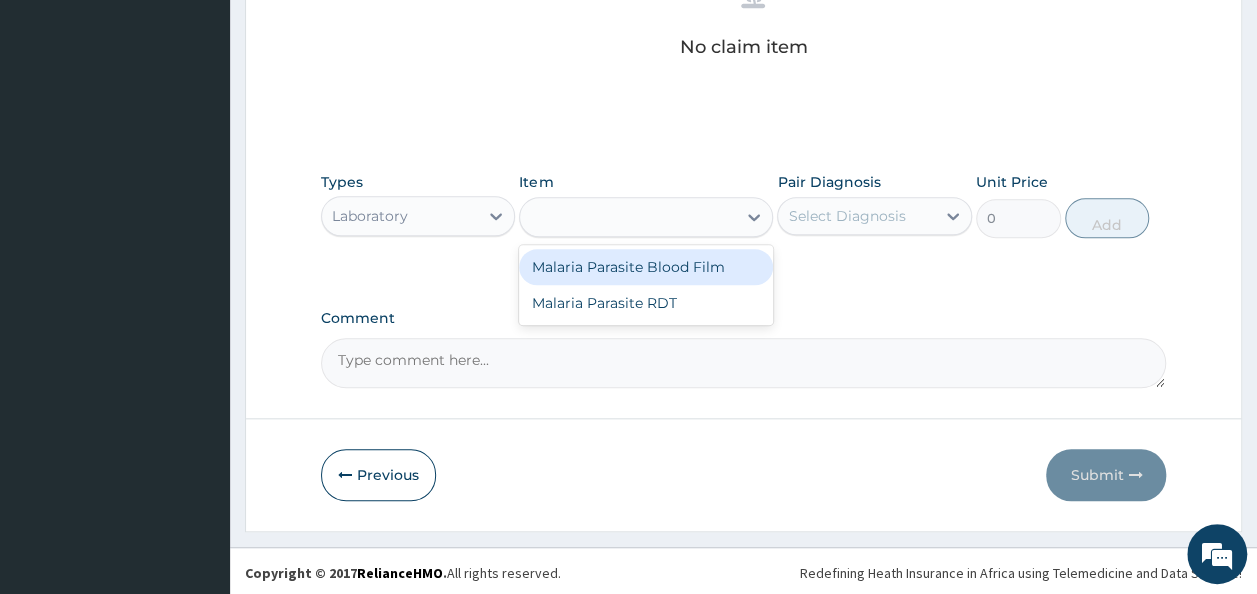 type on "2732.4" 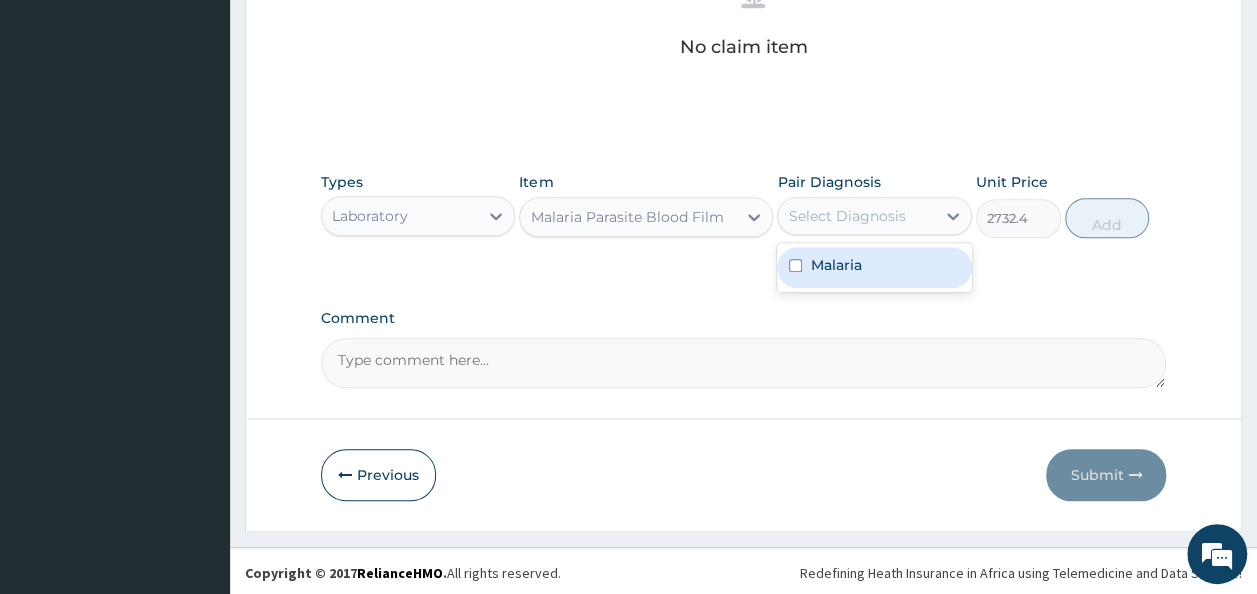 click on "Select Diagnosis" at bounding box center (856, 216) 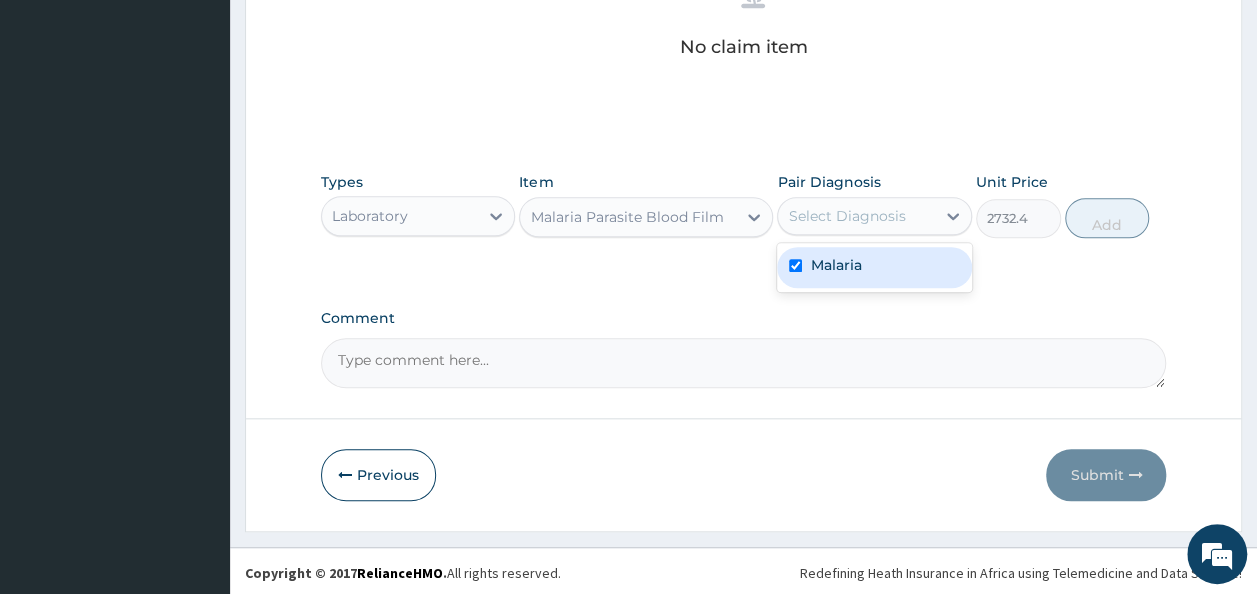 checkbox on "true" 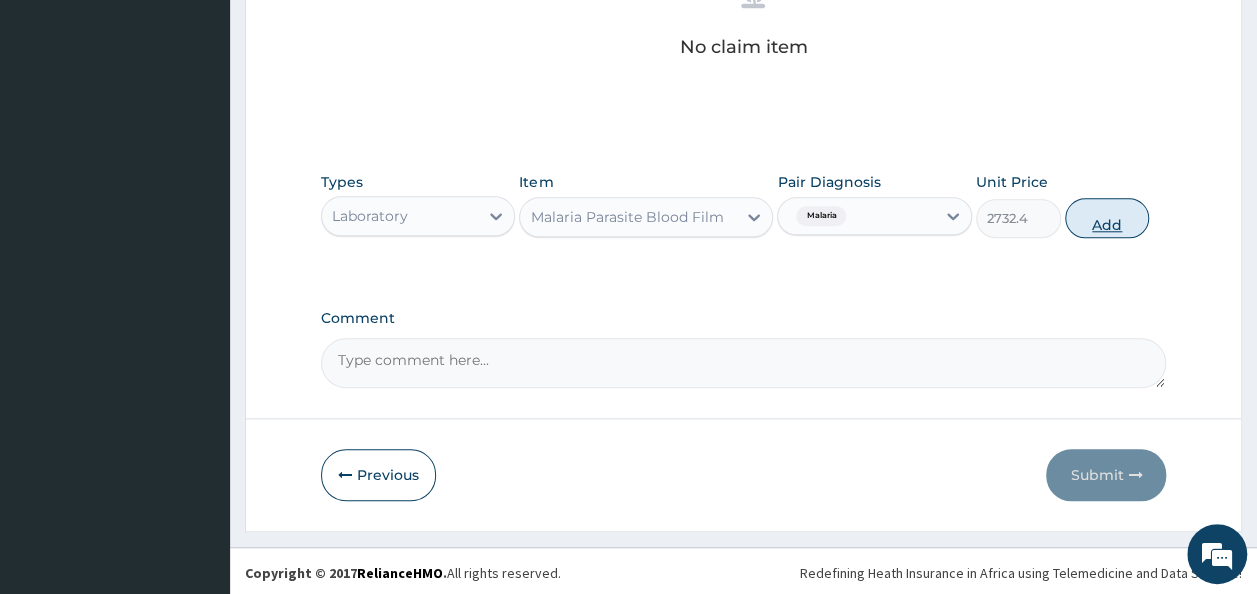 click on "Add" at bounding box center (1107, 218) 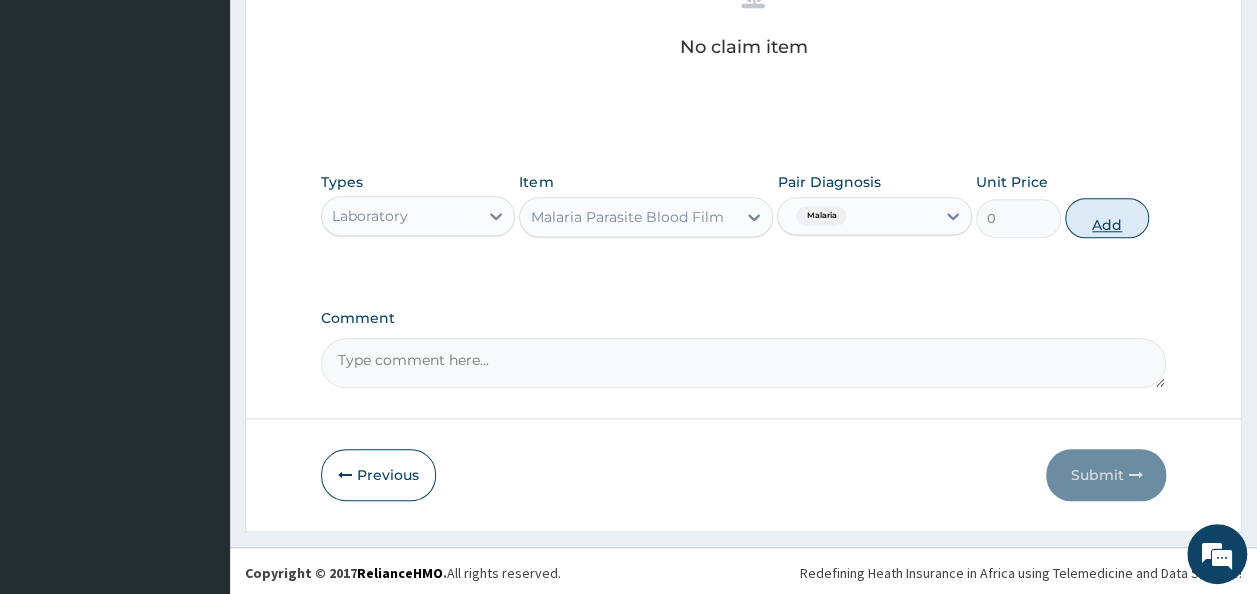 scroll, scrollTop: 765, scrollLeft: 0, axis: vertical 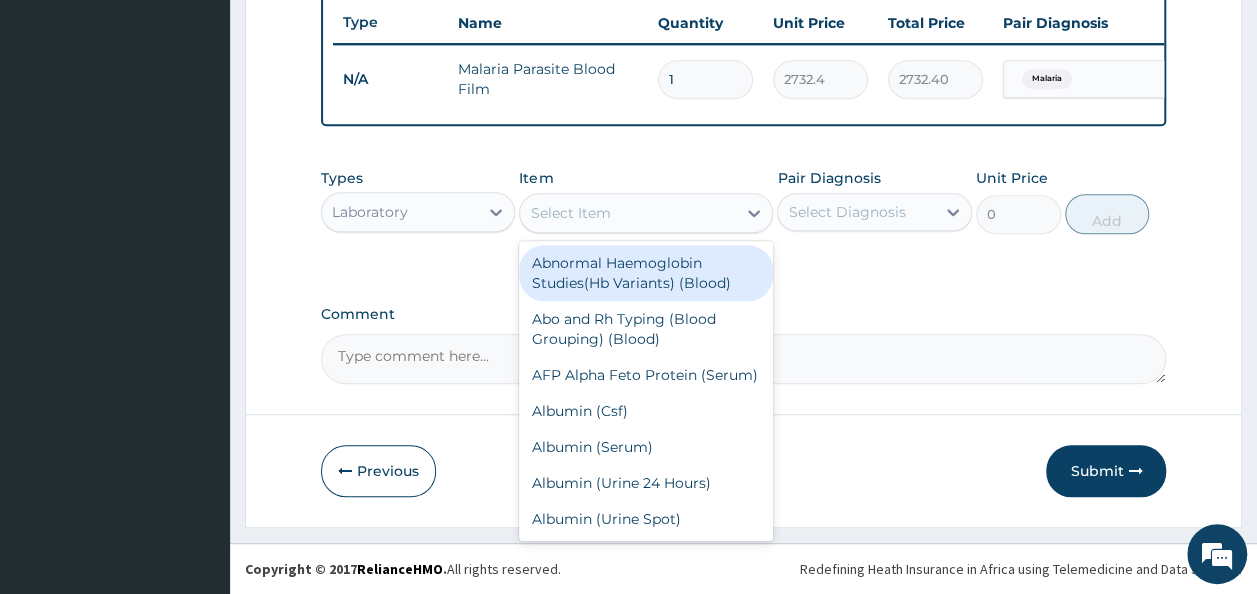 click on "Select Item" at bounding box center (628, 213) 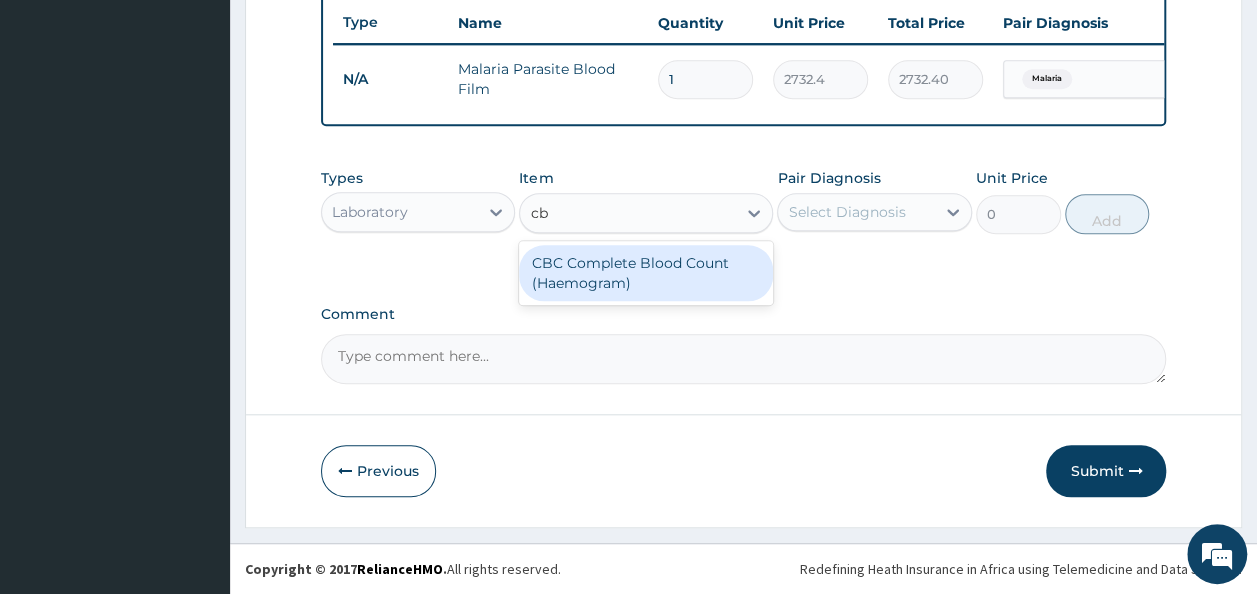 type on "cbc" 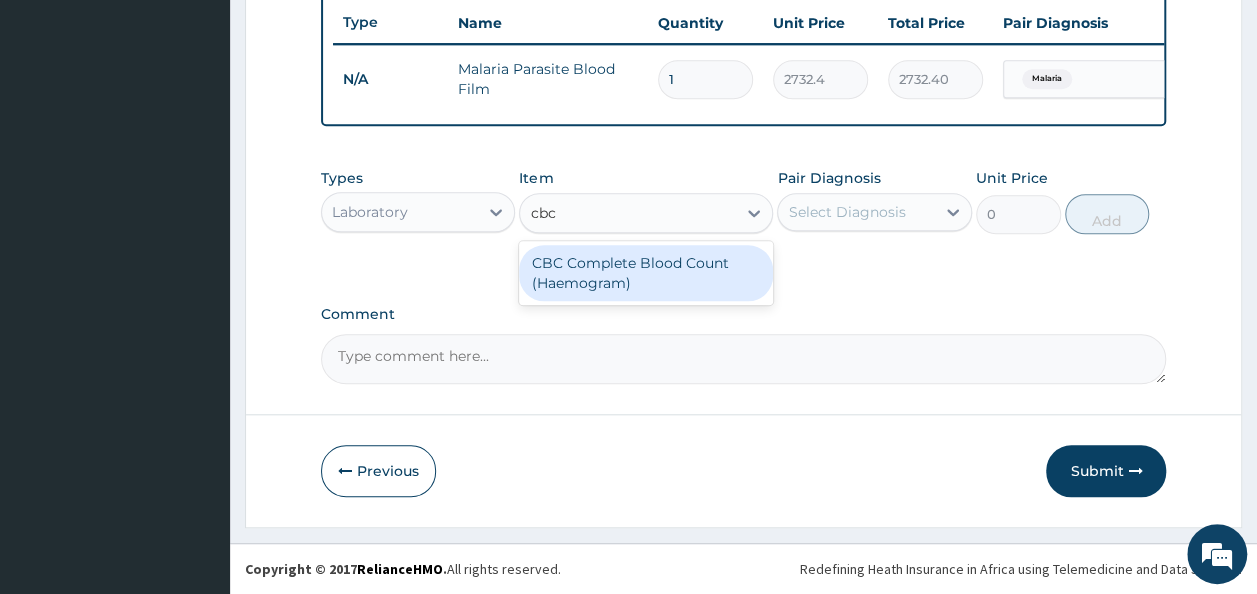 click on "CBC Complete Blood Count (Haemogram)" at bounding box center [646, 273] 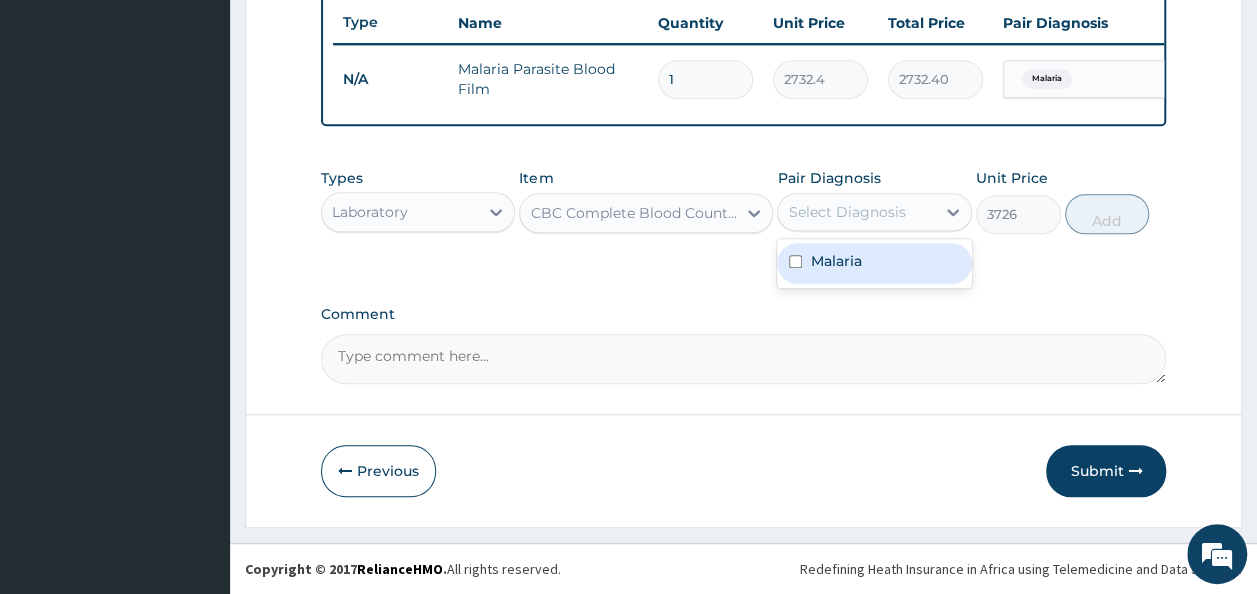 click on "Select Diagnosis" at bounding box center [856, 212] 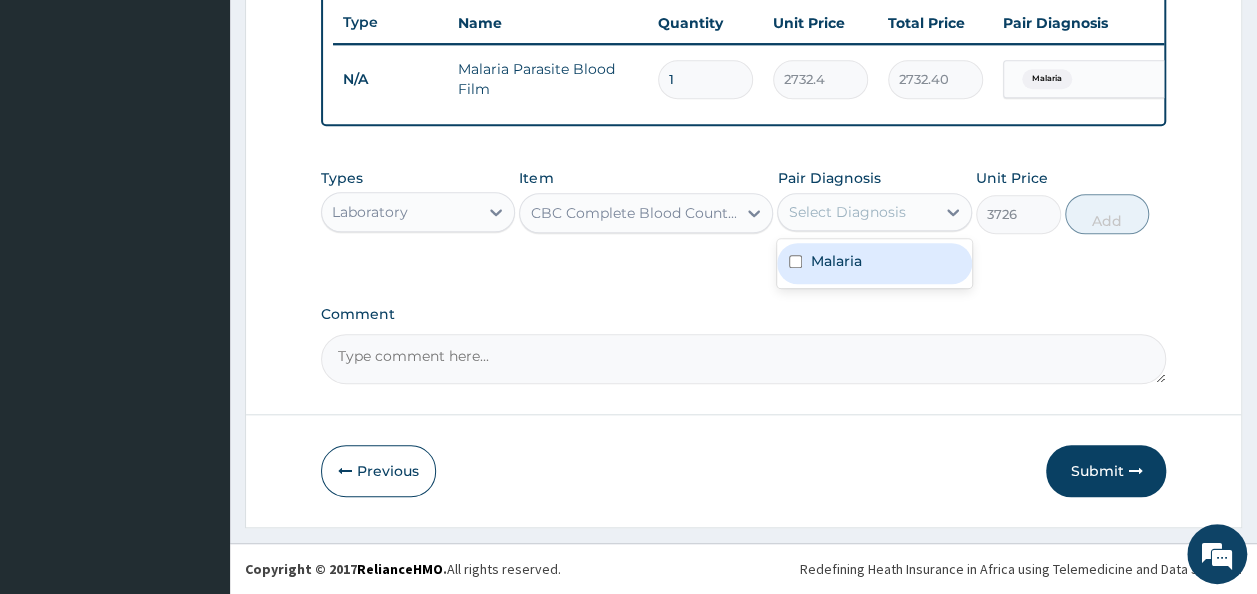 click on "Malaria" at bounding box center (874, 263) 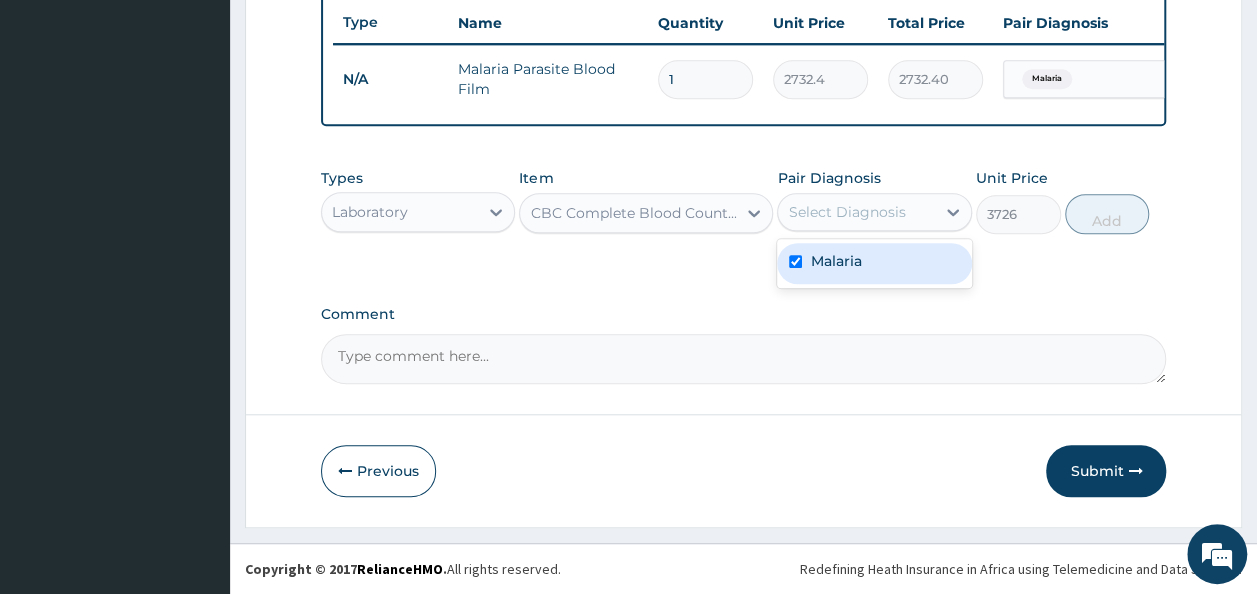 checkbox on "true" 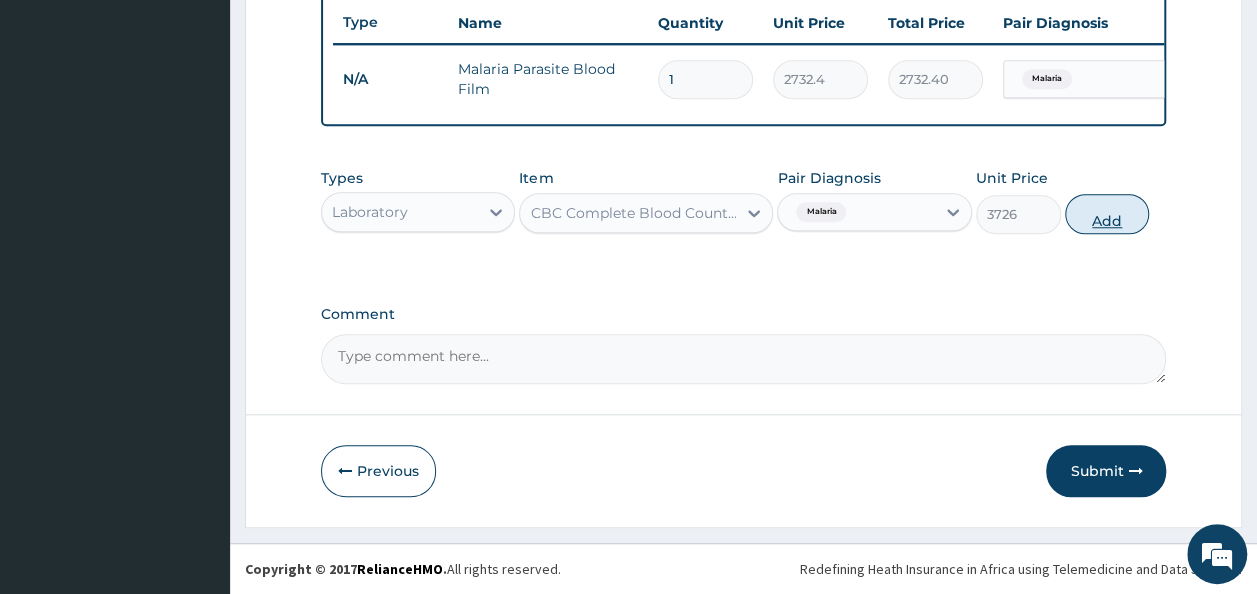 click on "Add" at bounding box center [1107, 214] 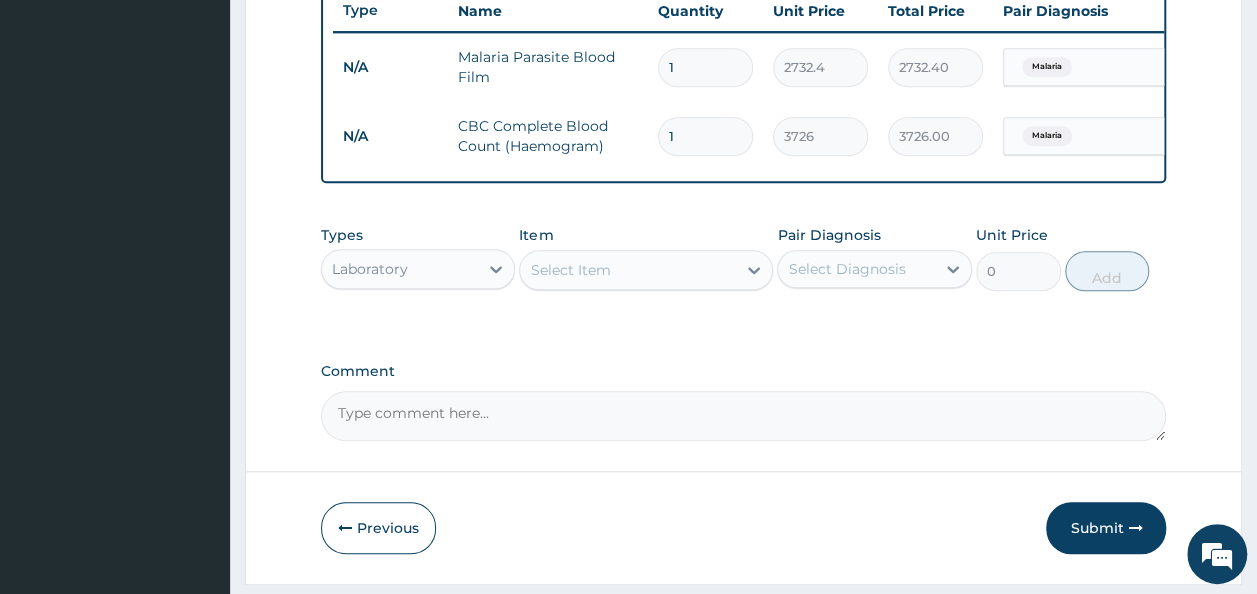 click on "Types Laboratory Item Select Item Pair Diagnosis Select Diagnosis Unit Price 0 Add" at bounding box center [744, 258] 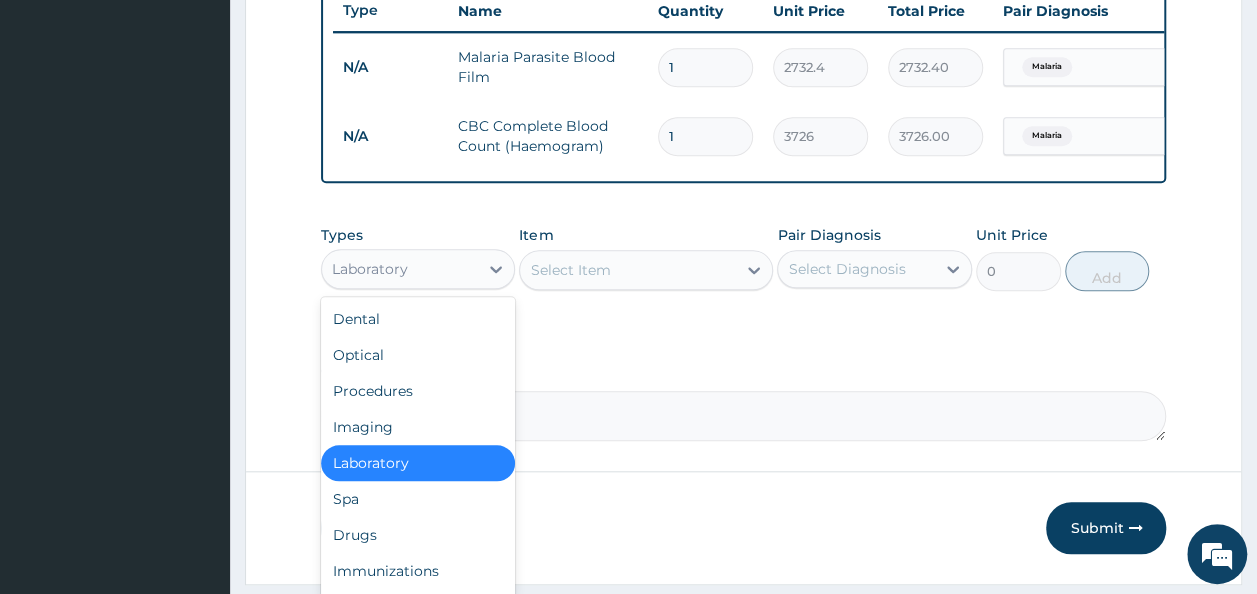 click on "Laboratory" at bounding box center [400, 269] 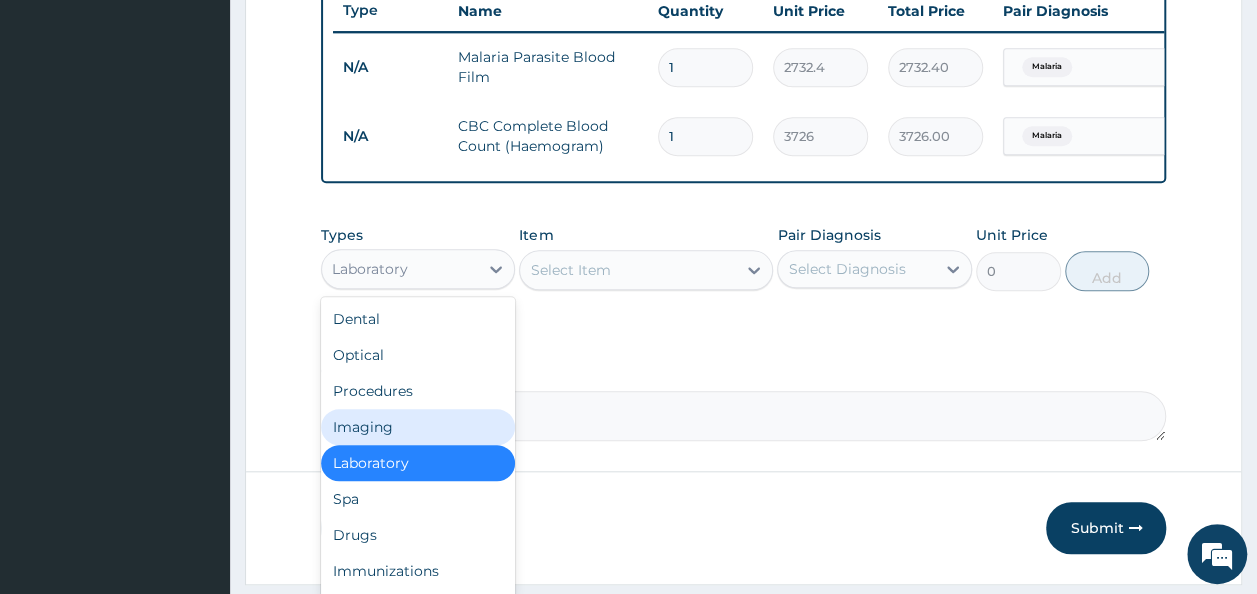 click on "Imaging" at bounding box center (418, 427) 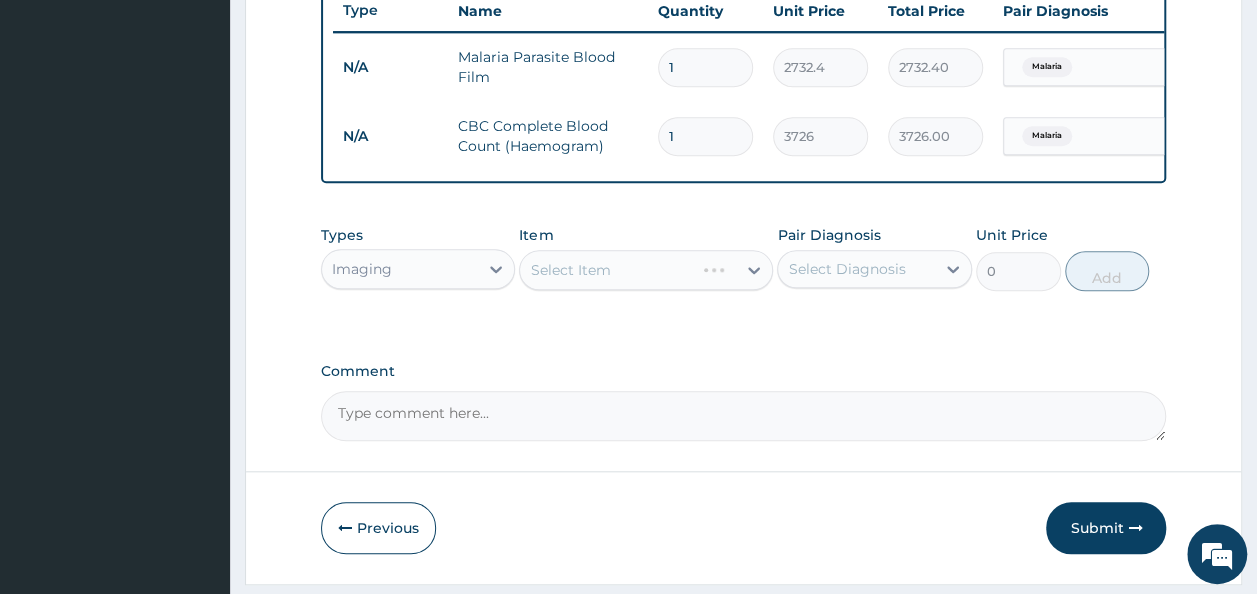 click on "Comment" at bounding box center [744, 416] 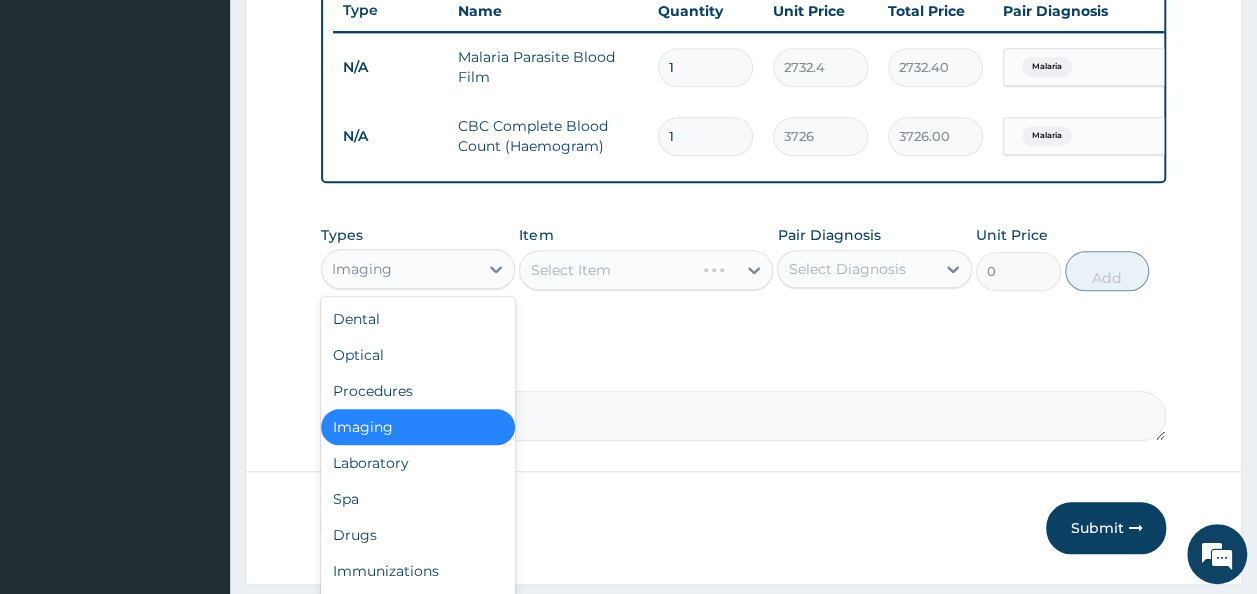 click on "Imaging" at bounding box center (400, 269) 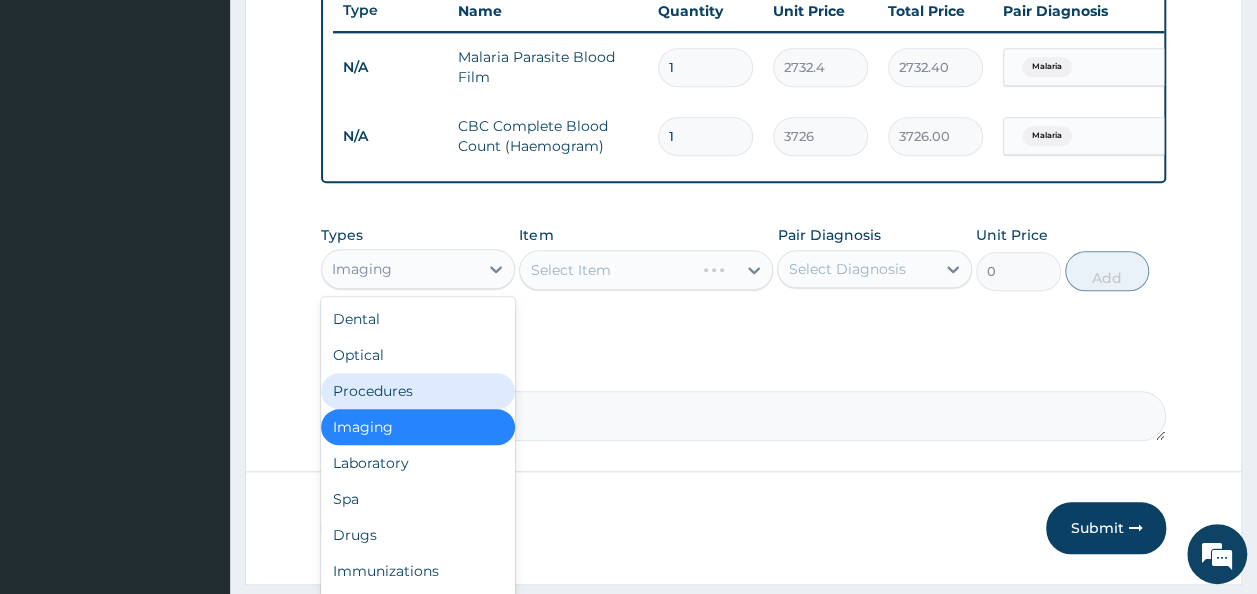 click on "Procedures" at bounding box center [418, 391] 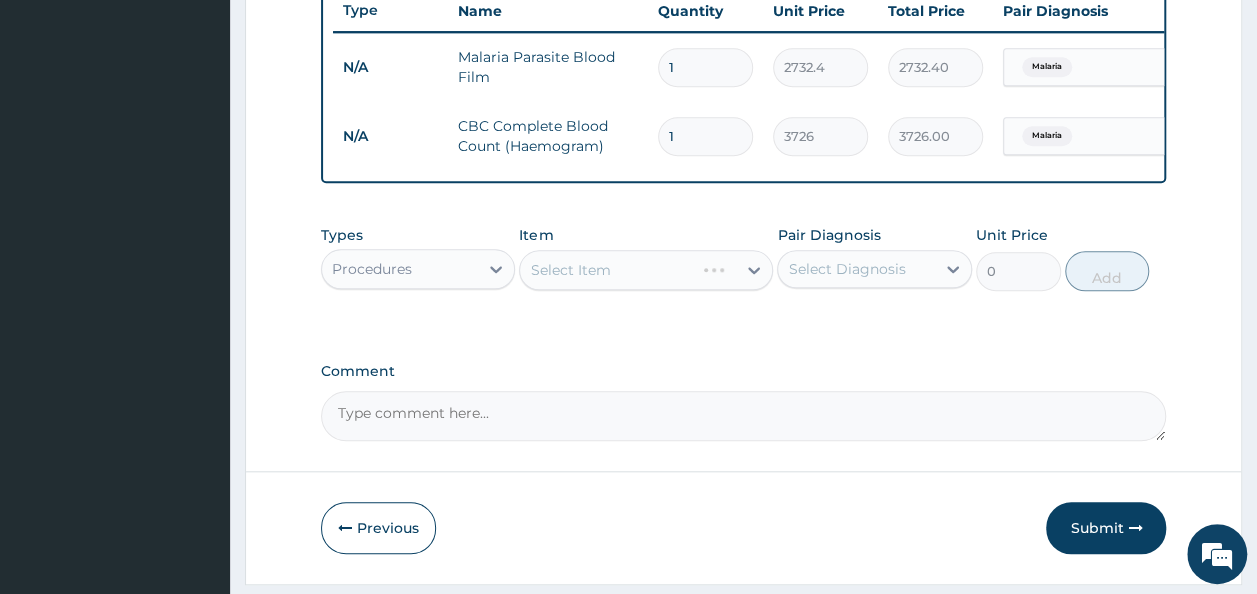 click on "Select Item" at bounding box center [646, 270] 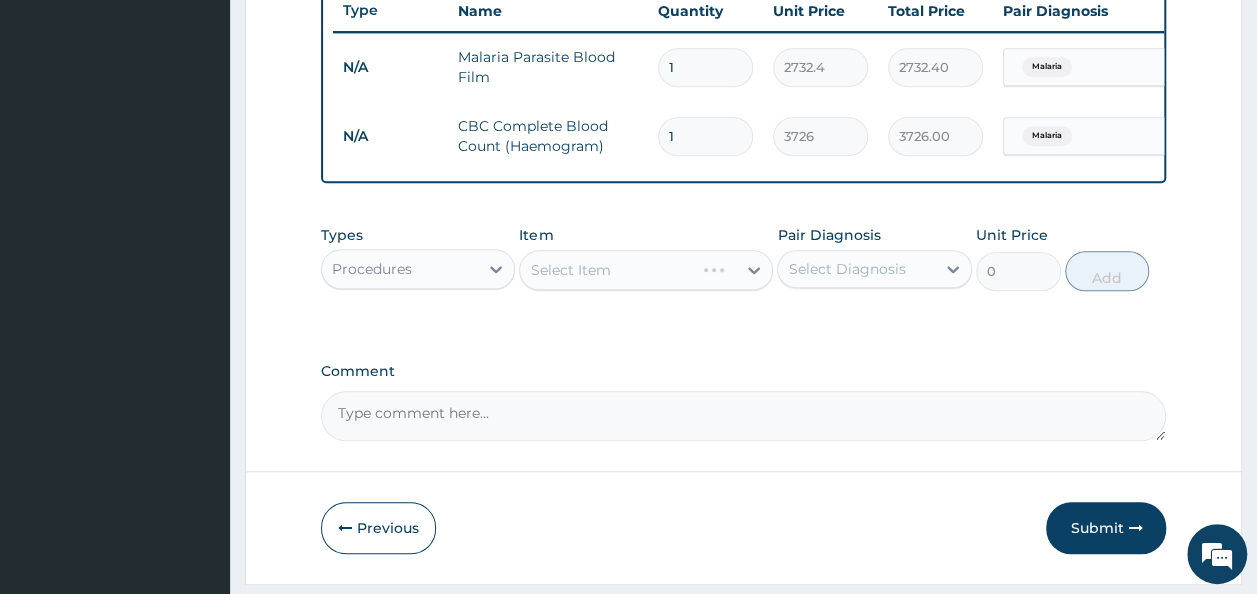 click on "Select Item" at bounding box center (646, 270) 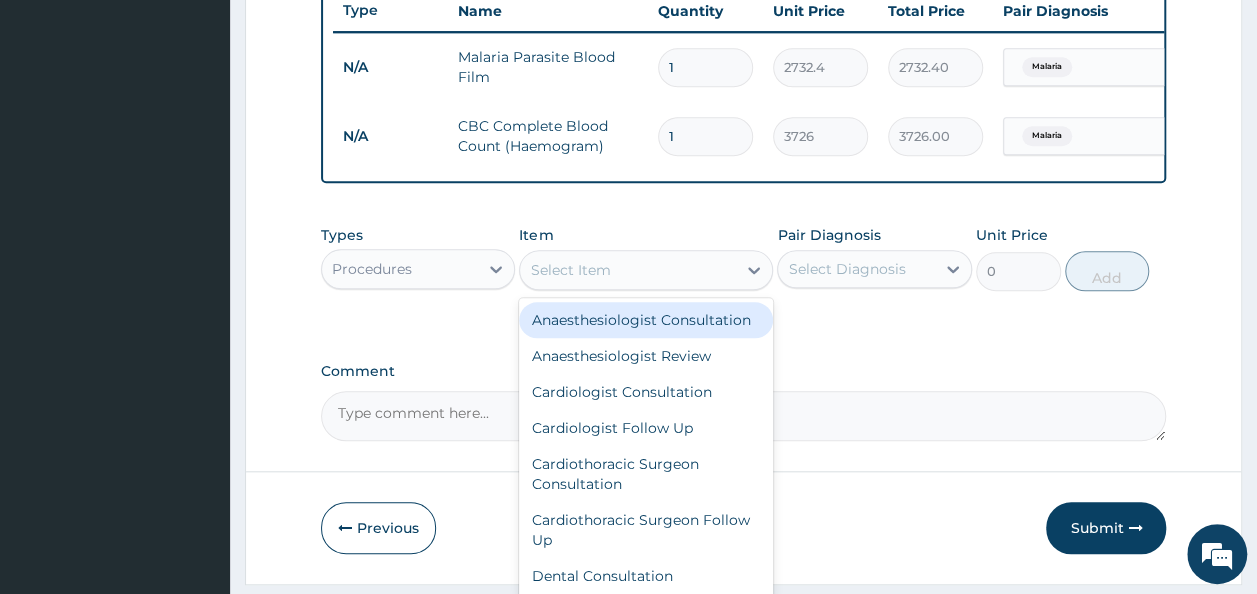 click on "Select Item" at bounding box center (628, 270) 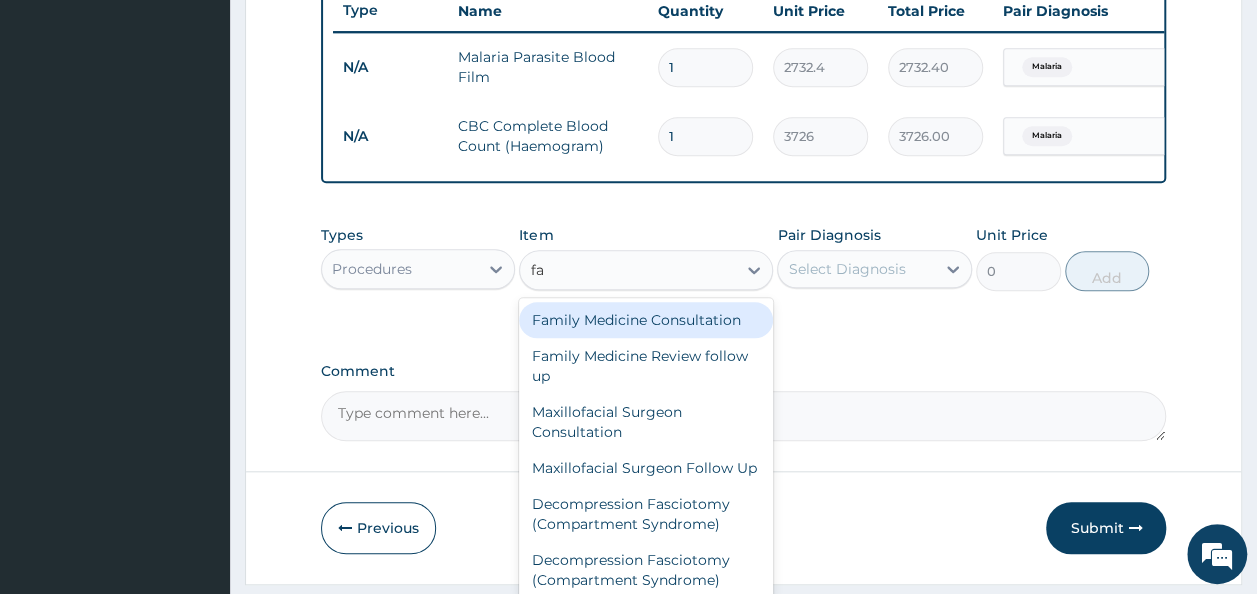 type on "f" 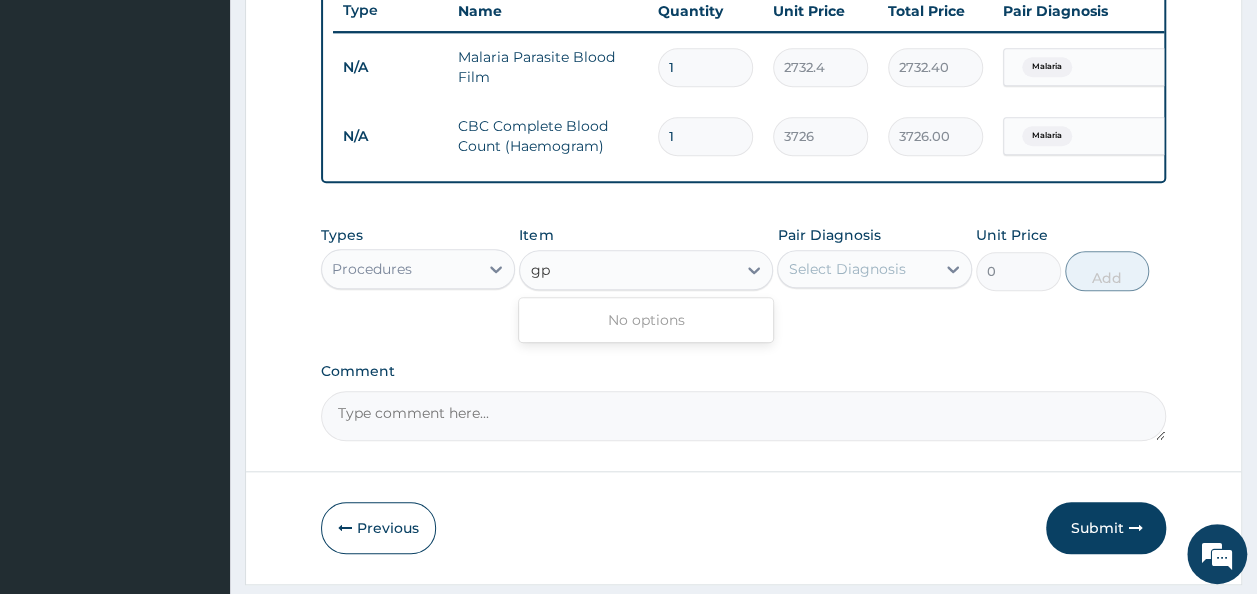 type on "g" 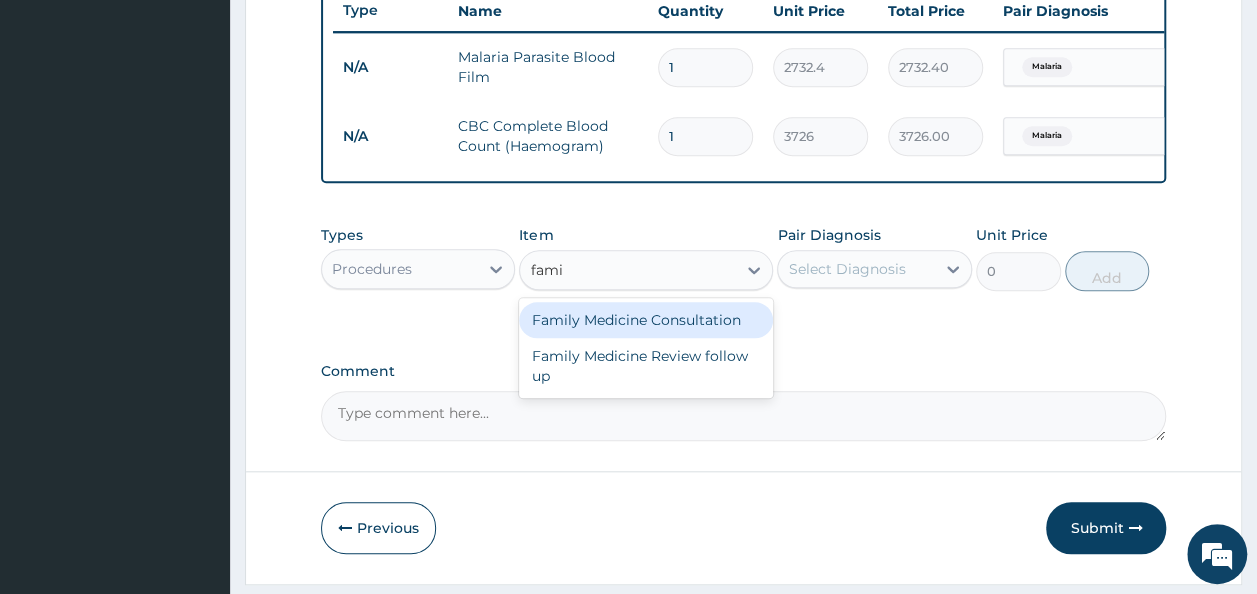 type on "famil" 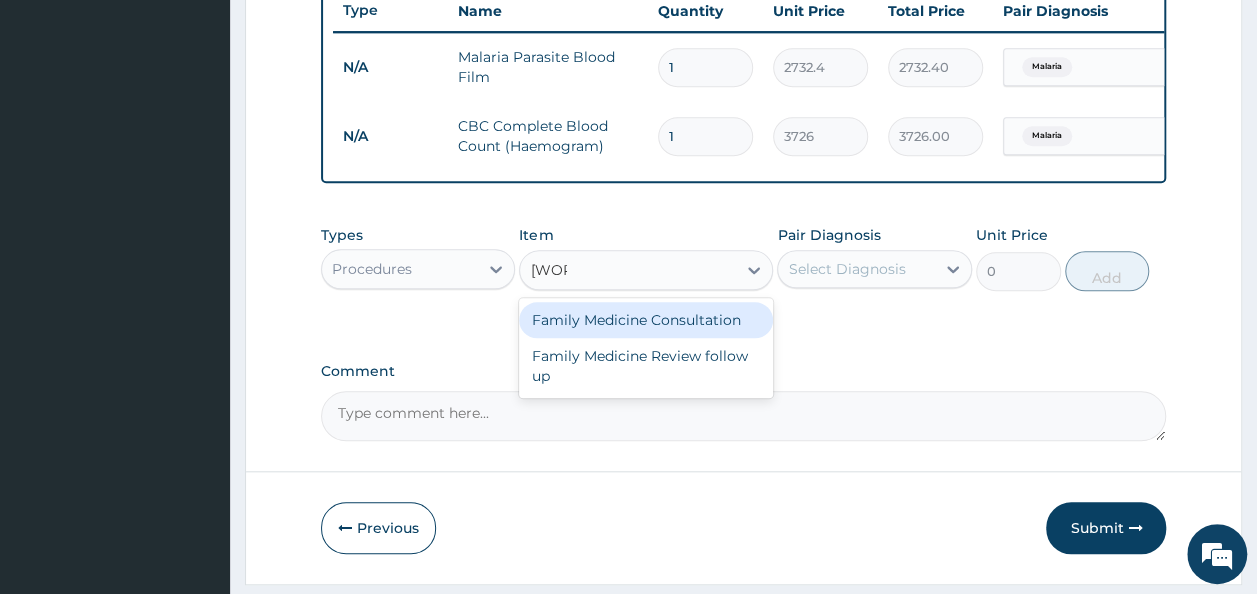 click on "Family Medicine Consultation" at bounding box center [646, 320] 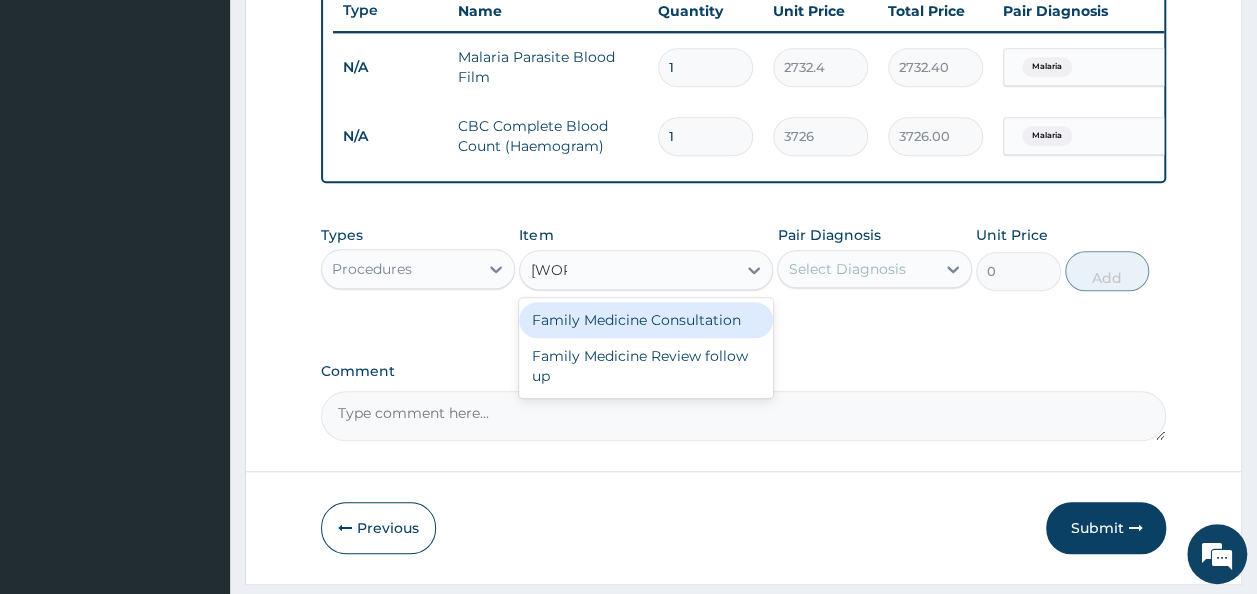 type 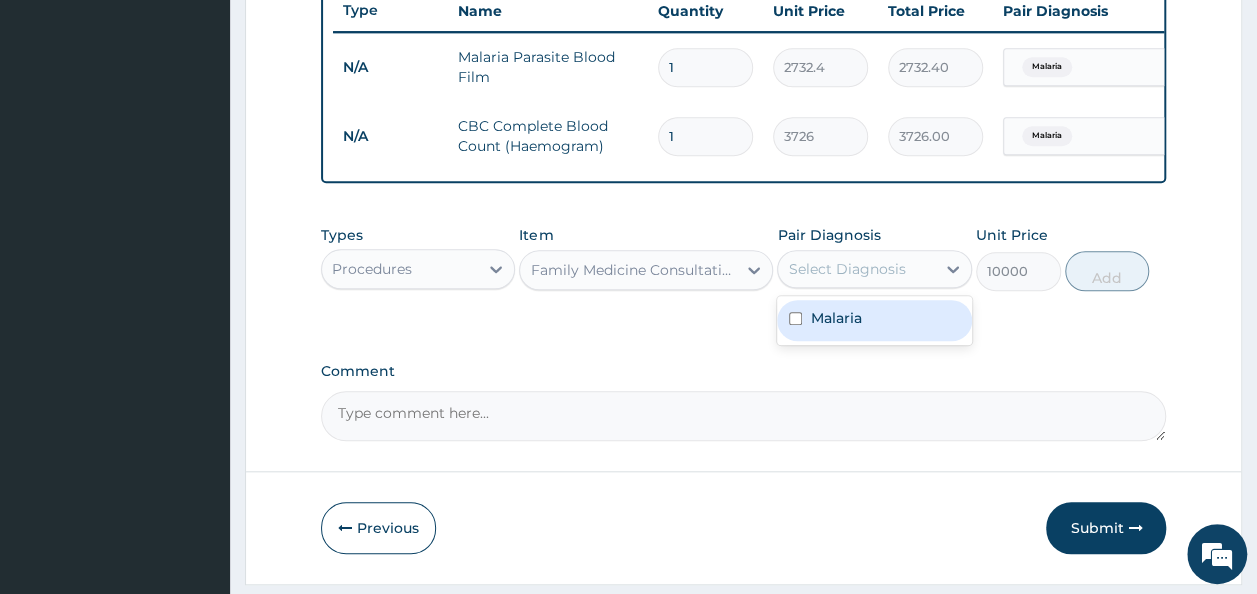 click on "Select Diagnosis" at bounding box center [856, 269] 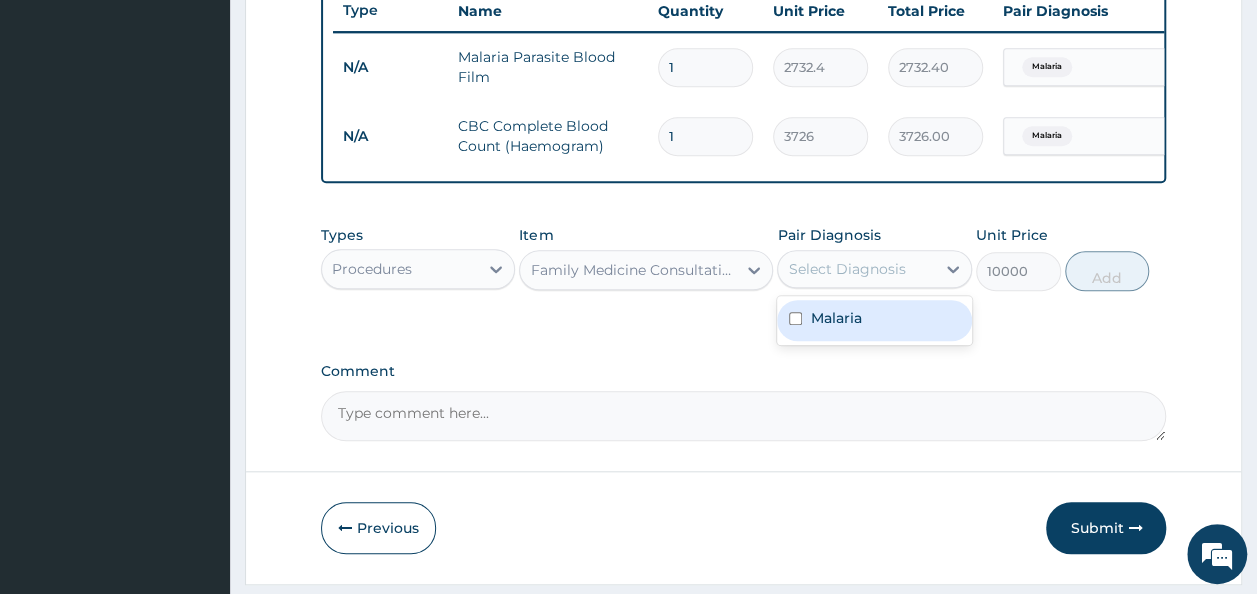 click at bounding box center (795, 318) 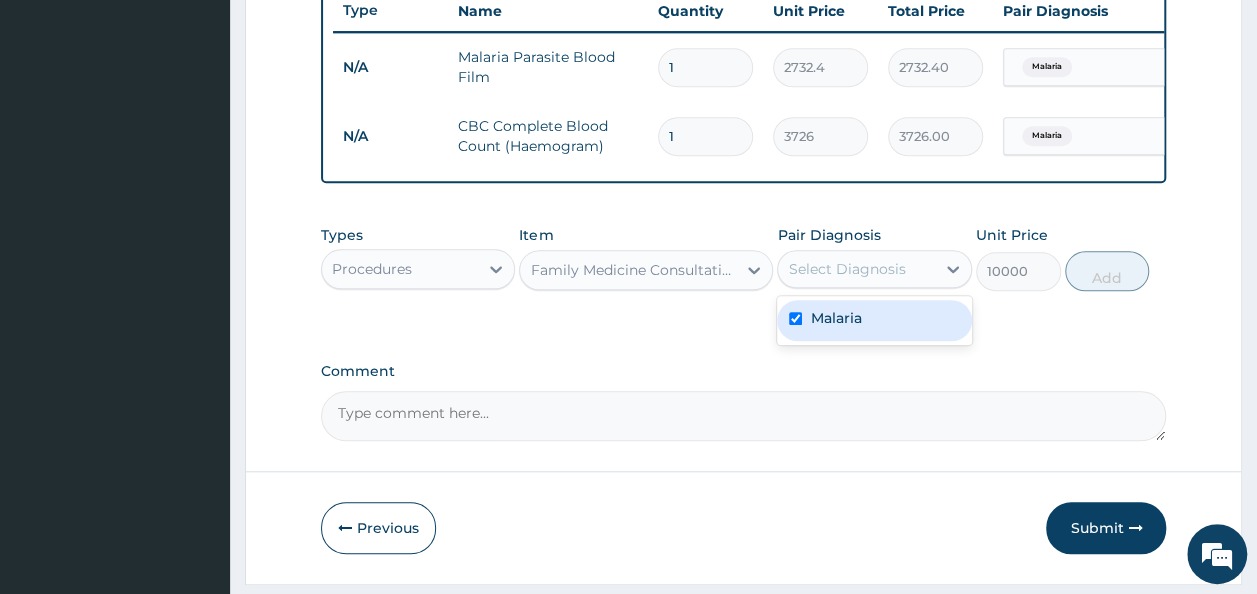 checkbox on "true" 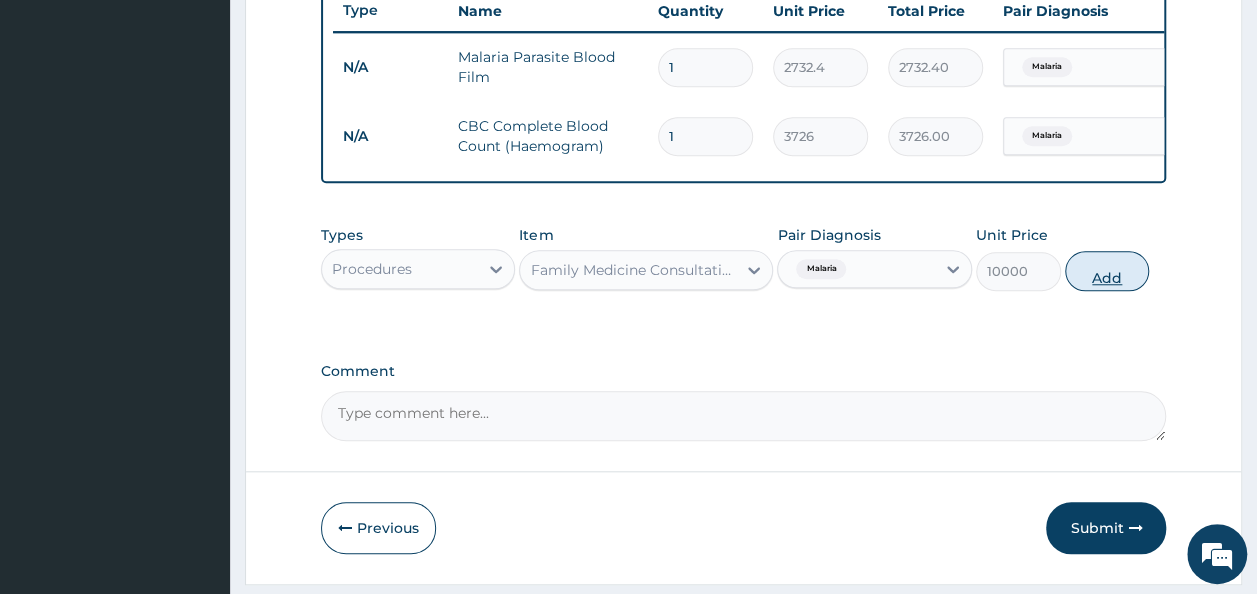 click on "Add" at bounding box center (1107, 271) 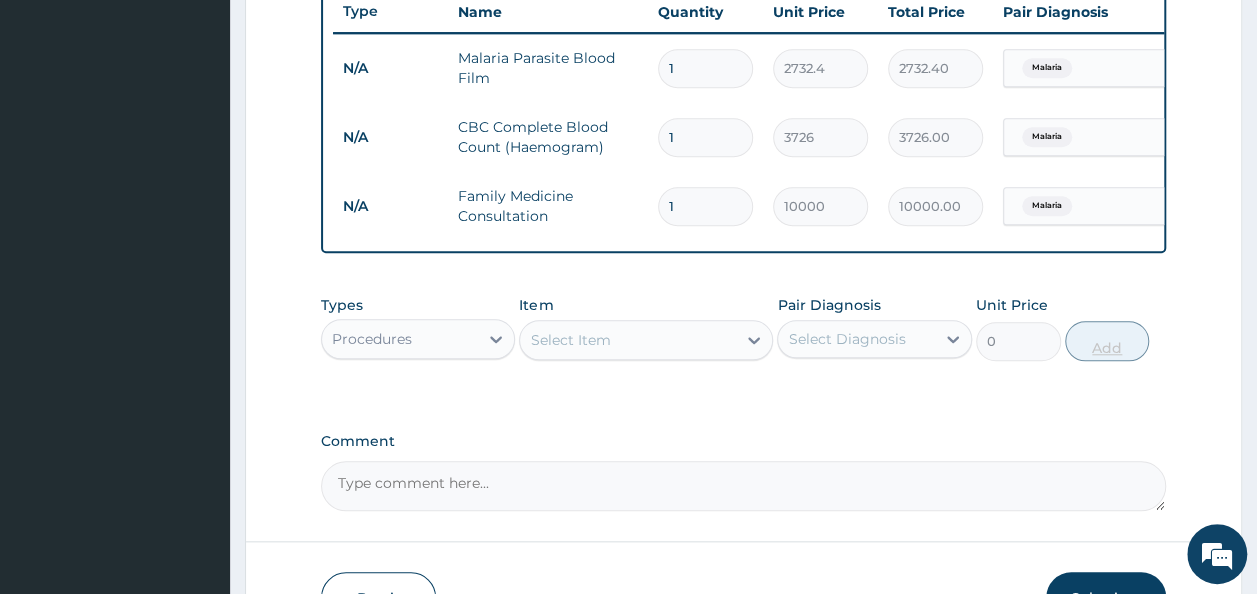 scroll, scrollTop: 904, scrollLeft: 0, axis: vertical 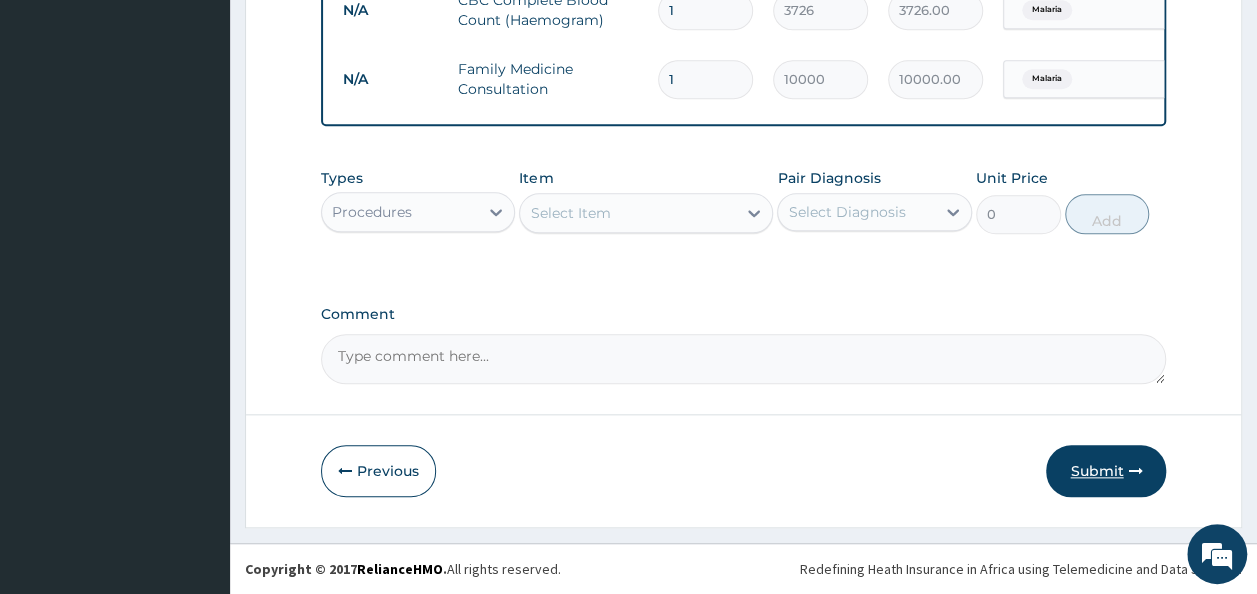 click on "Submit" at bounding box center [1106, 471] 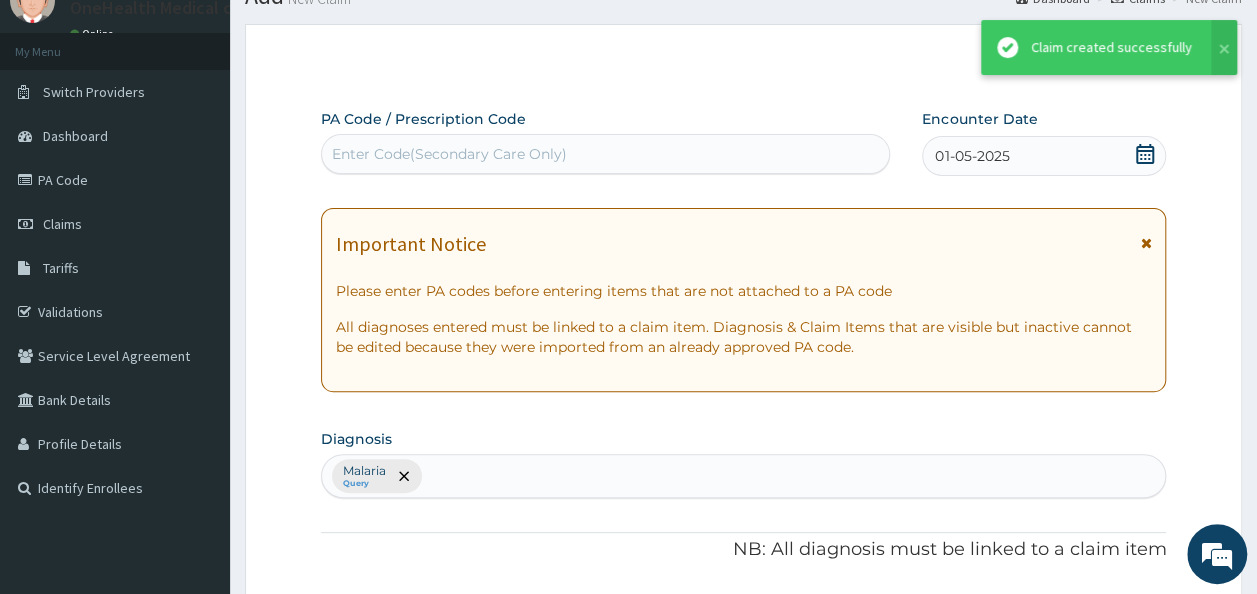 scroll, scrollTop: 904, scrollLeft: 0, axis: vertical 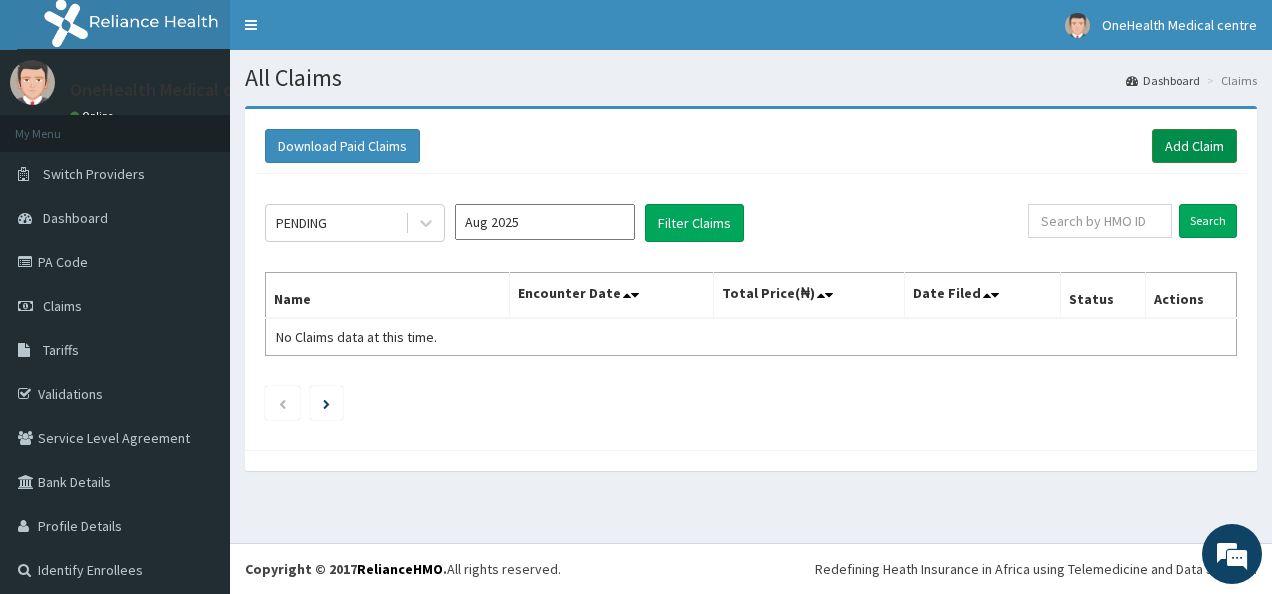 click on "Add Claim" at bounding box center (1194, 146) 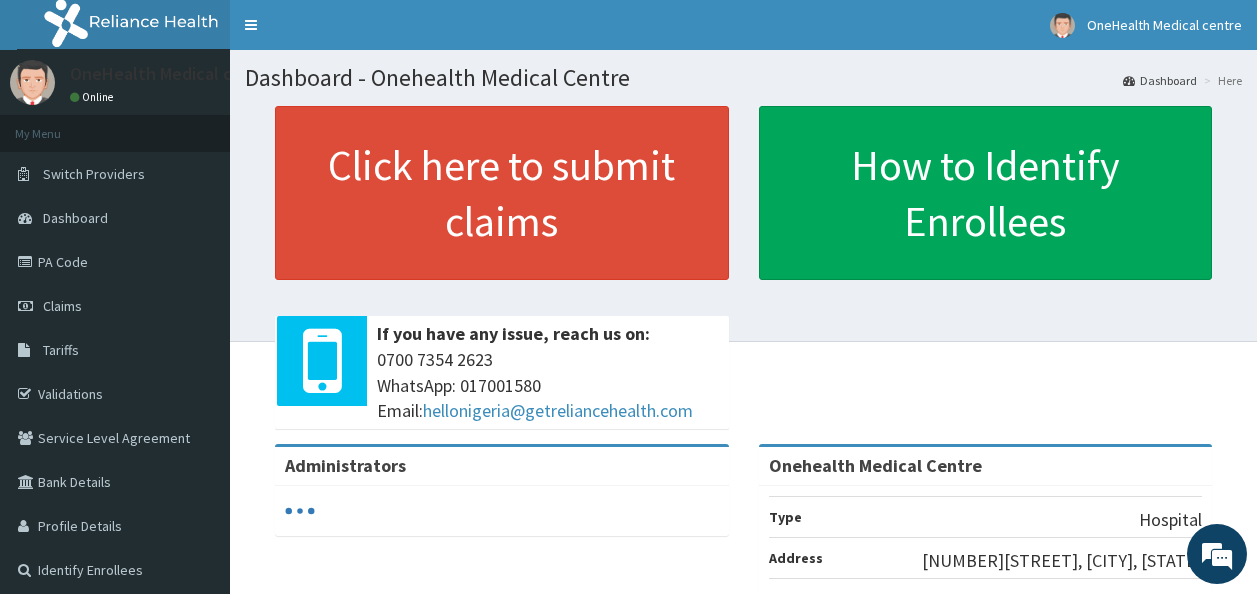 scroll, scrollTop: 0, scrollLeft: 0, axis: both 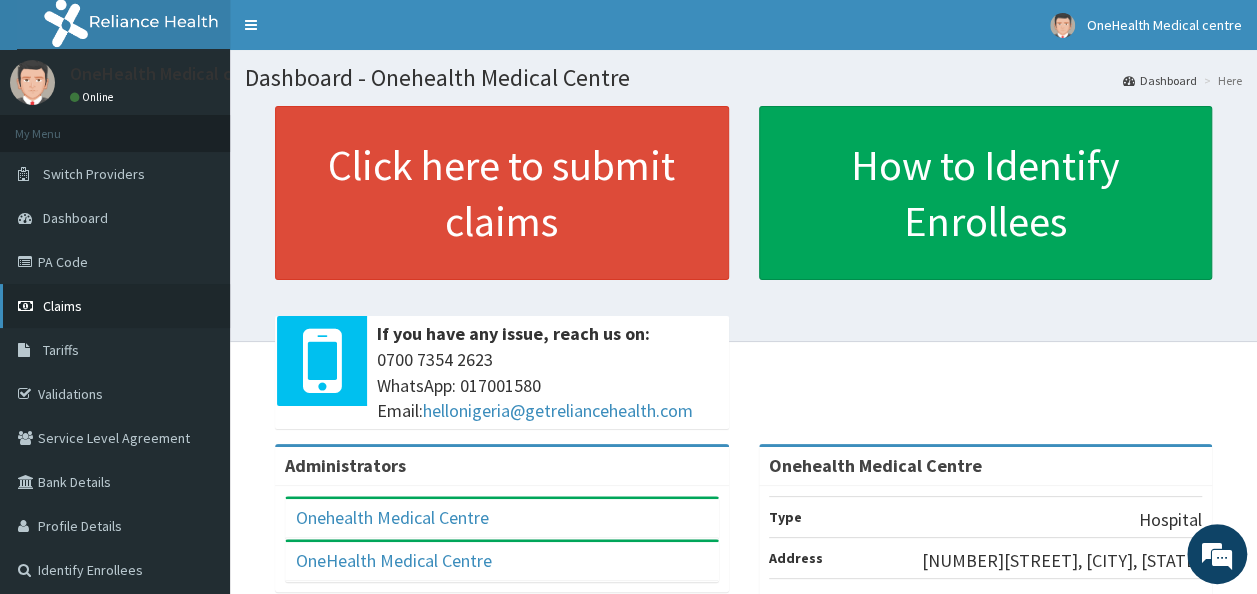 click on "Claims" at bounding box center (115, 306) 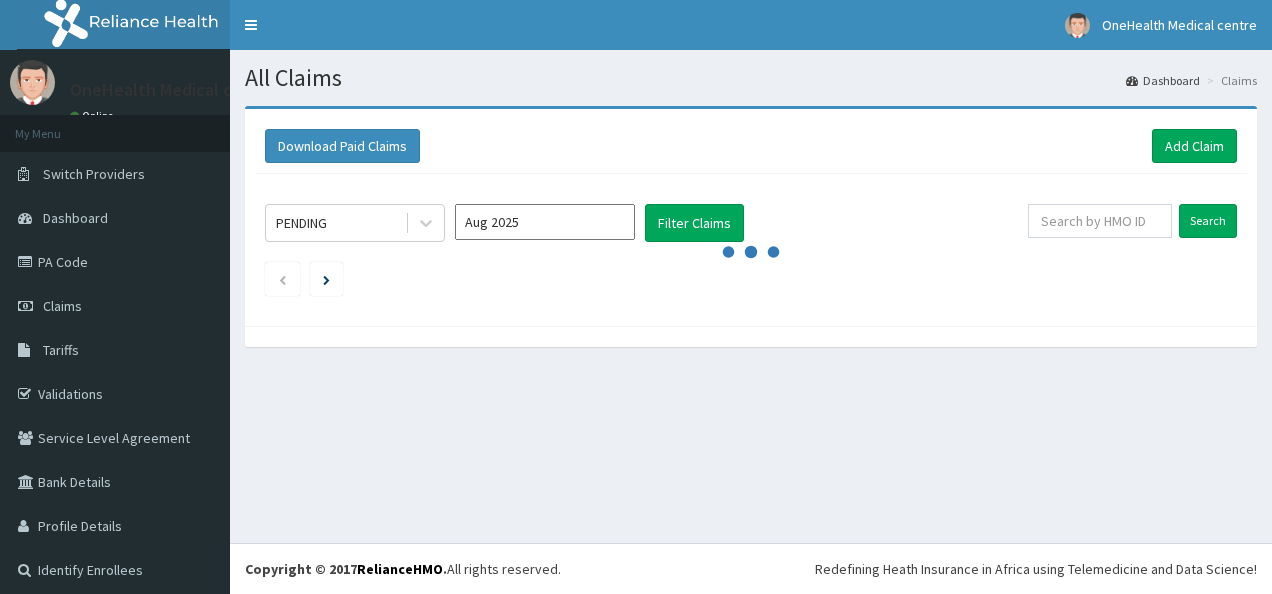 scroll, scrollTop: 0, scrollLeft: 0, axis: both 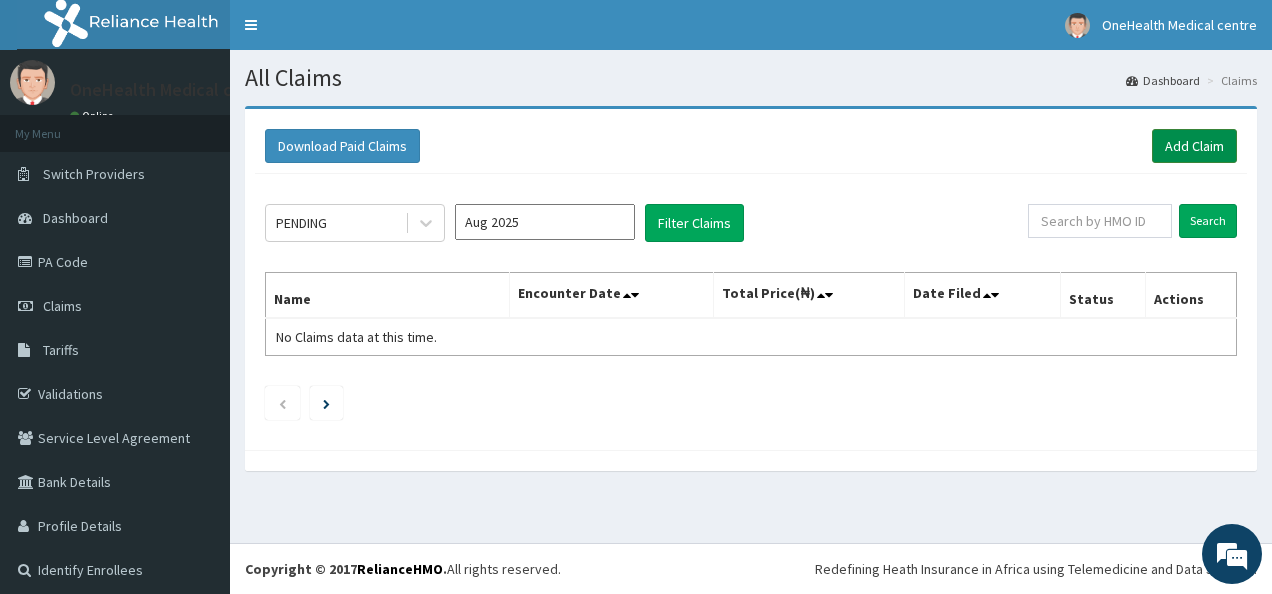 click on "Add Claim" at bounding box center [1194, 146] 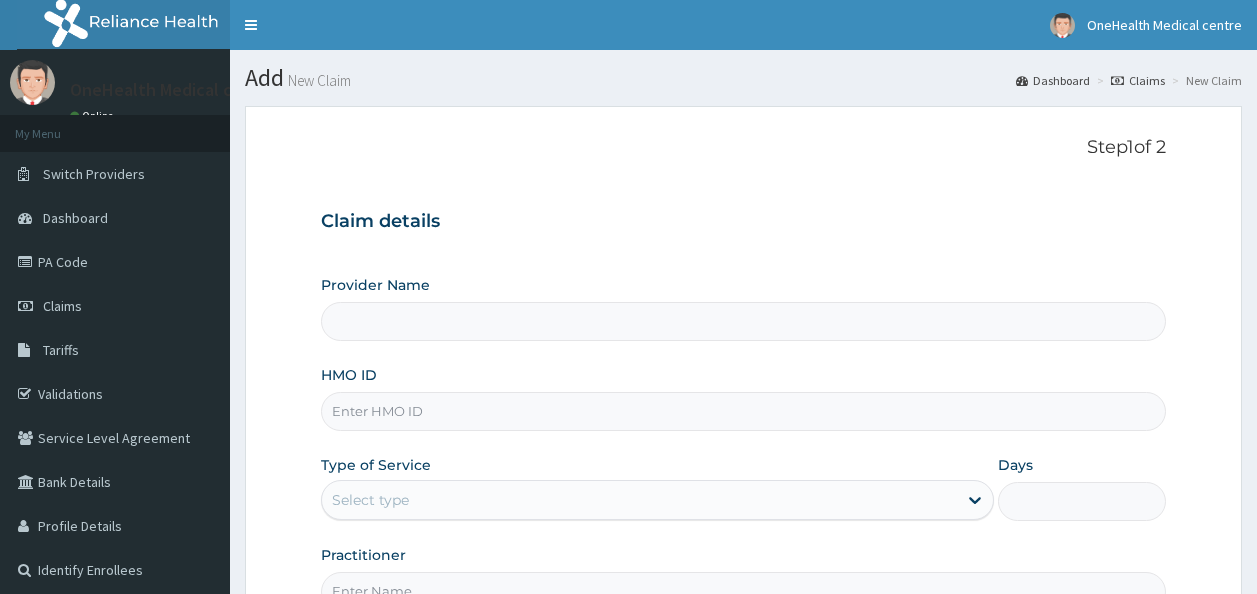 scroll, scrollTop: 0, scrollLeft: 0, axis: both 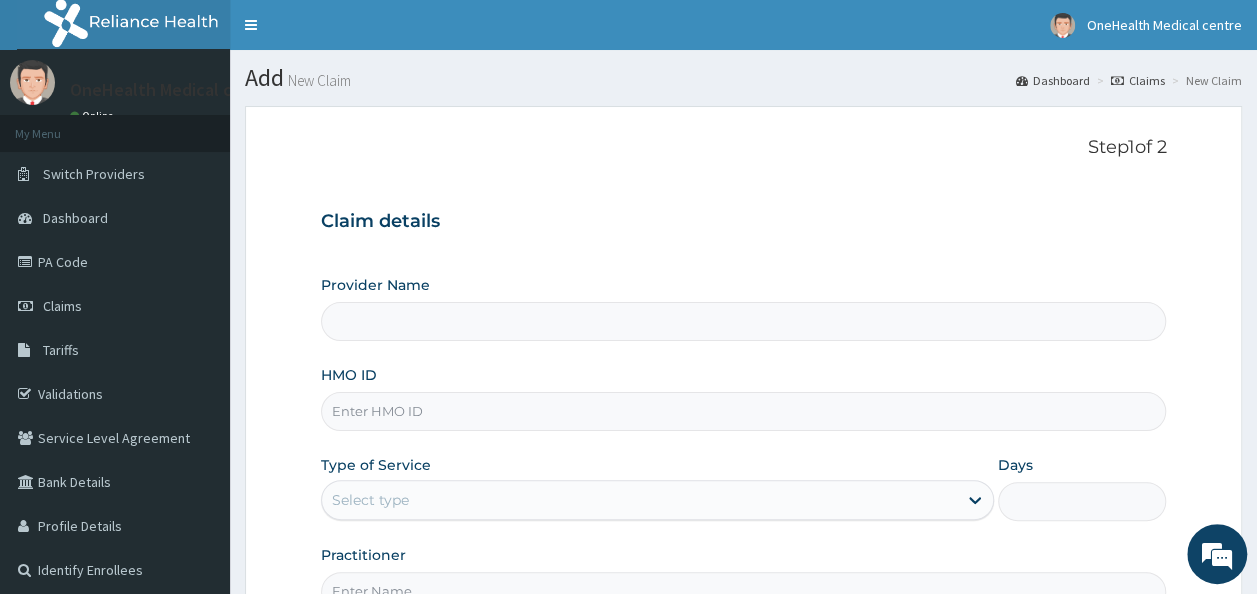click on "Provider Name" at bounding box center (744, 321) 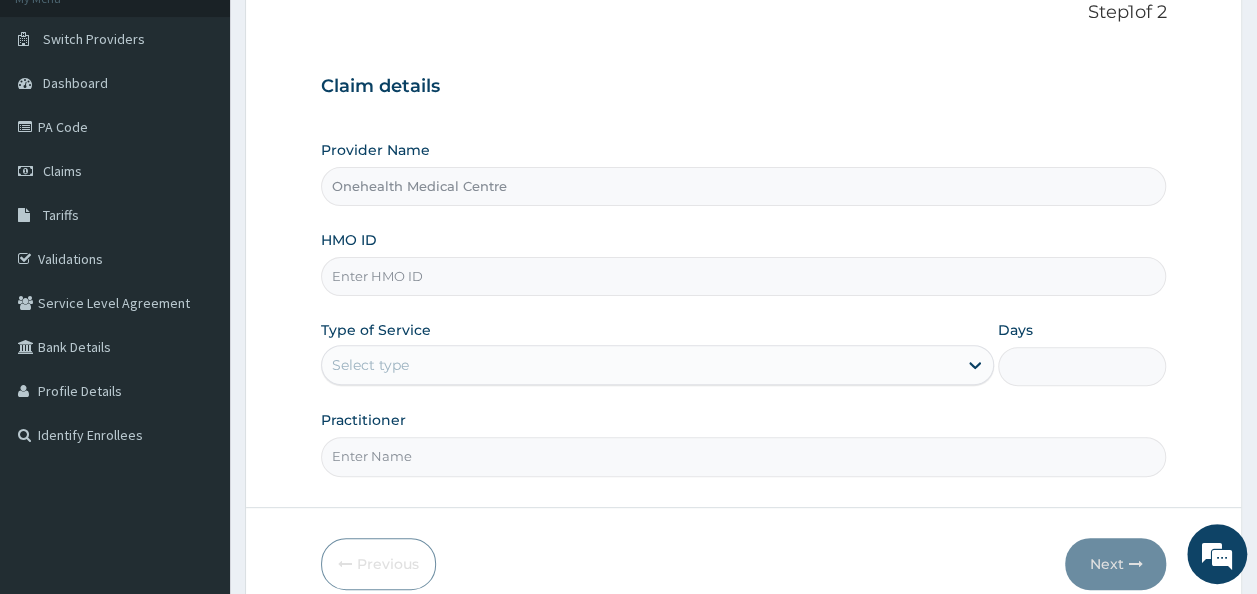 scroll, scrollTop: 136, scrollLeft: 0, axis: vertical 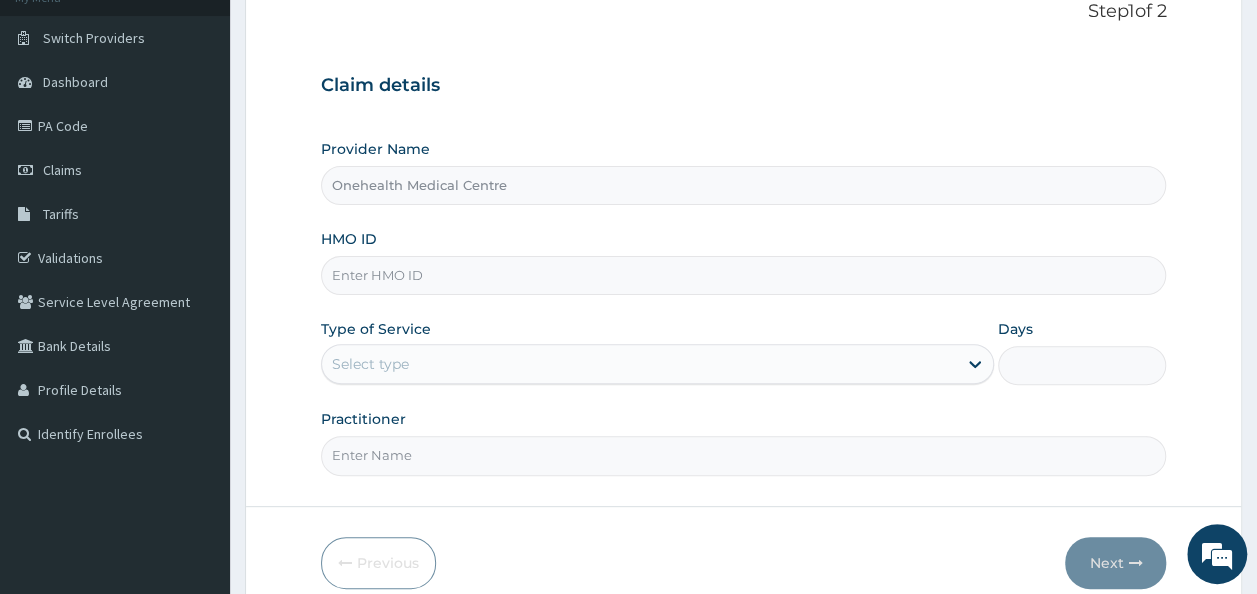 click on "HMO ID" at bounding box center [744, 275] 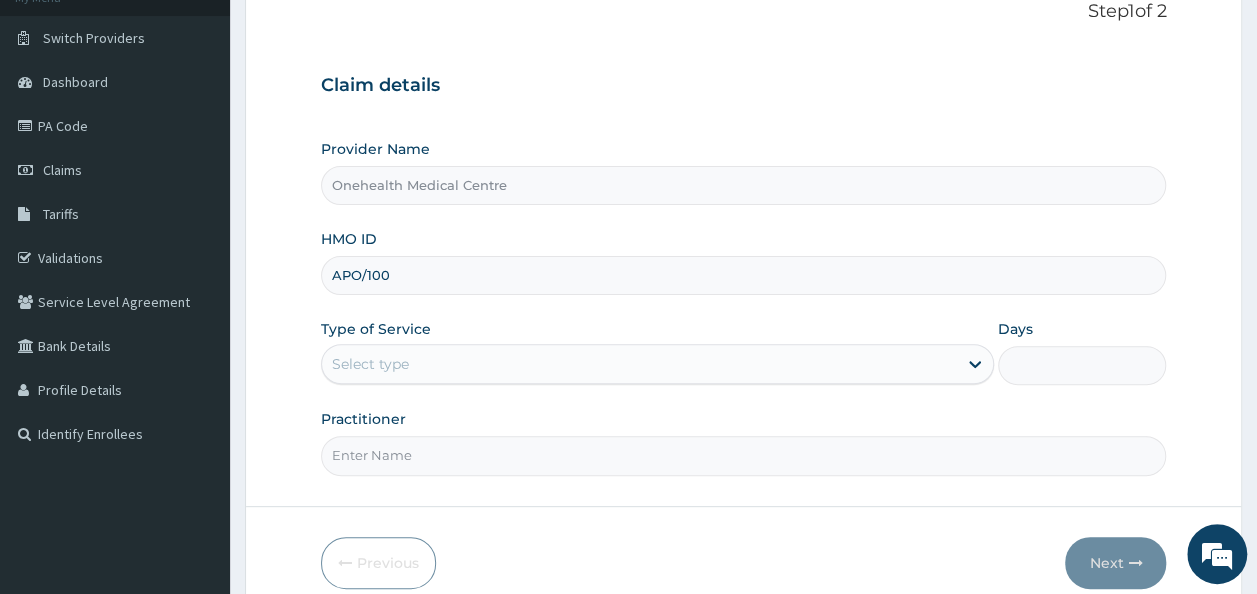 scroll, scrollTop: 0, scrollLeft: 0, axis: both 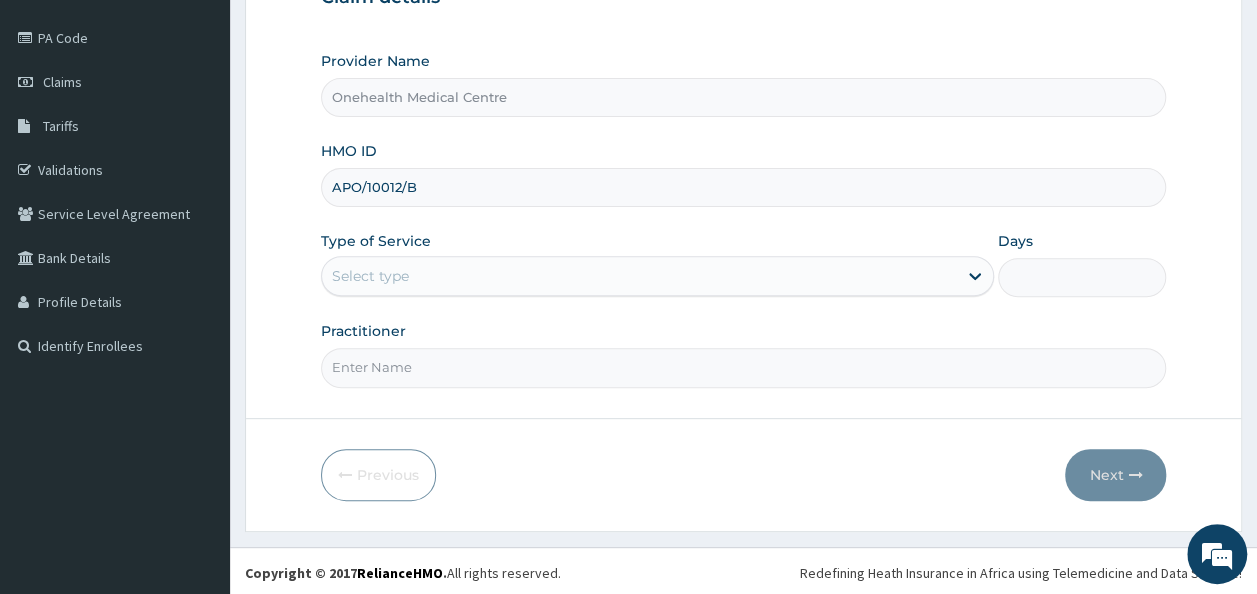 type on "APO/10012/B" 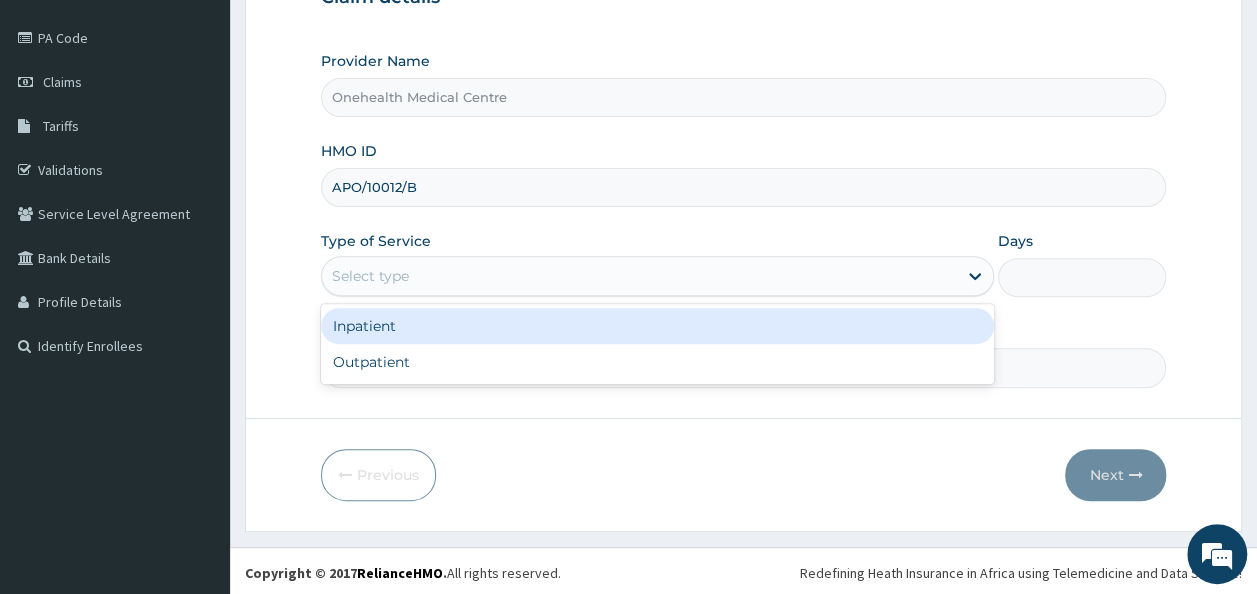 click on "Select type" at bounding box center [639, 276] 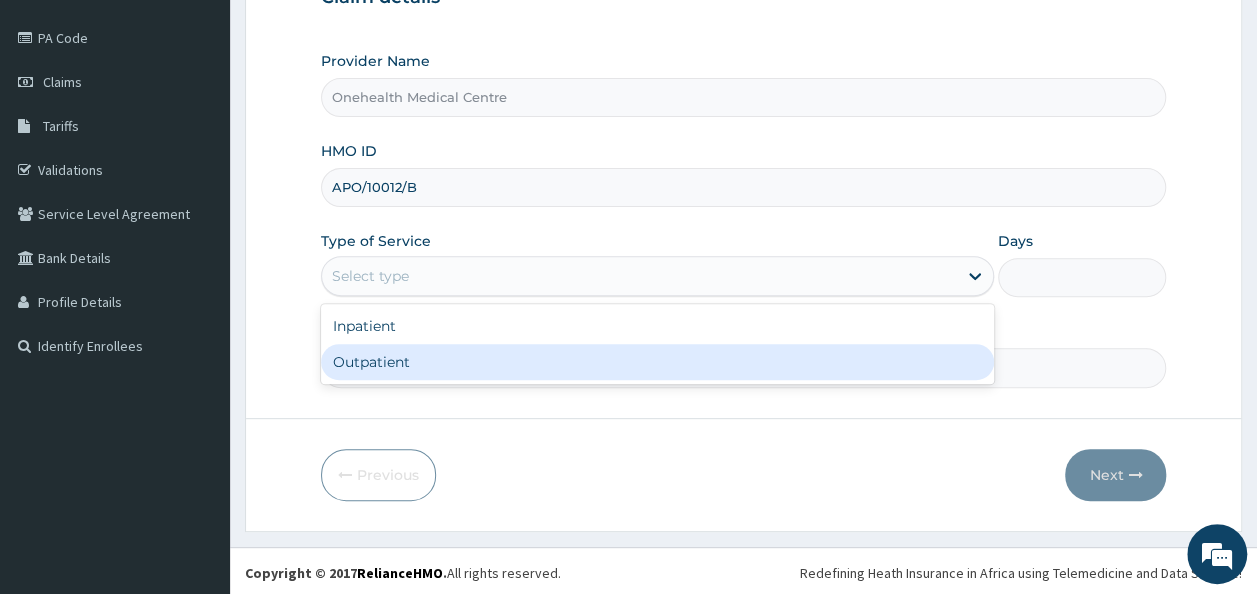 click on "Outpatient" at bounding box center (657, 362) 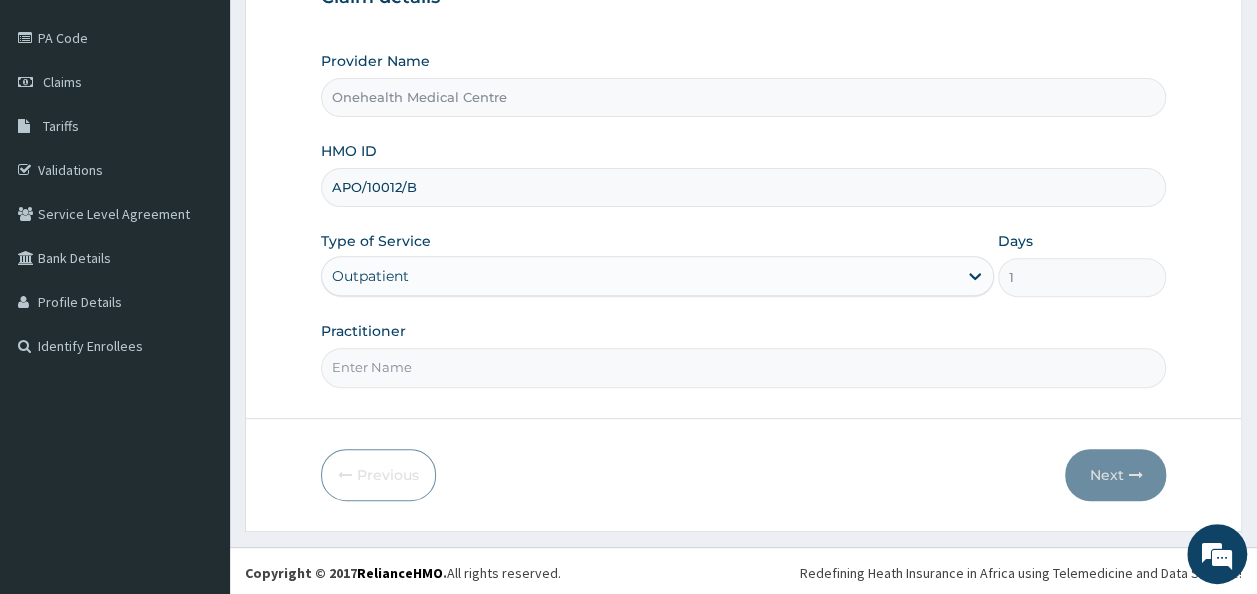 click on "Practitioner" at bounding box center (744, 367) 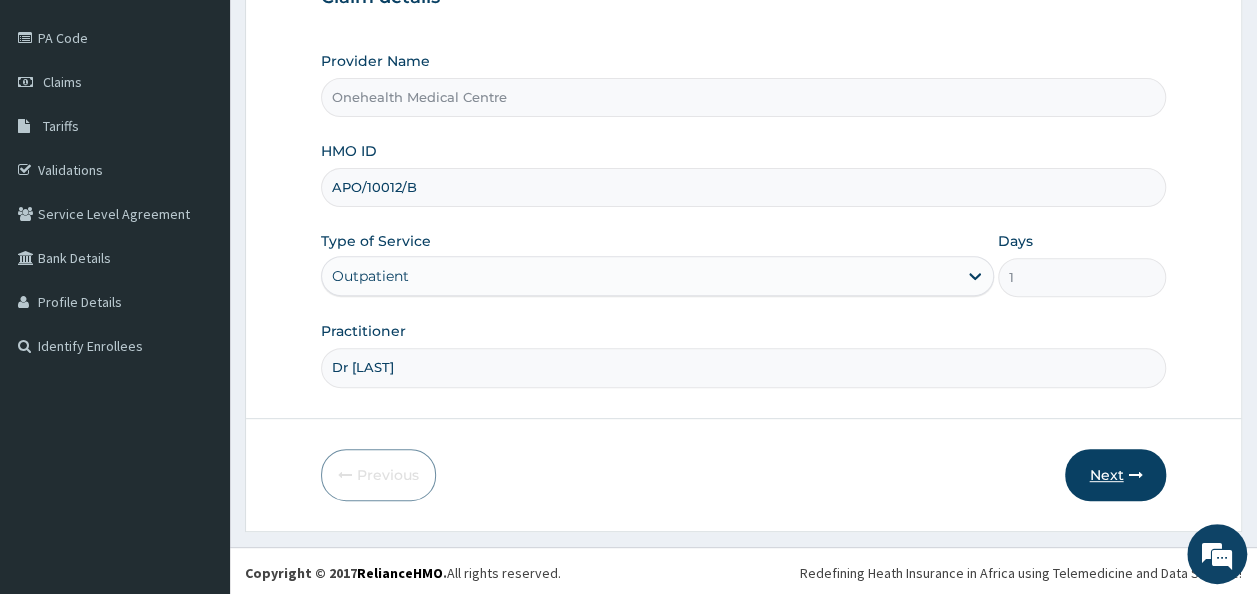 type on "Dr [LAST]" 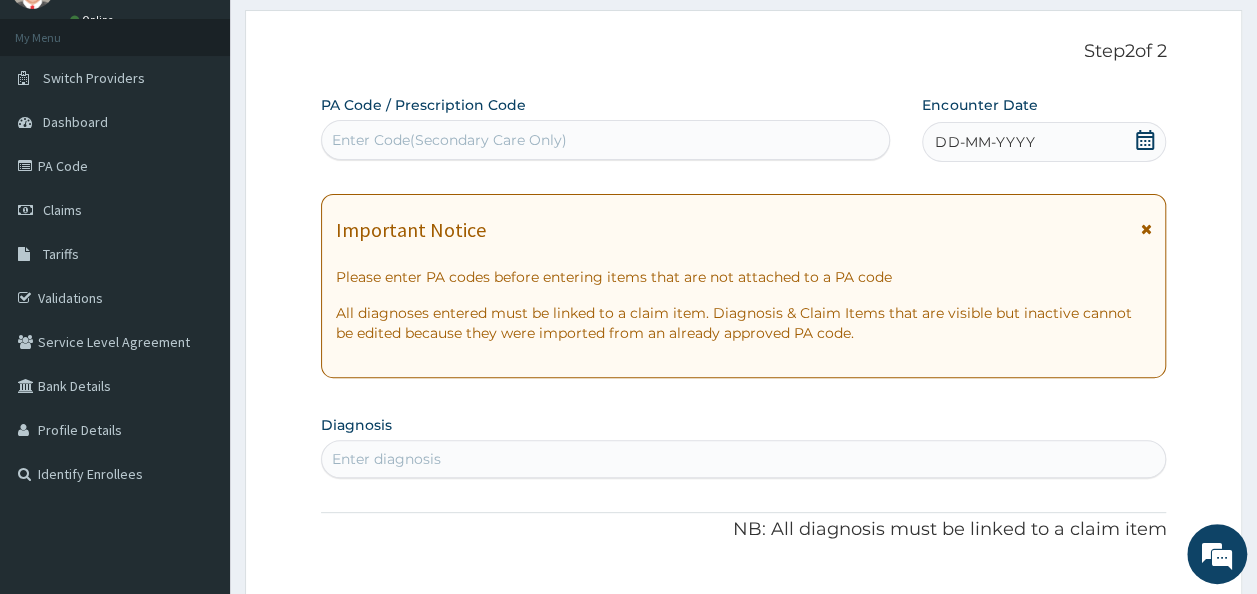 scroll, scrollTop: 69, scrollLeft: 0, axis: vertical 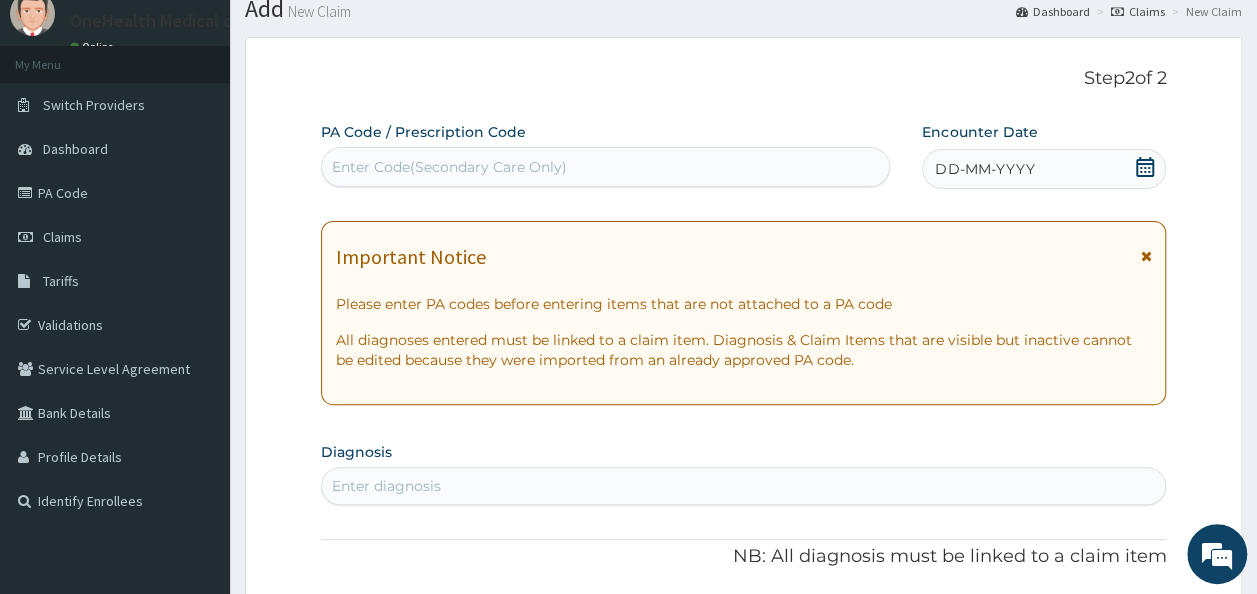 click on "DD-MM-YYYY" at bounding box center [984, 169] 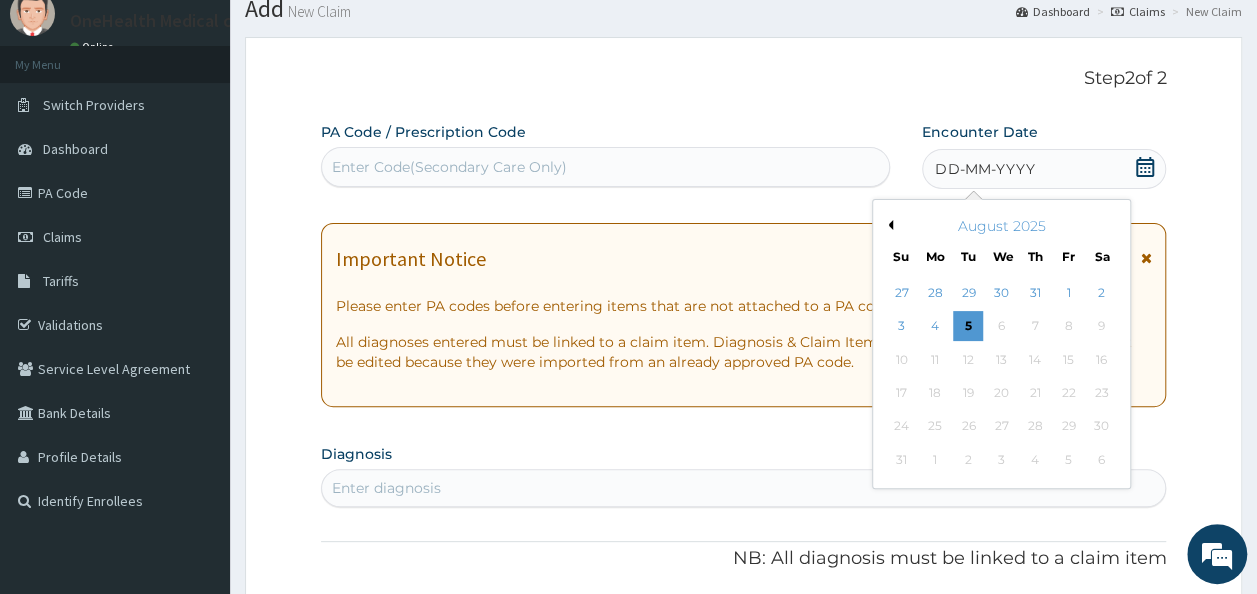 click on "August 2025" at bounding box center (1001, 226) 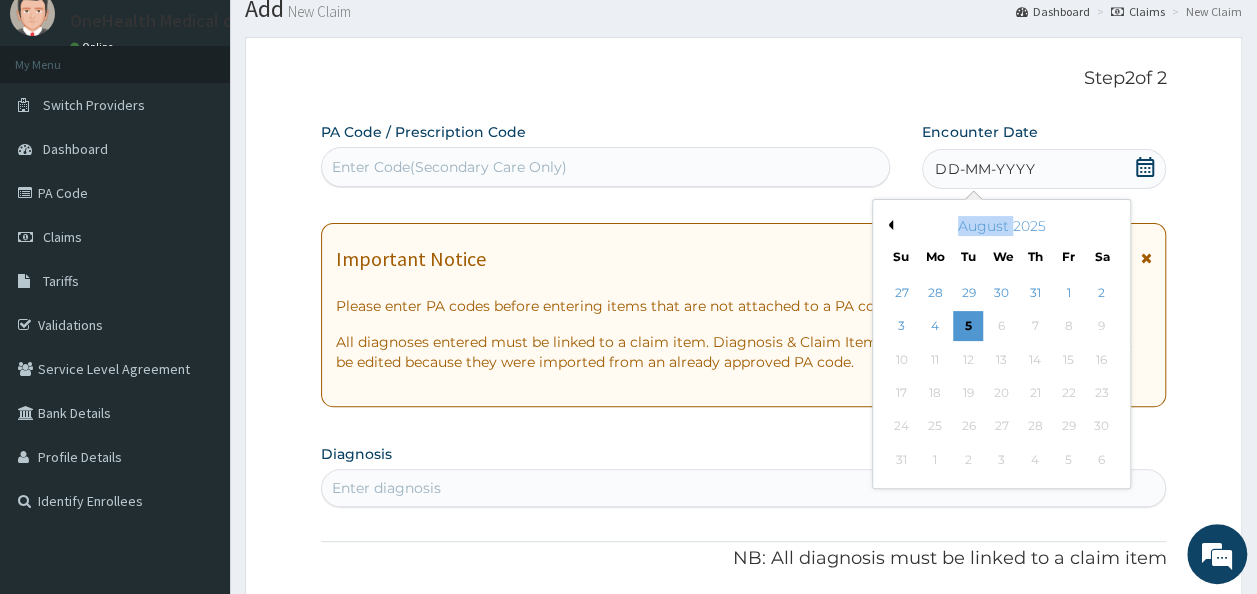 click on "August 2025" at bounding box center [1001, 226] 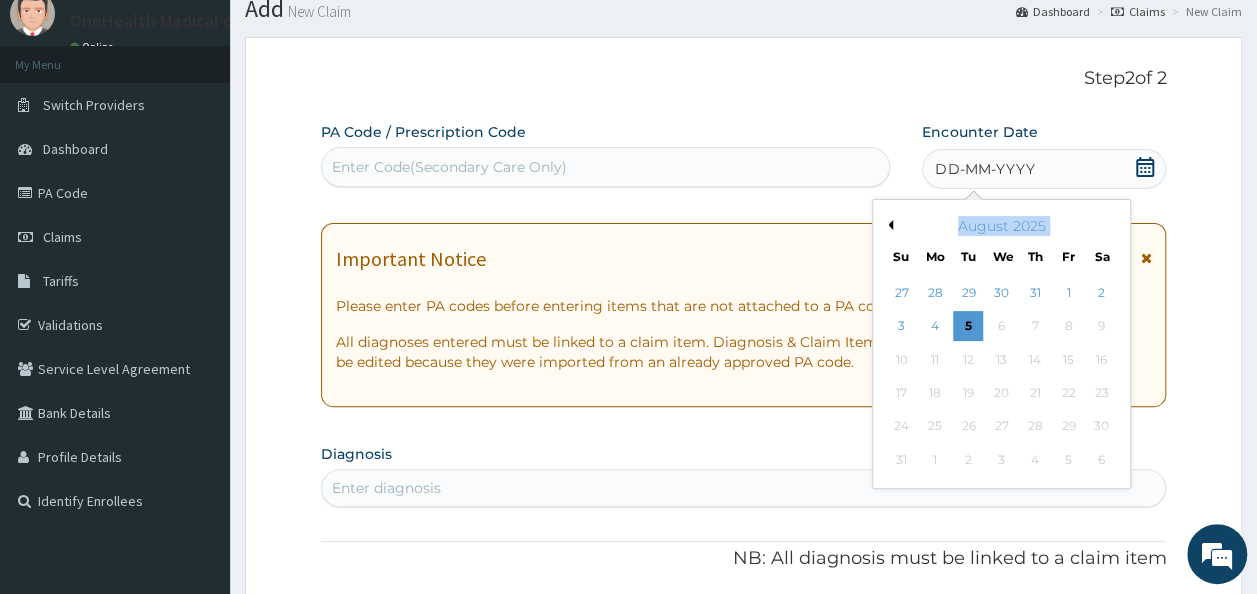 click on "August 2025" at bounding box center (1001, 226) 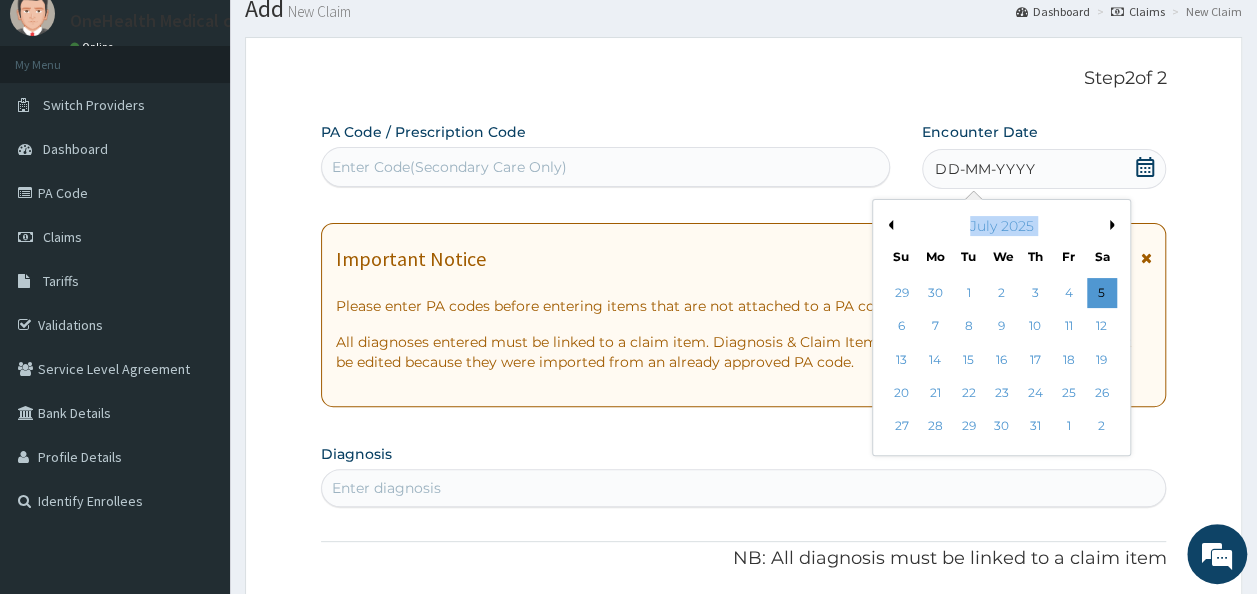 click on "Previous Month" at bounding box center (888, 225) 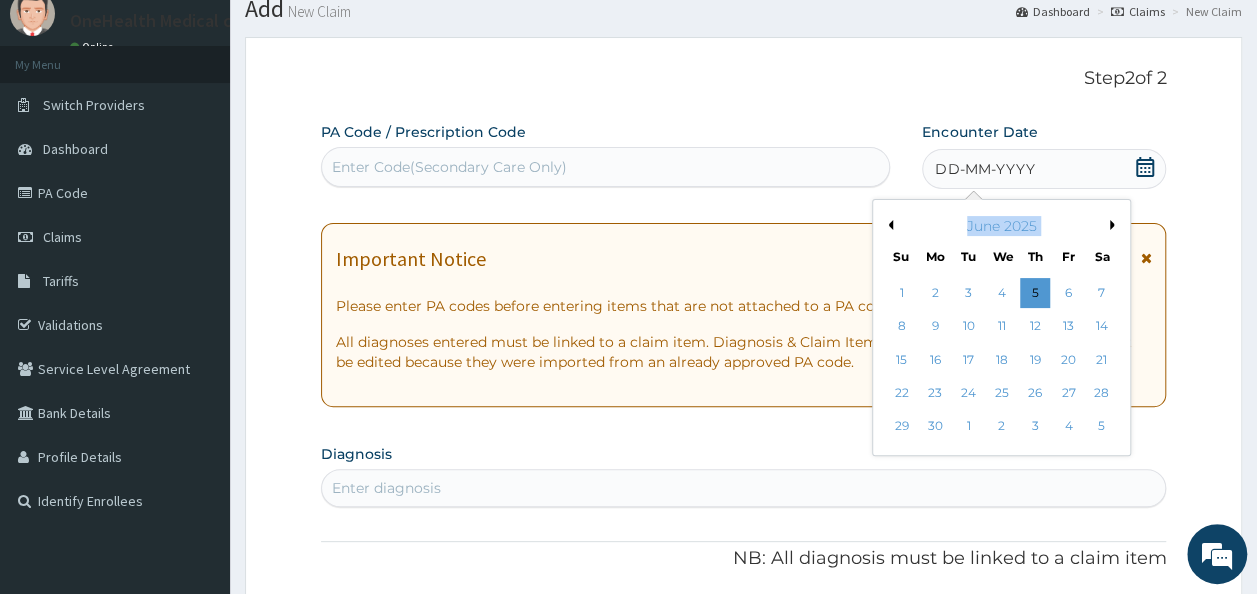 click on "Previous Month" at bounding box center [888, 225] 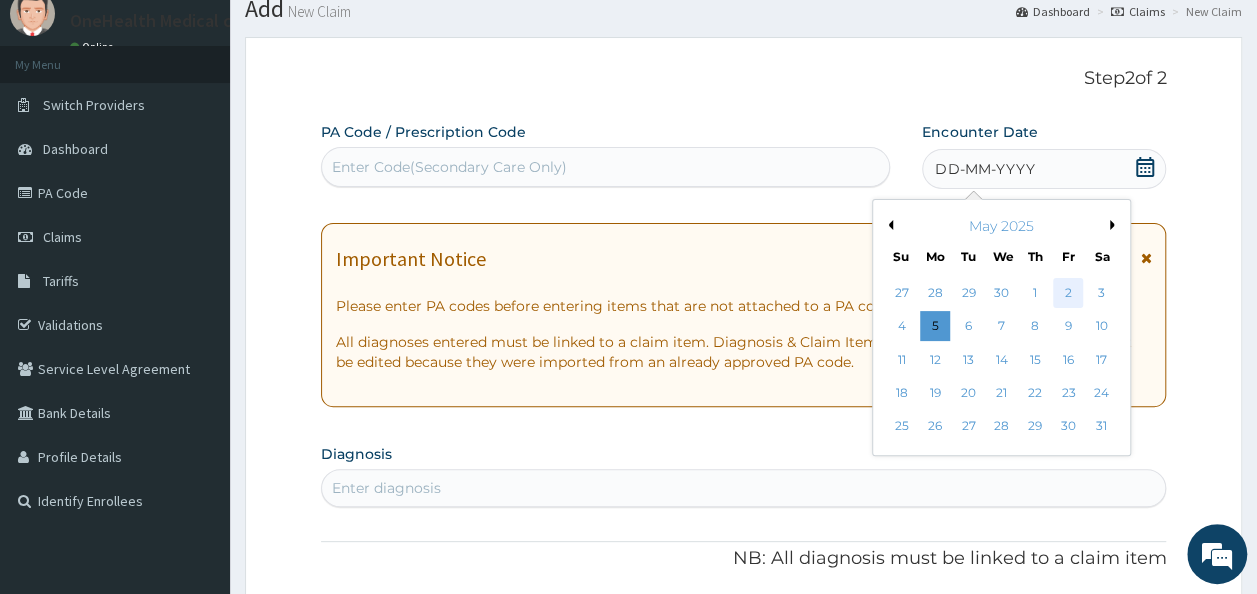click on "2" at bounding box center [1068, 293] 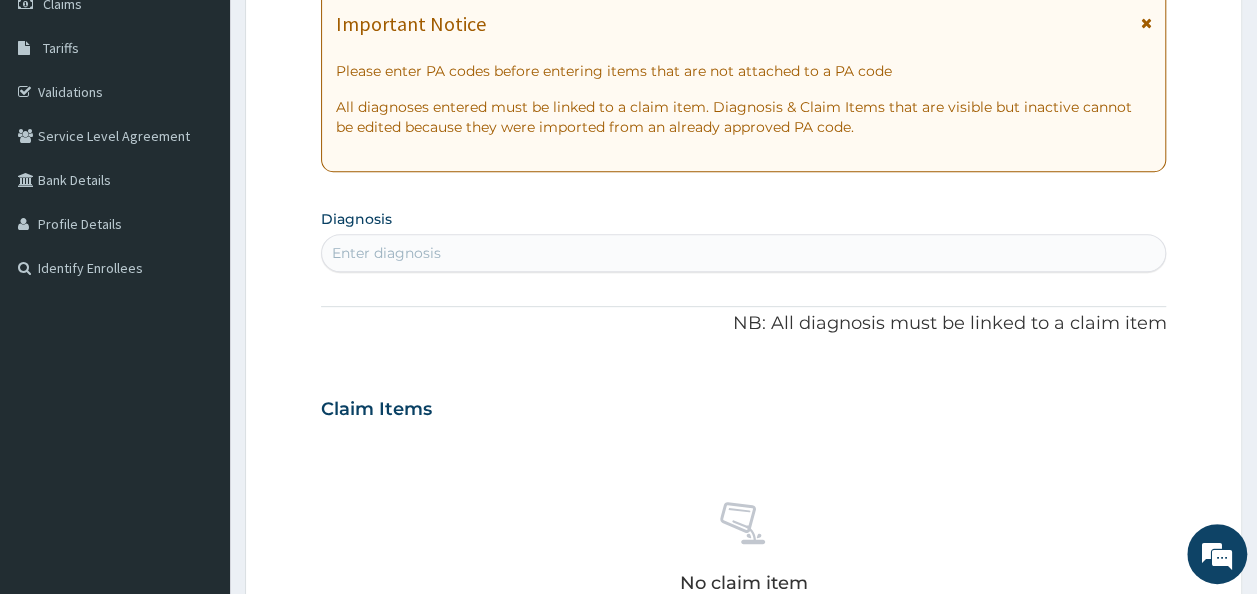 scroll, scrollTop: 305, scrollLeft: 0, axis: vertical 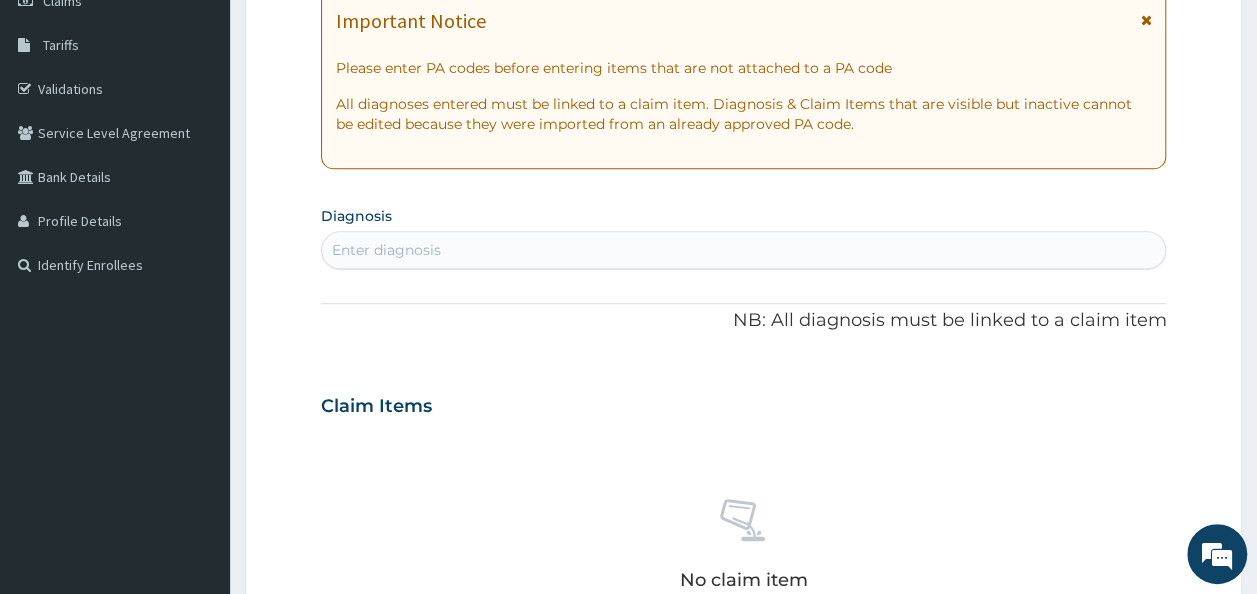 click on "Enter diagnosis" at bounding box center (744, 250) 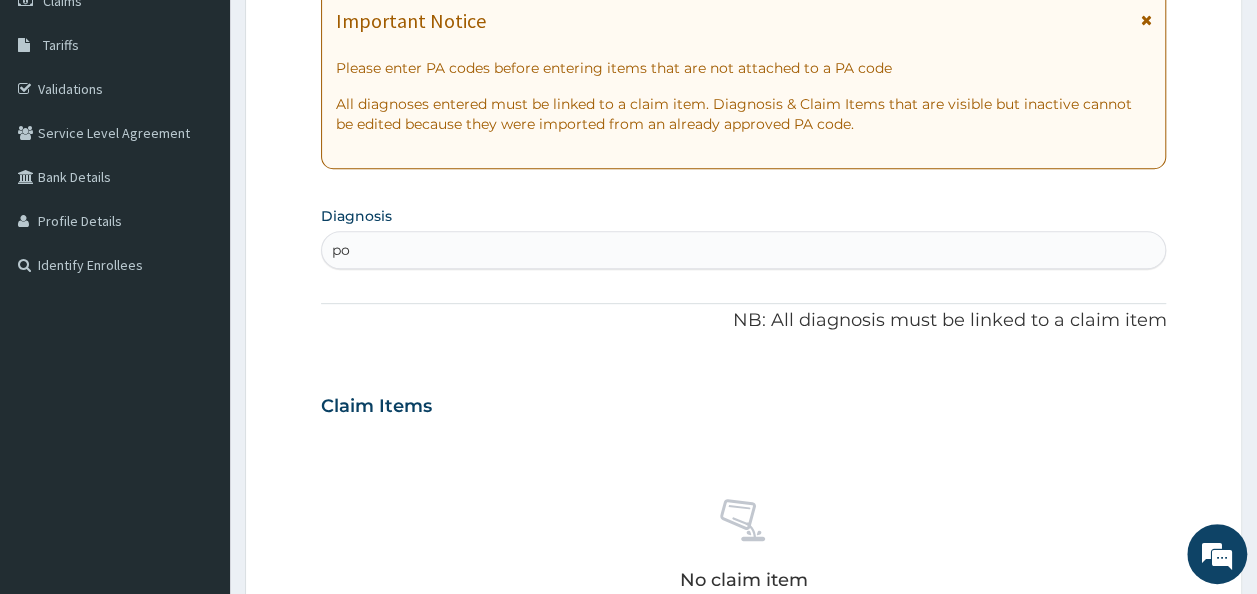 type on "p" 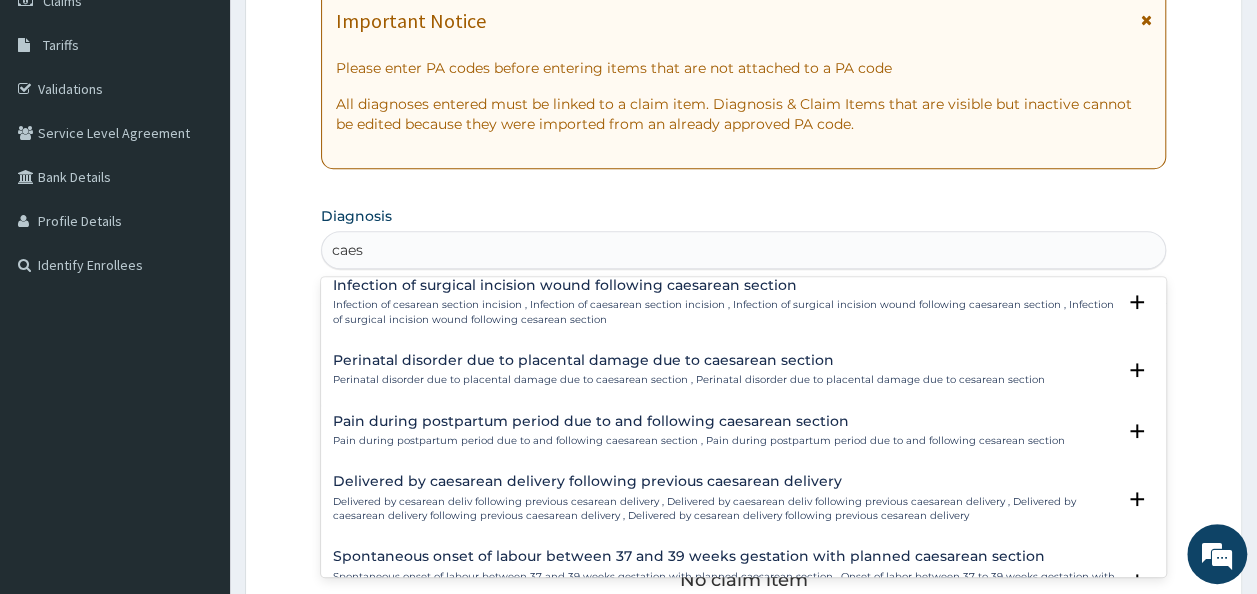 scroll, scrollTop: 1553, scrollLeft: 0, axis: vertical 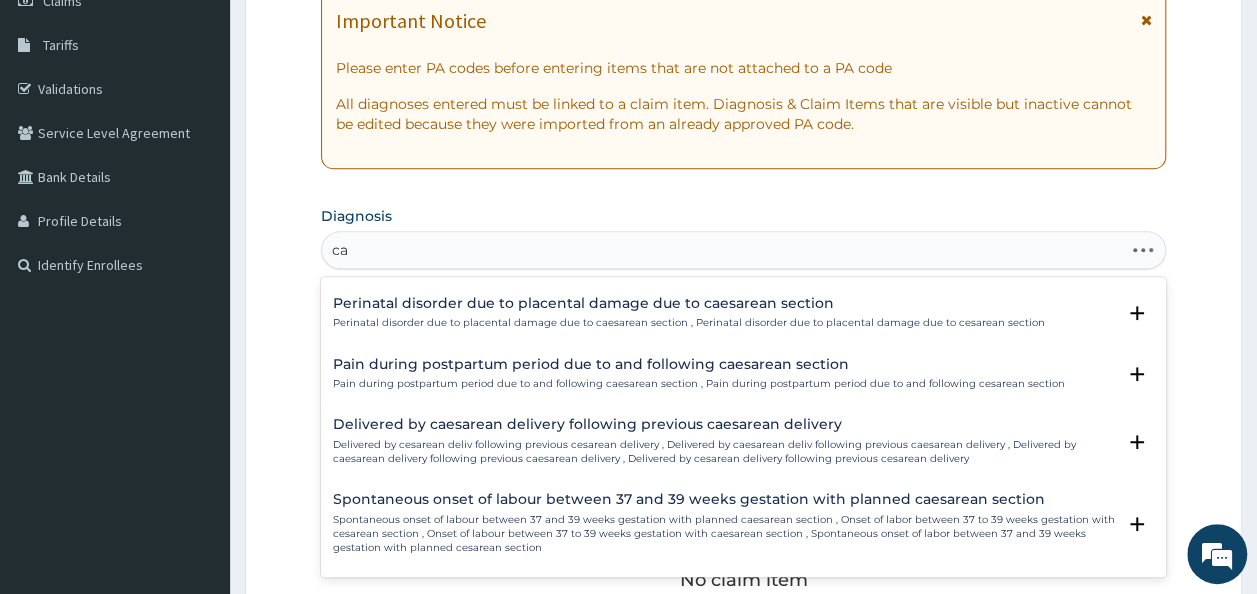 type on "c" 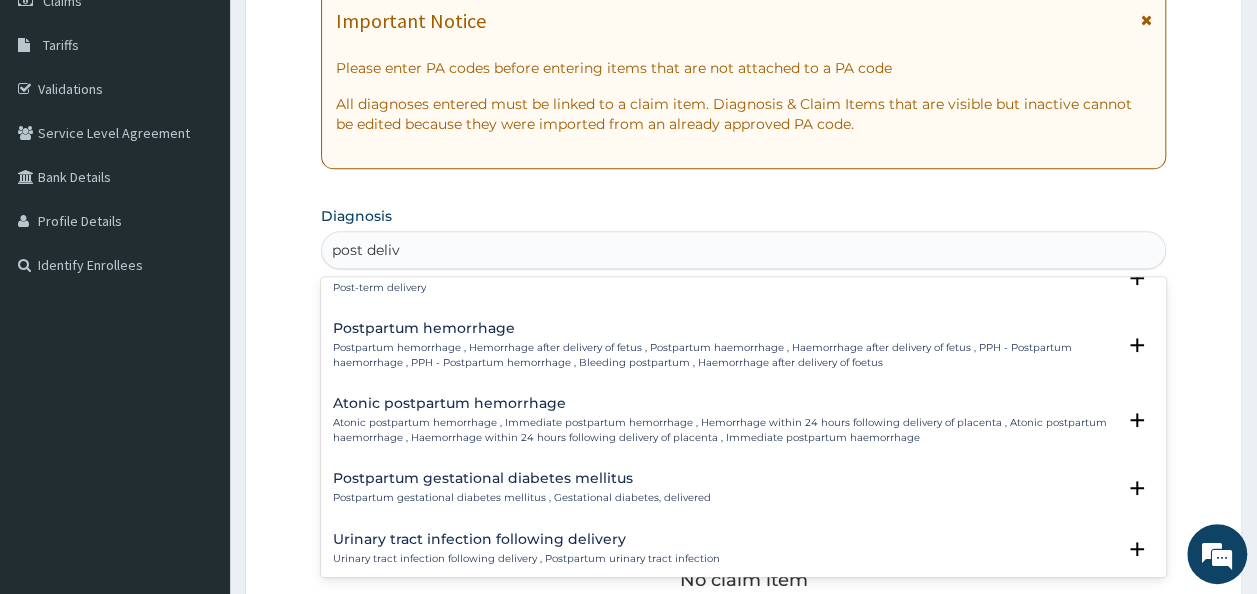 scroll, scrollTop: 0, scrollLeft: 0, axis: both 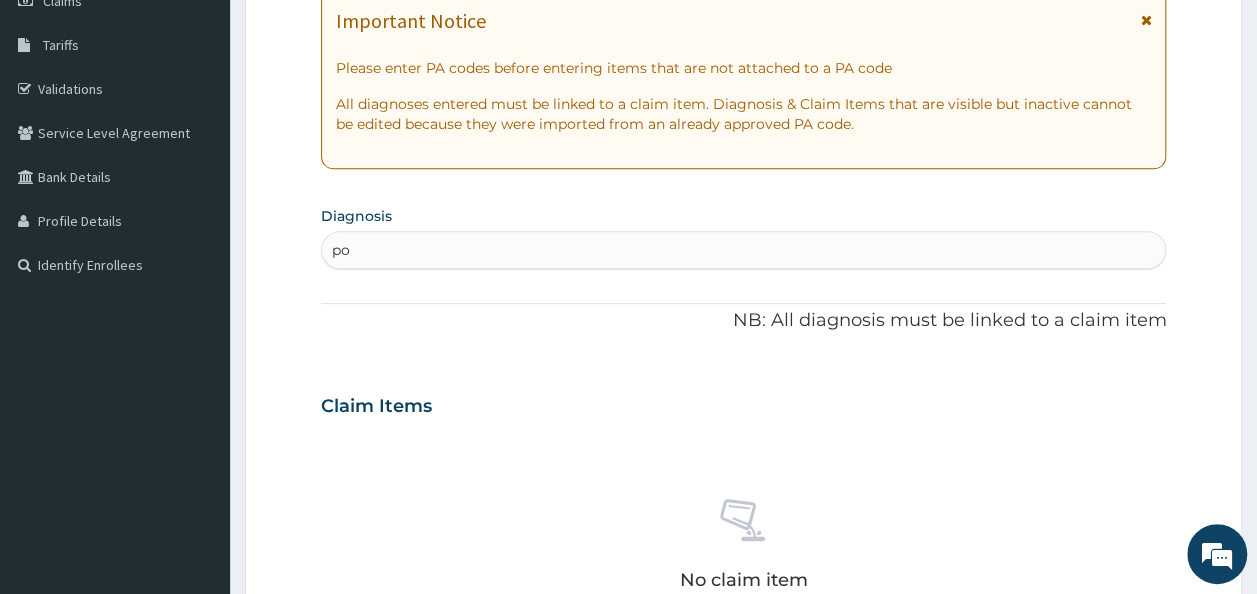 type on "p" 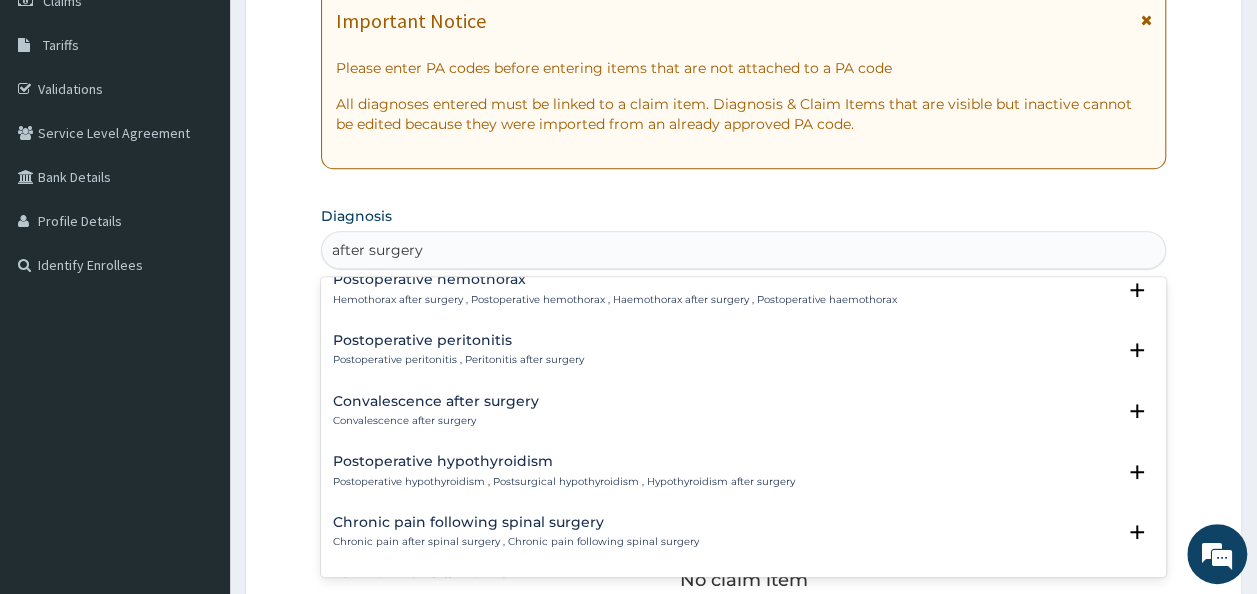 scroll, scrollTop: 0, scrollLeft: 0, axis: both 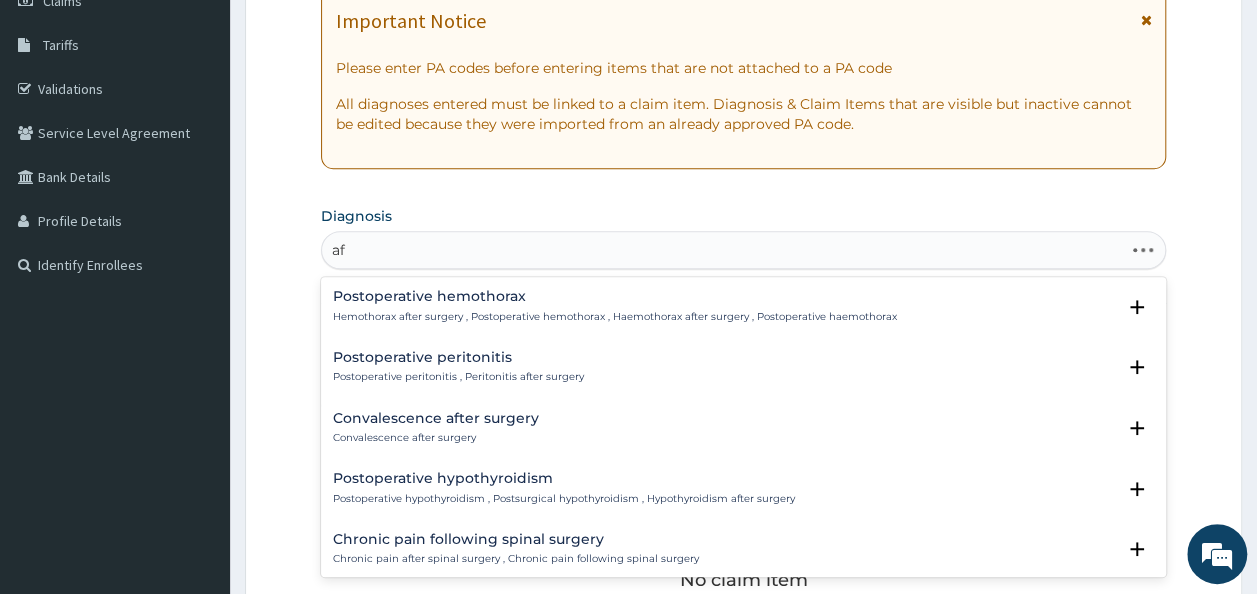type on "a" 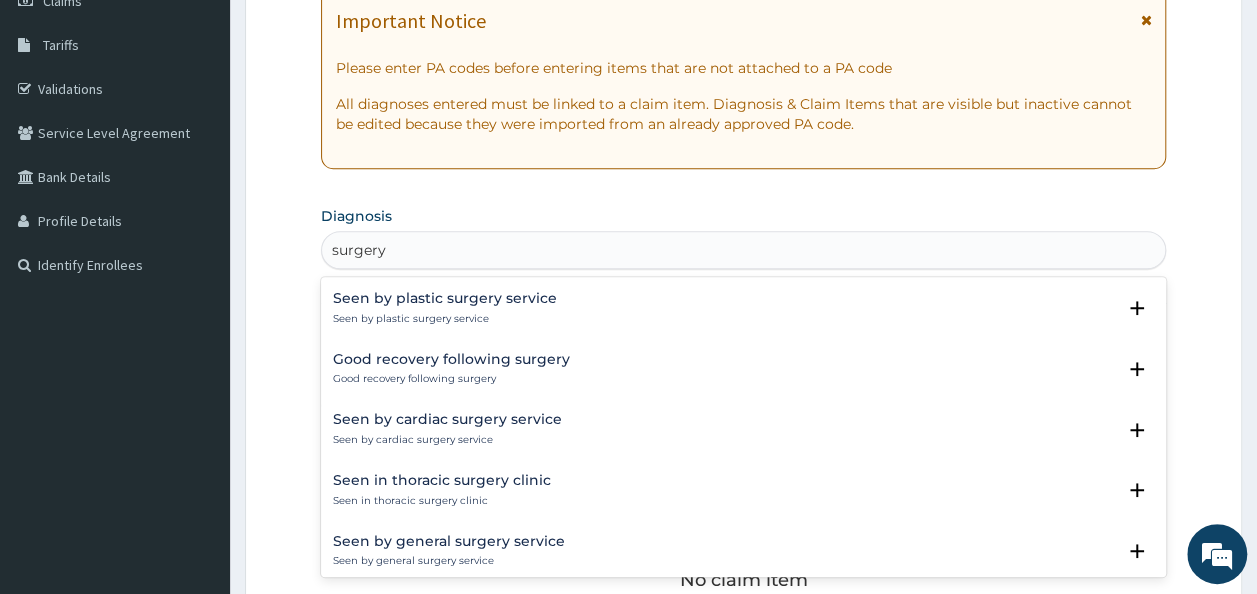 scroll, scrollTop: 1698, scrollLeft: 0, axis: vertical 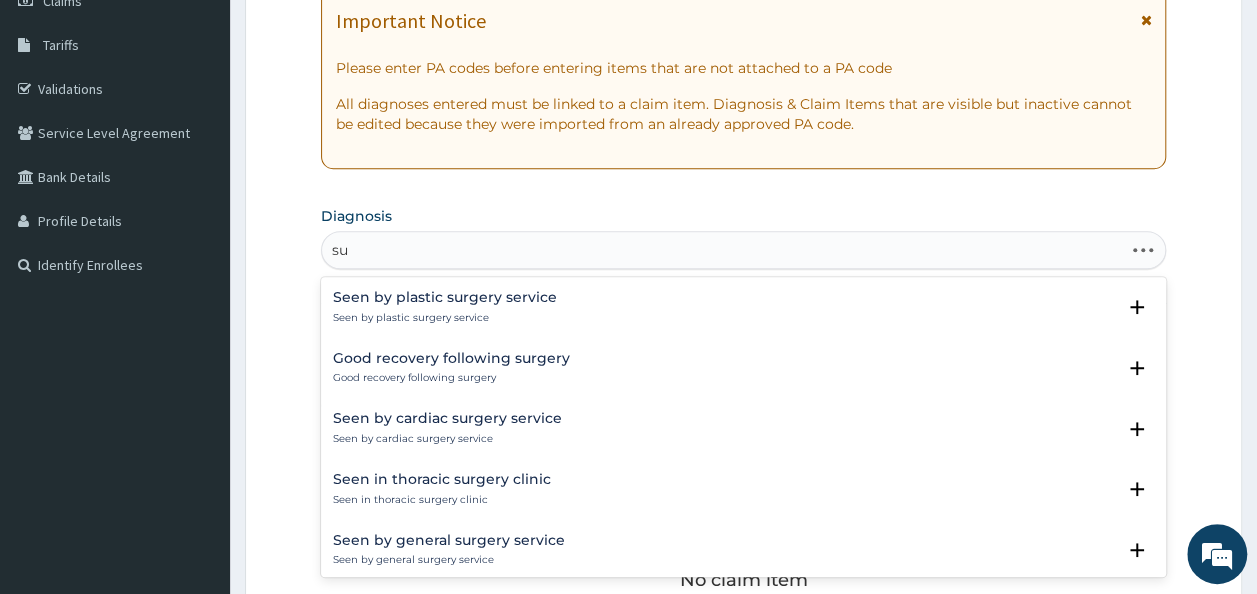 type on "s" 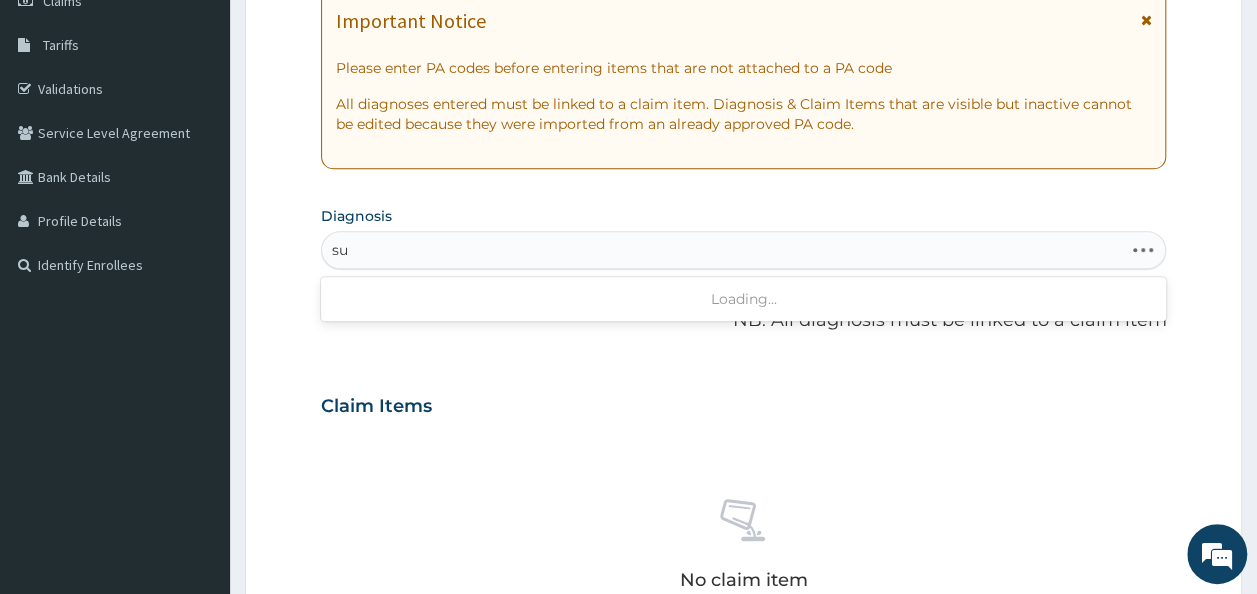 type on "s" 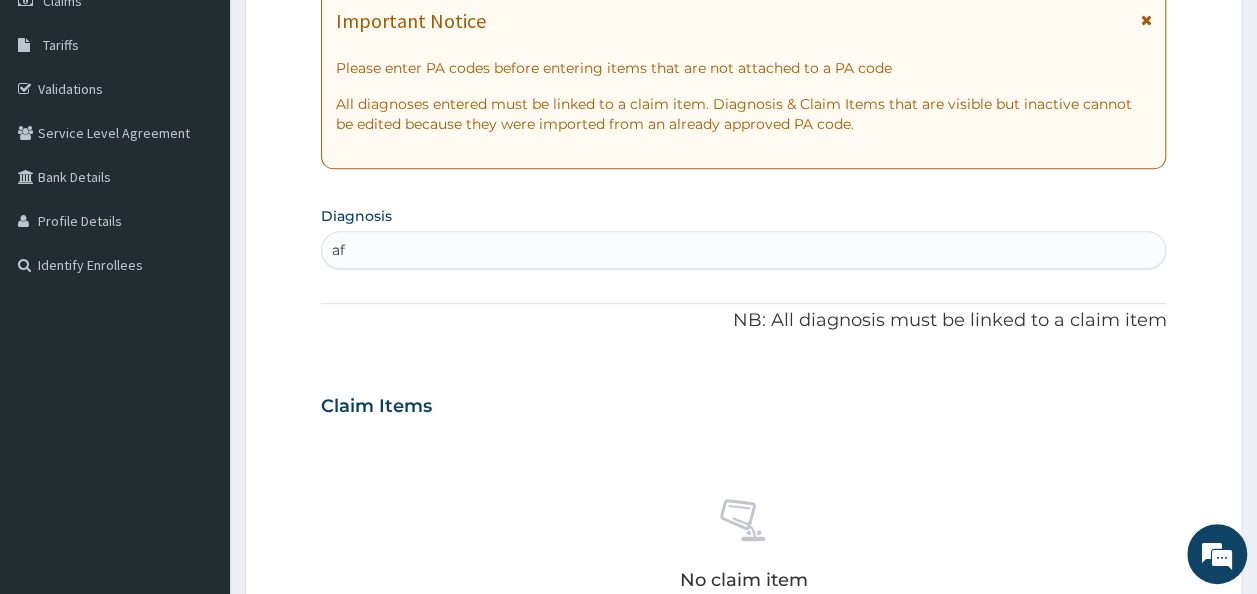 type on "a" 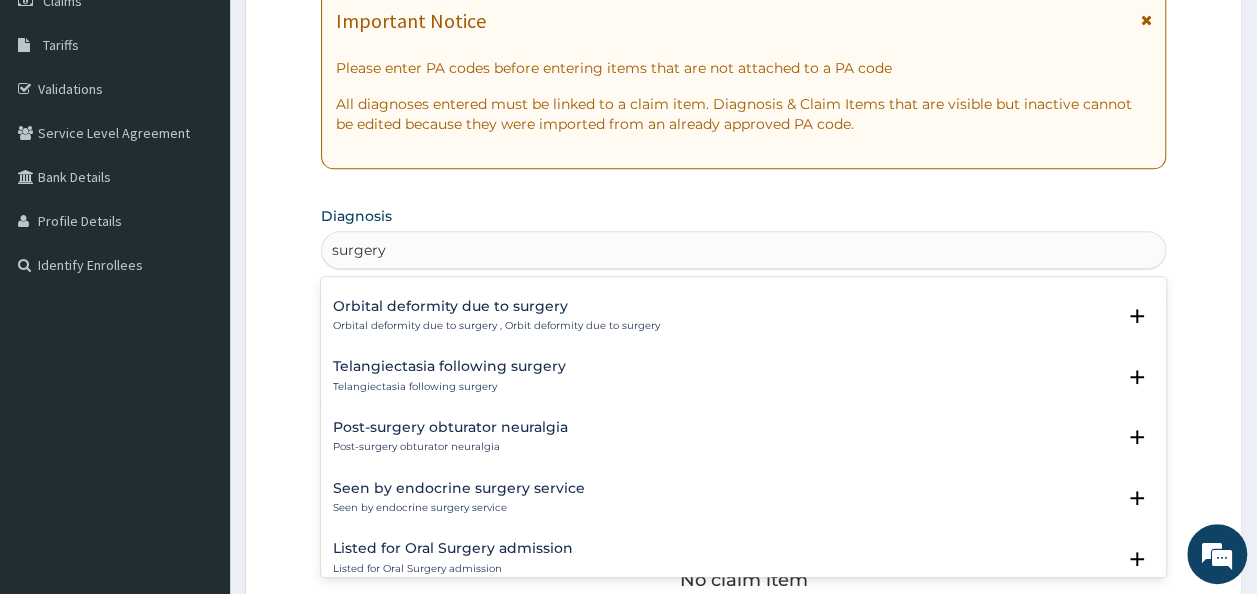 scroll, scrollTop: 2756, scrollLeft: 0, axis: vertical 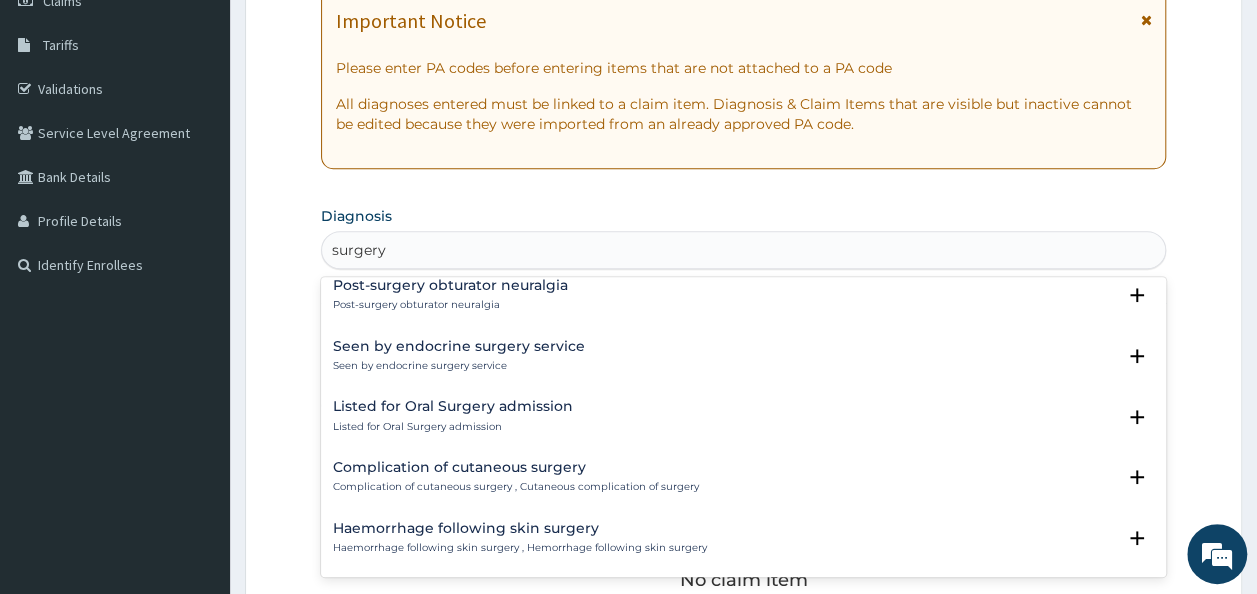 type on "surgery" 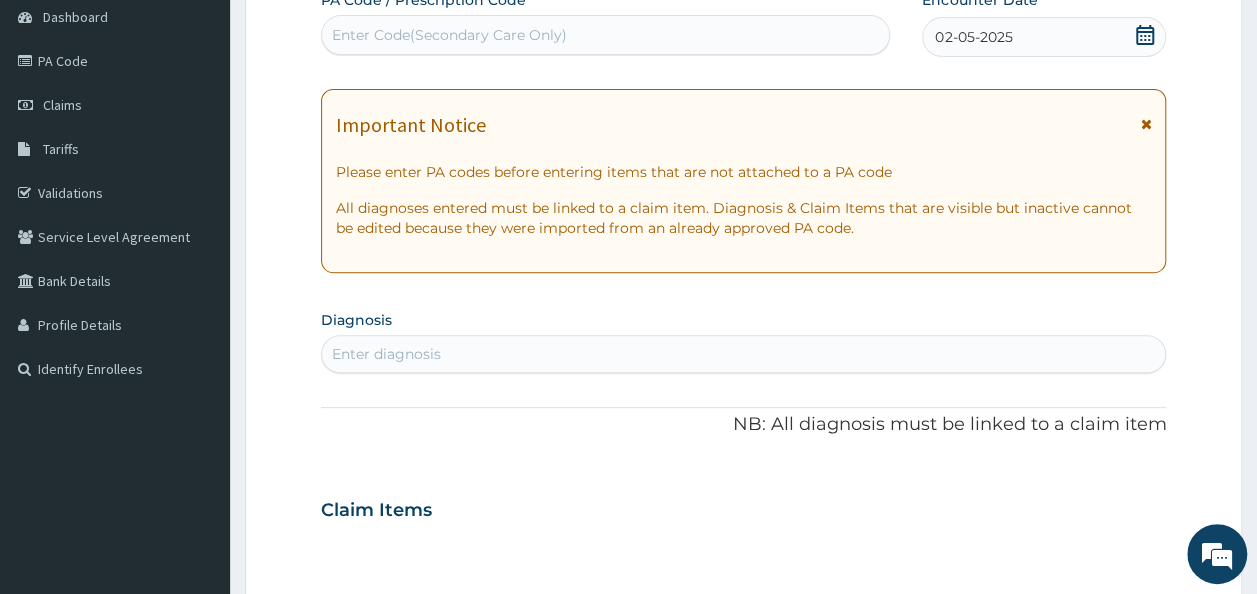 scroll, scrollTop: 236, scrollLeft: 0, axis: vertical 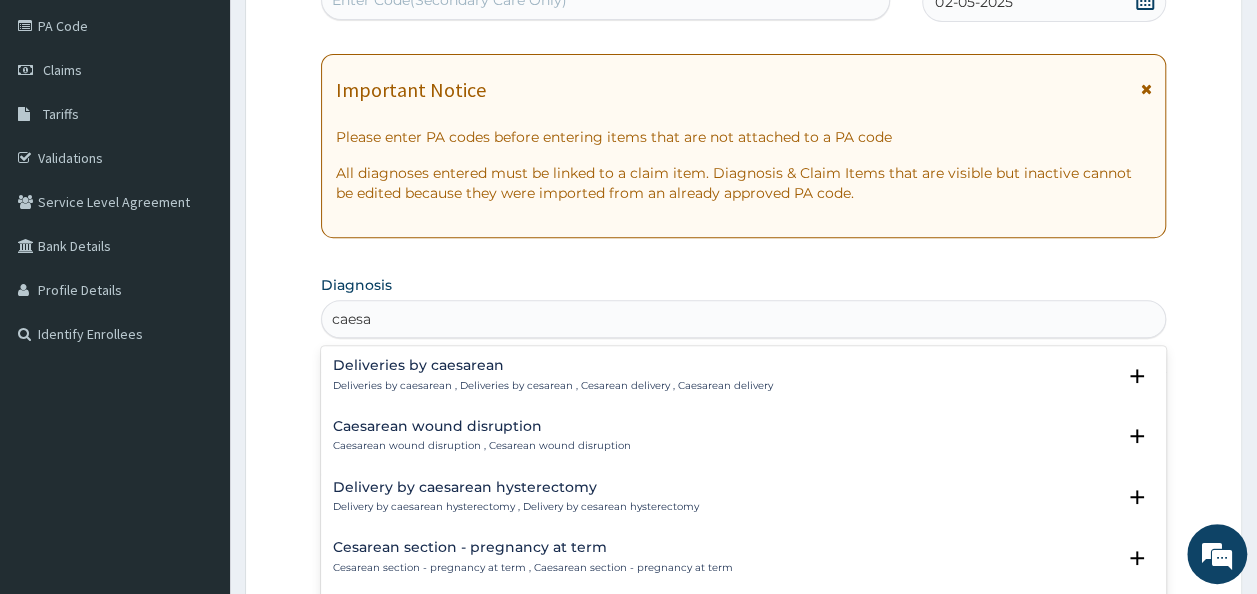 type on "caesar" 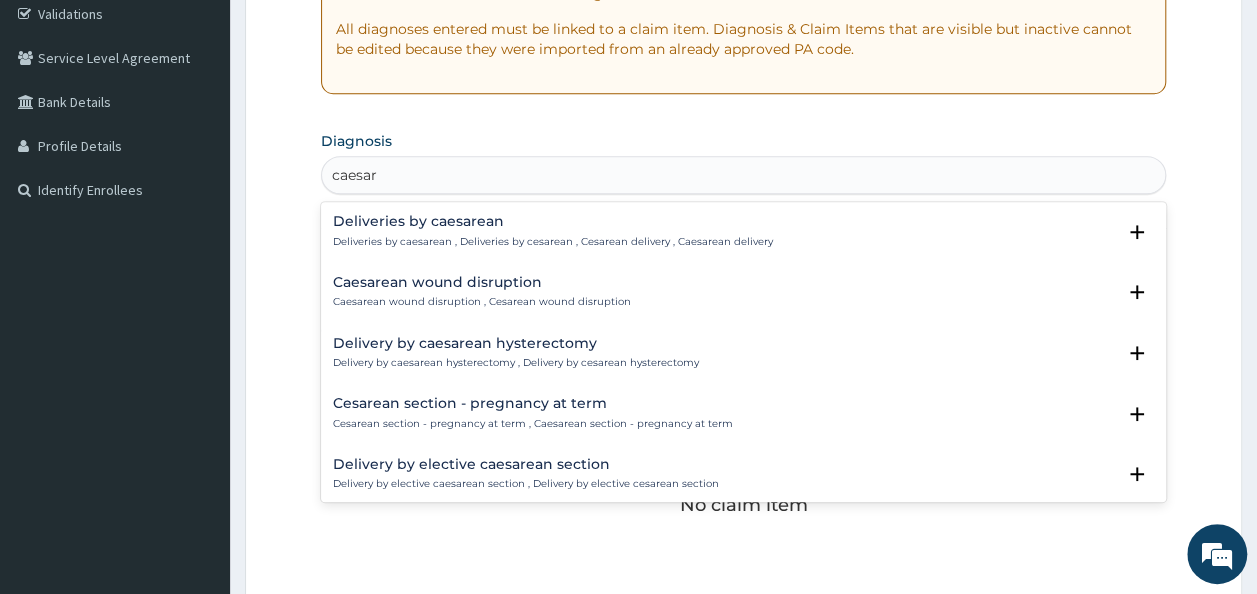 scroll, scrollTop: 383, scrollLeft: 0, axis: vertical 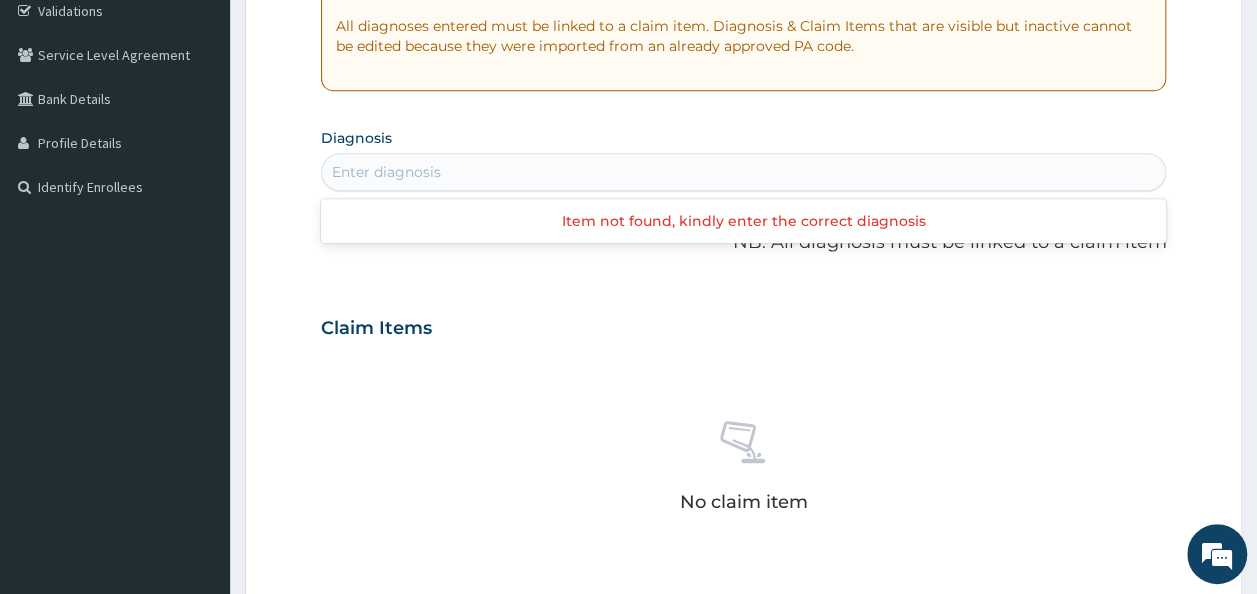 click on "Enter diagnosis" at bounding box center [744, 172] 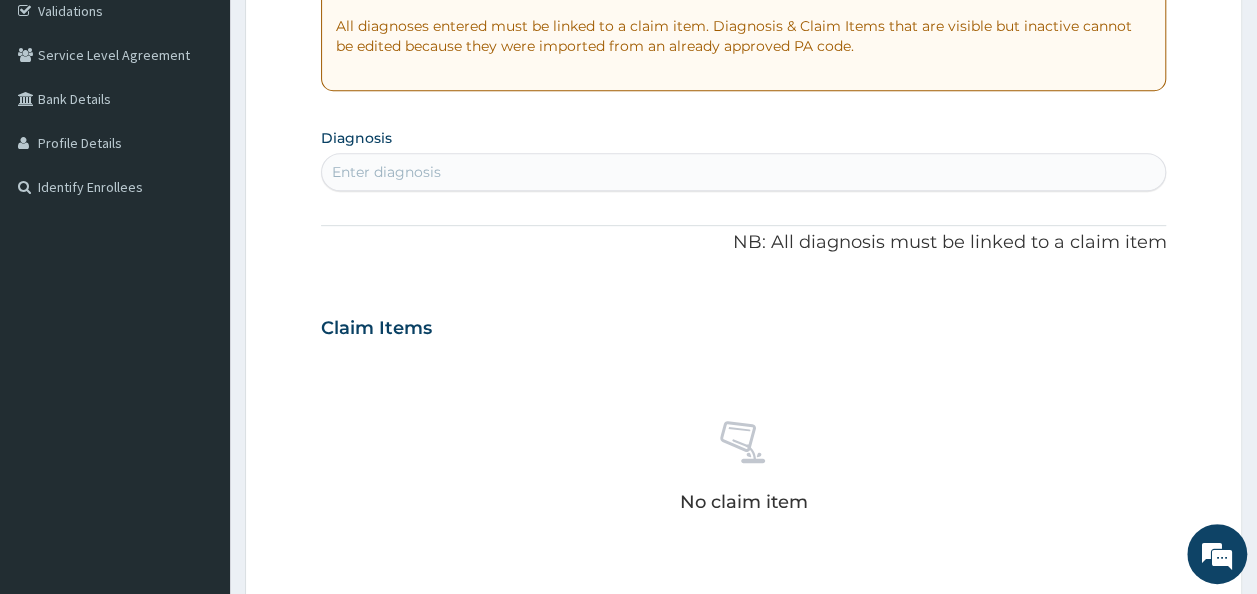 click on "Enter diagnosis" at bounding box center (386, 172) 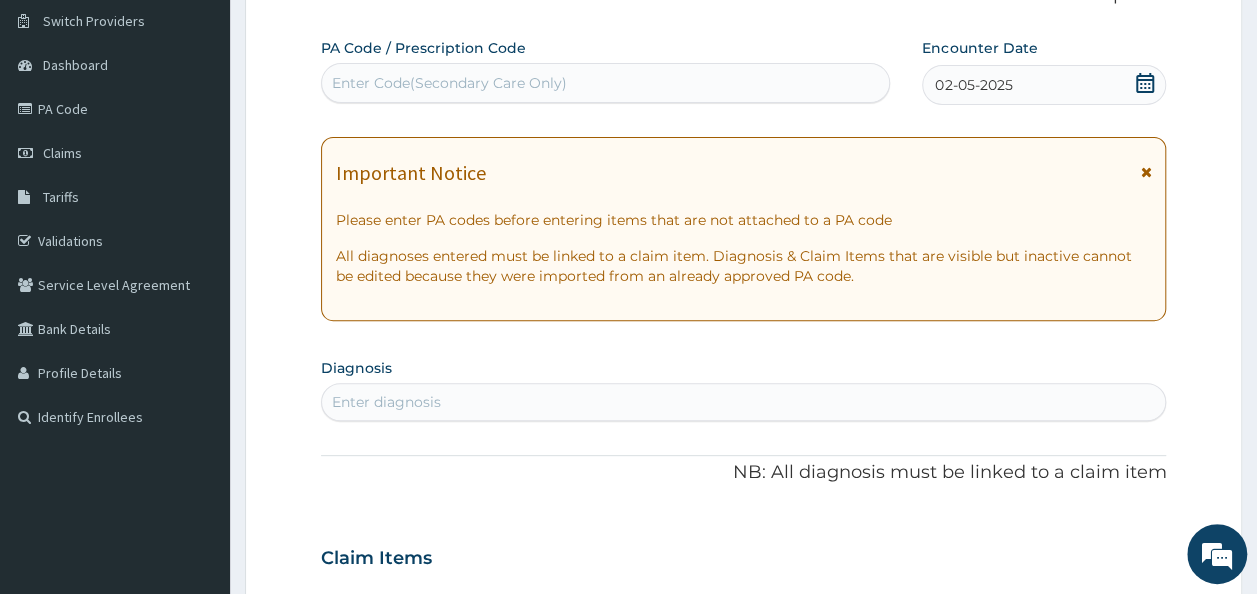scroll, scrollTop: 165, scrollLeft: 0, axis: vertical 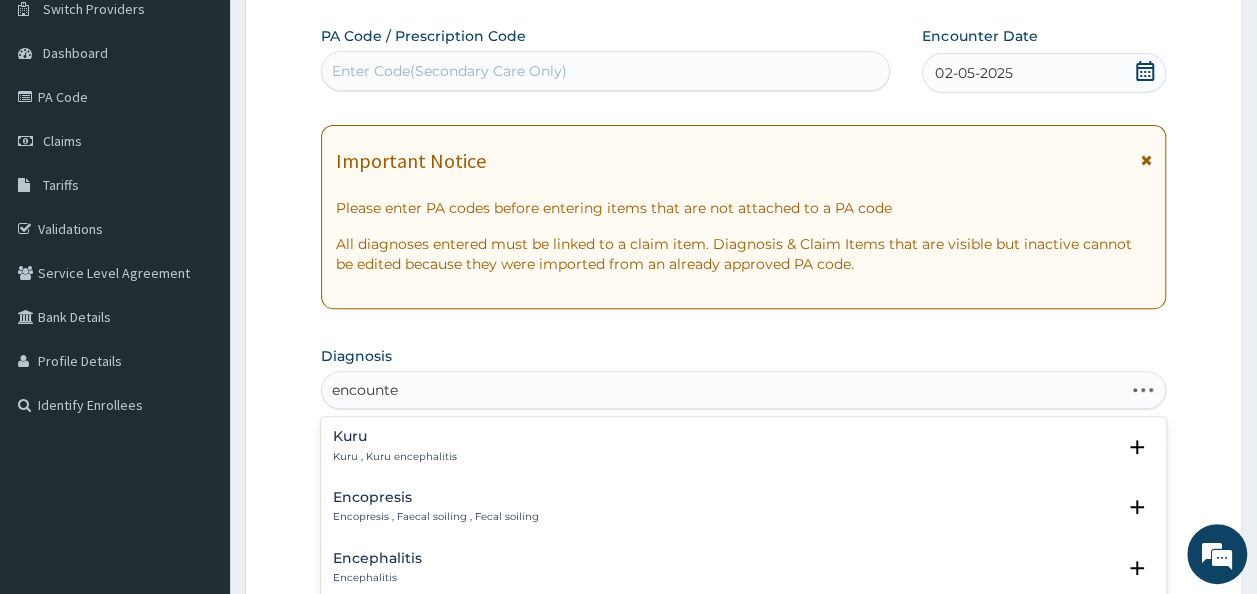 type on "encounter" 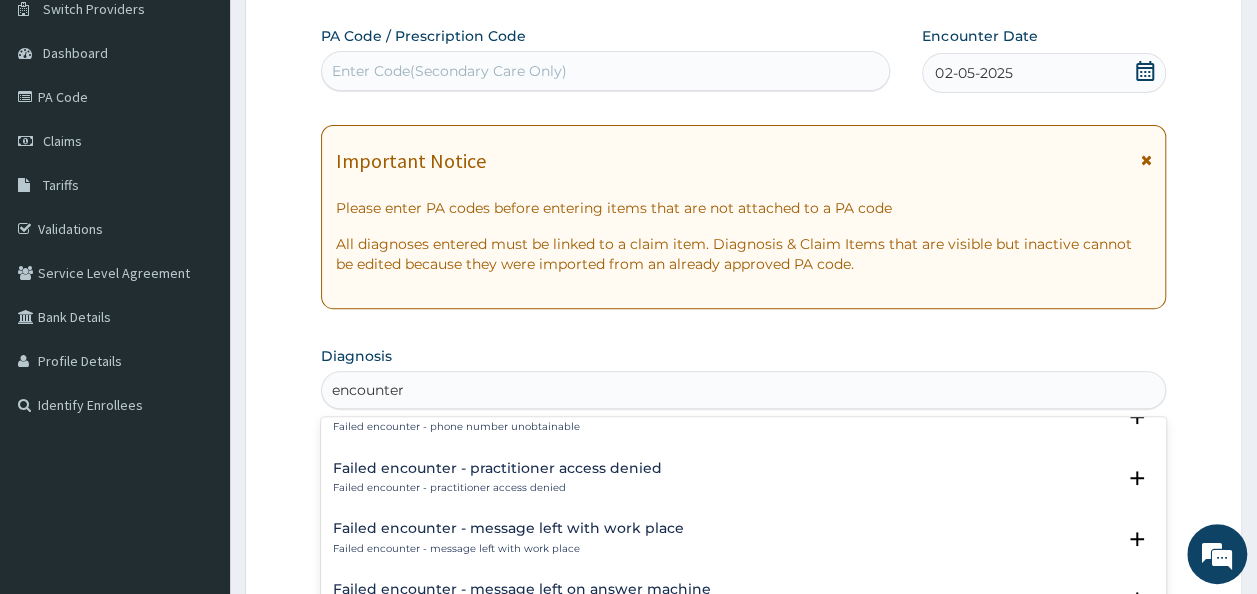 scroll, scrollTop: 860, scrollLeft: 0, axis: vertical 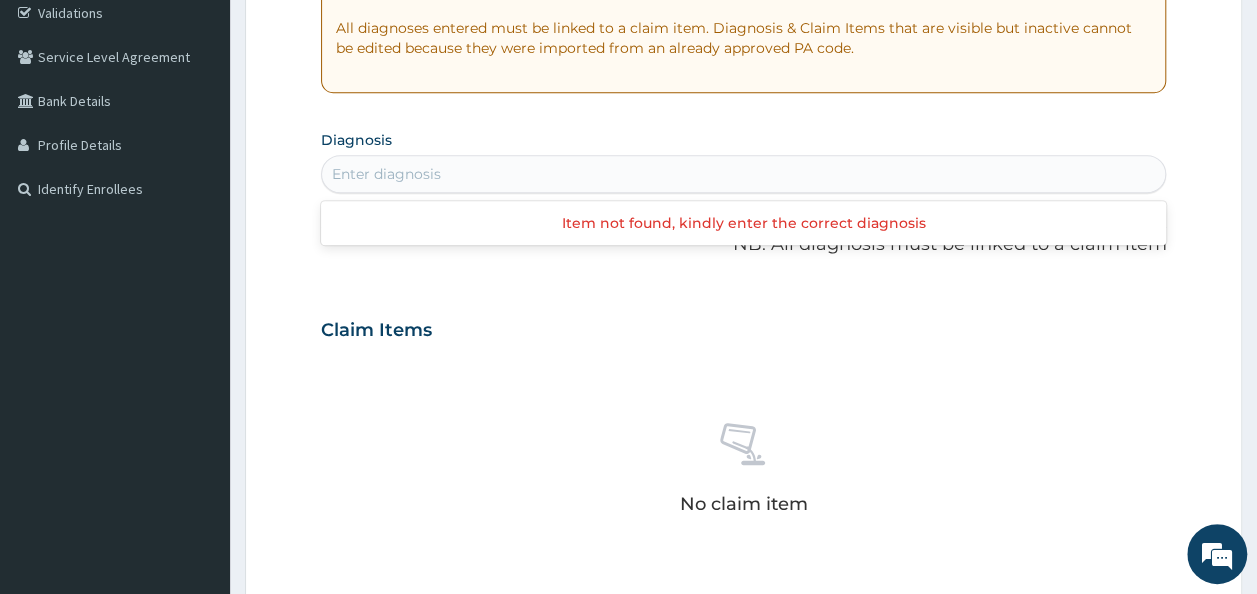 click on "Enter diagnosis" at bounding box center [744, 174] 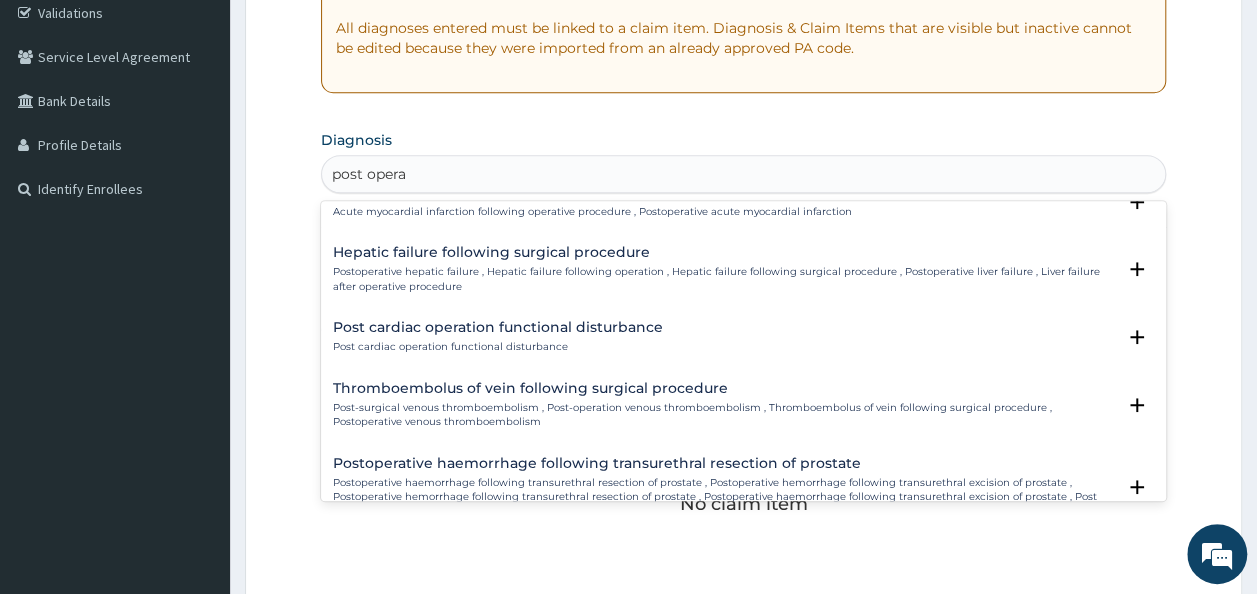 scroll, scrollTop: 582, scrollLeft: 0, axis: vertical 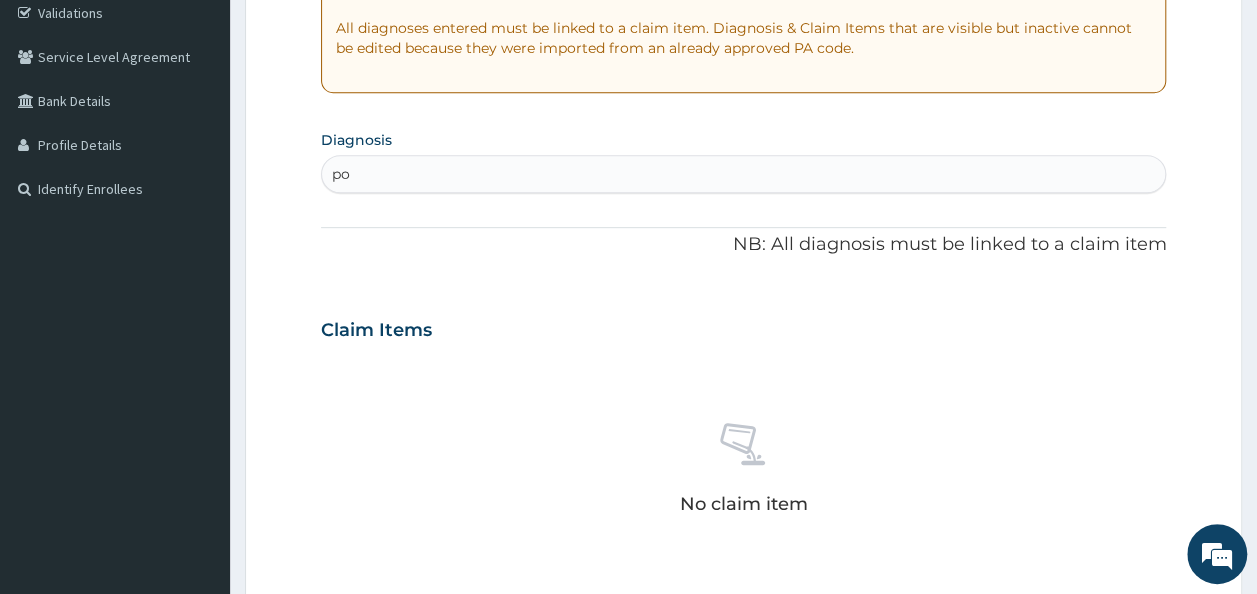 type on "p" 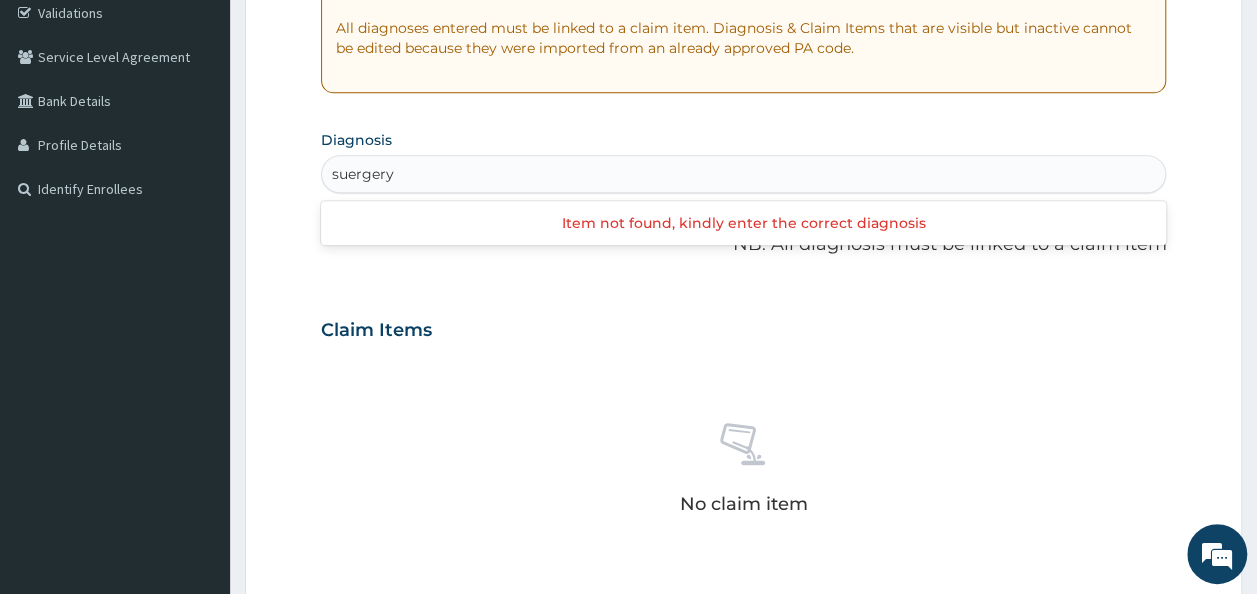 click on "suergery" at bounding box center (363, 174) 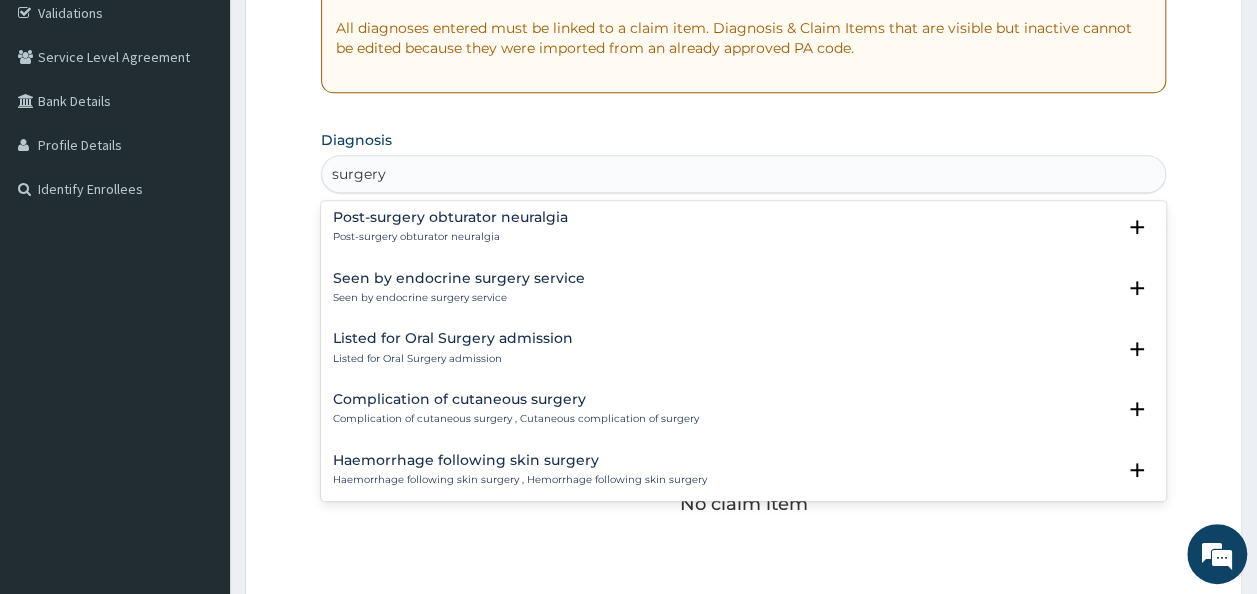scroll, scrollTop: 2756, scrollLeft: 0, axis: vertical 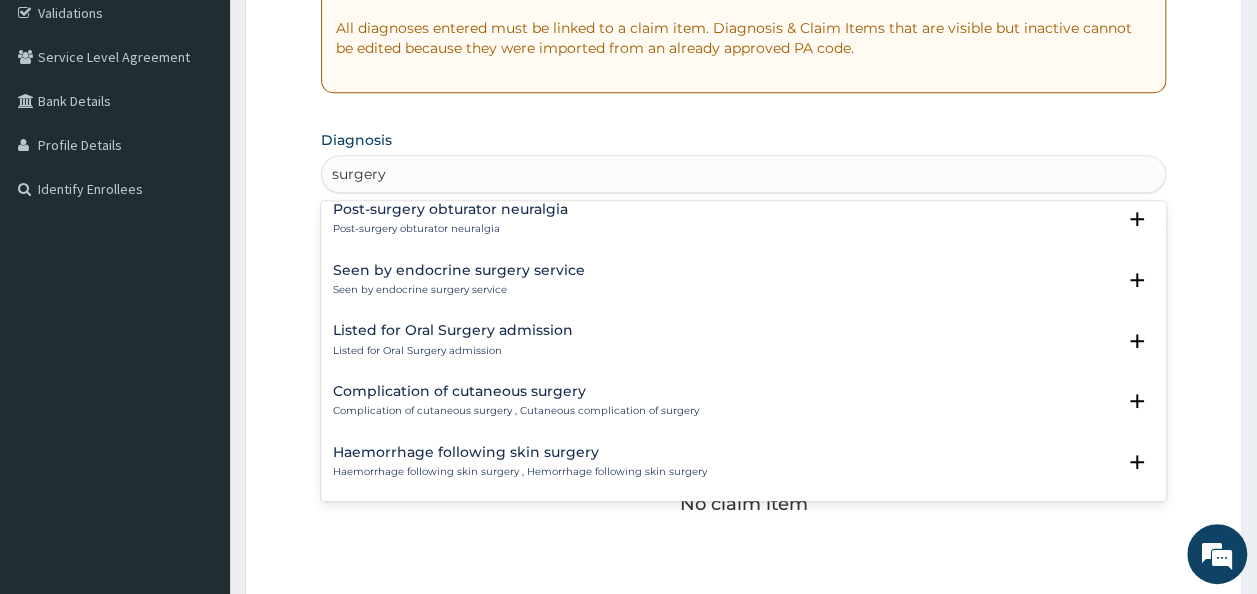 click on "Complication of cutaneous surgery Complication of cutaneous surgery , Cutaneous complication of surgery Select Status Query Query covers suspected (?), Keep in view (kiv), Ruled out (r/o) Confirmed" at bounding box center [744, 406] 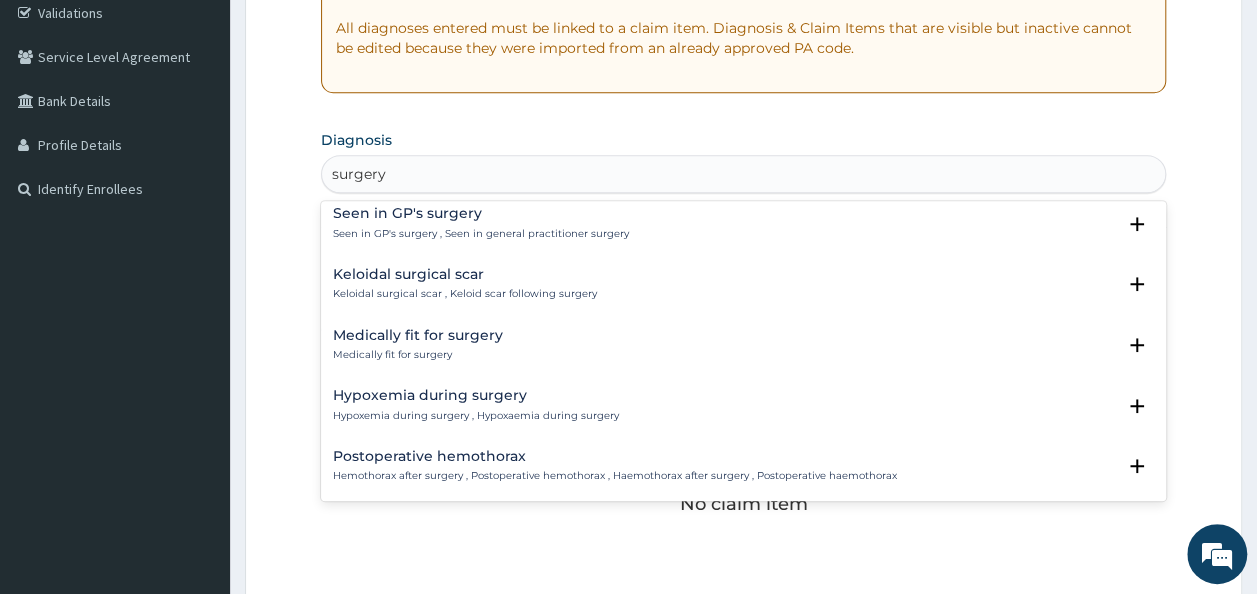 scroll, scrollTop: 4, scrollLeft: 0, axis: vertical 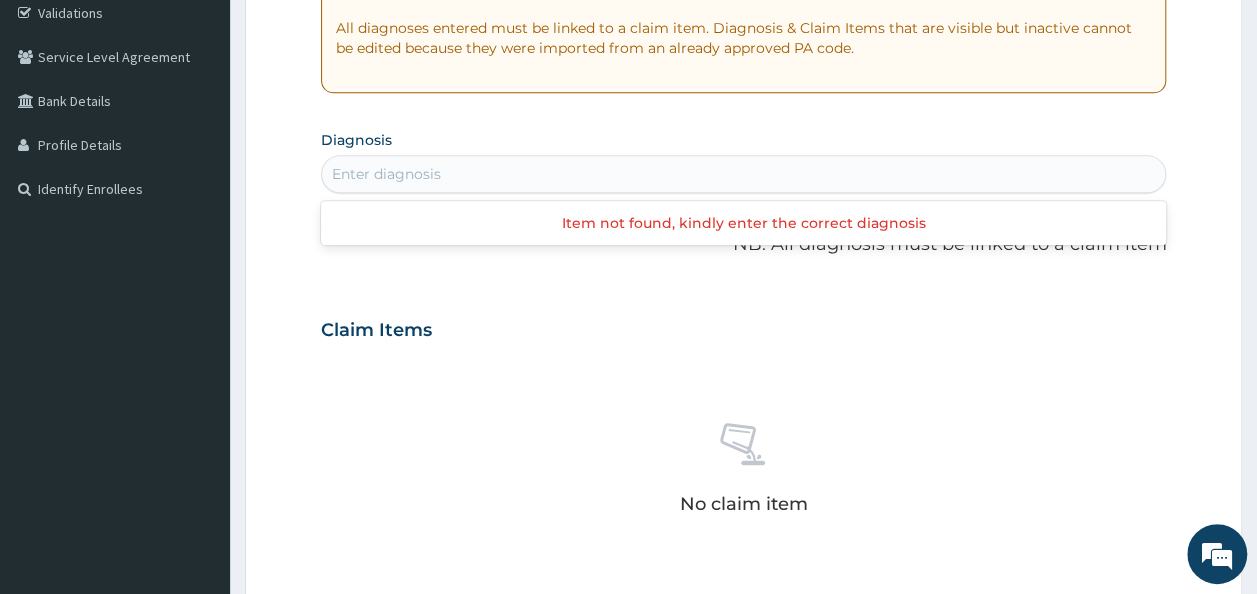 click on "Enter diagnosis" at bounding box center [744, 174] 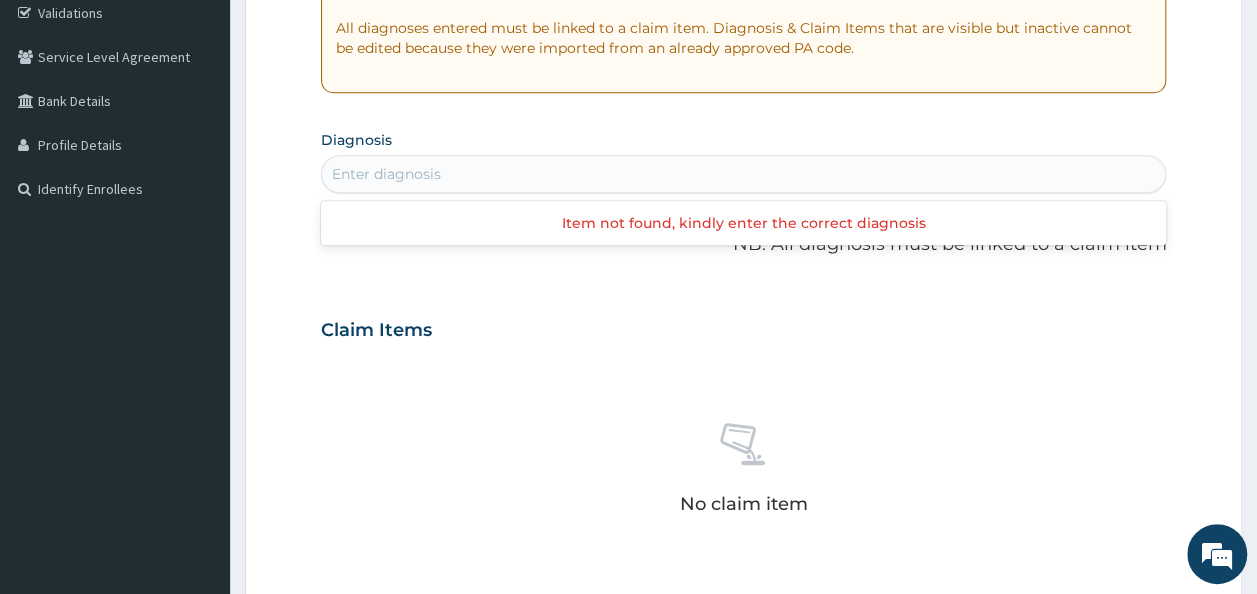 type on "c" 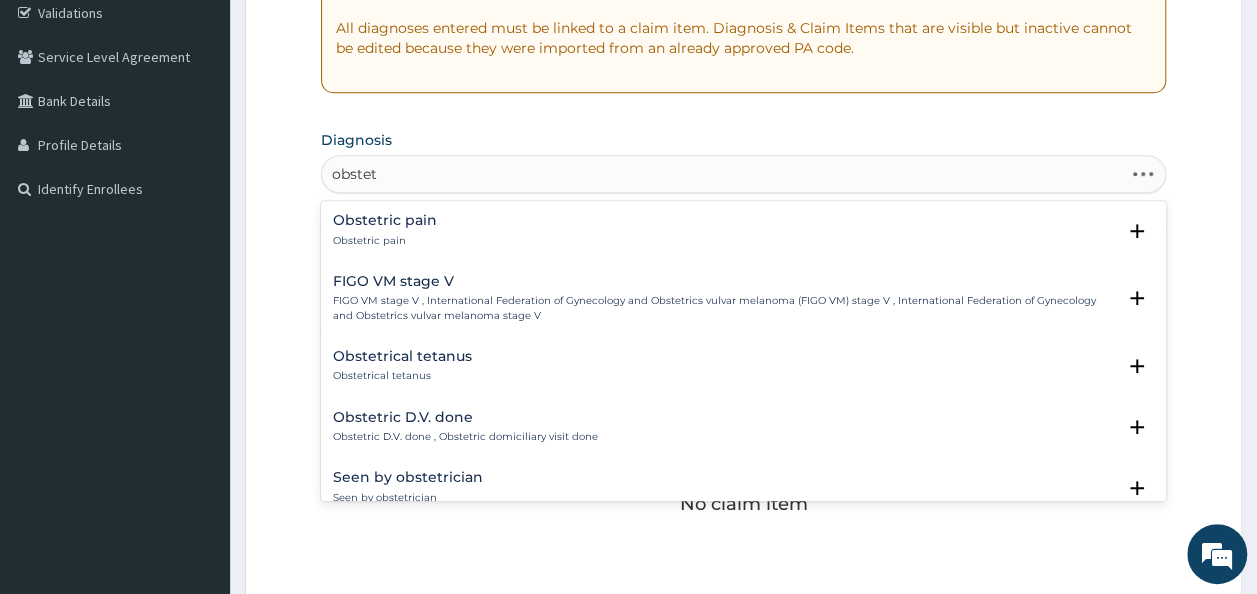 type on "obstetr" 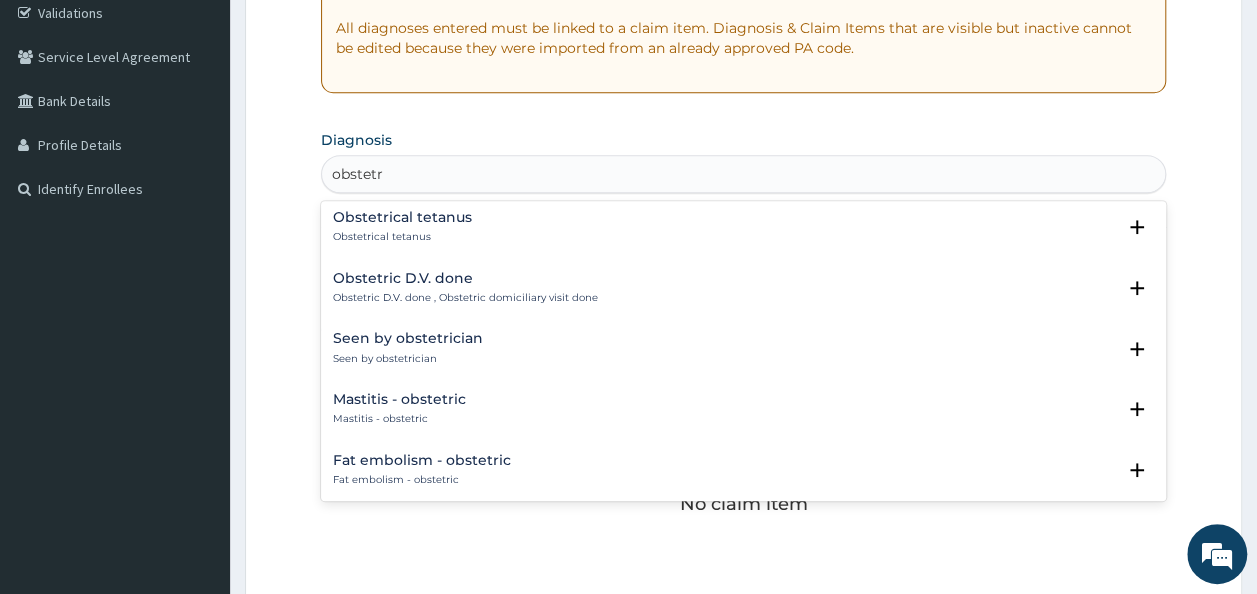 scroll, scrollTop: 0, scrollLeft: 0, axis: both 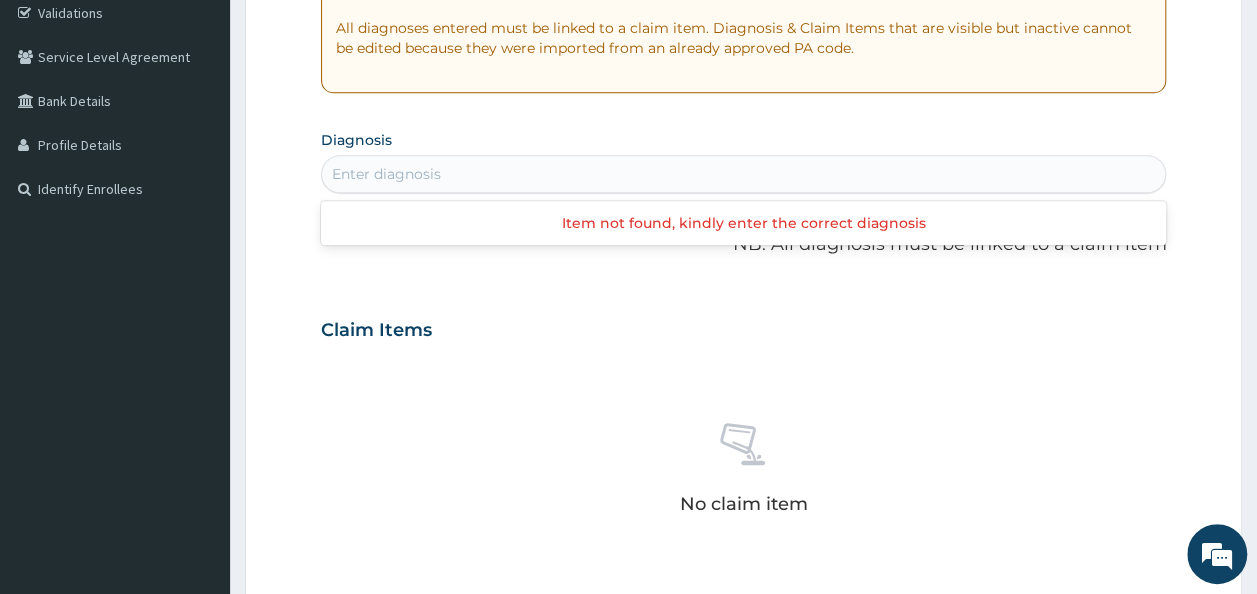 drag, startPoint x: 386, startPoint y: 168, endPoint x: 318, endPoint y: 174, distance: 68.26419 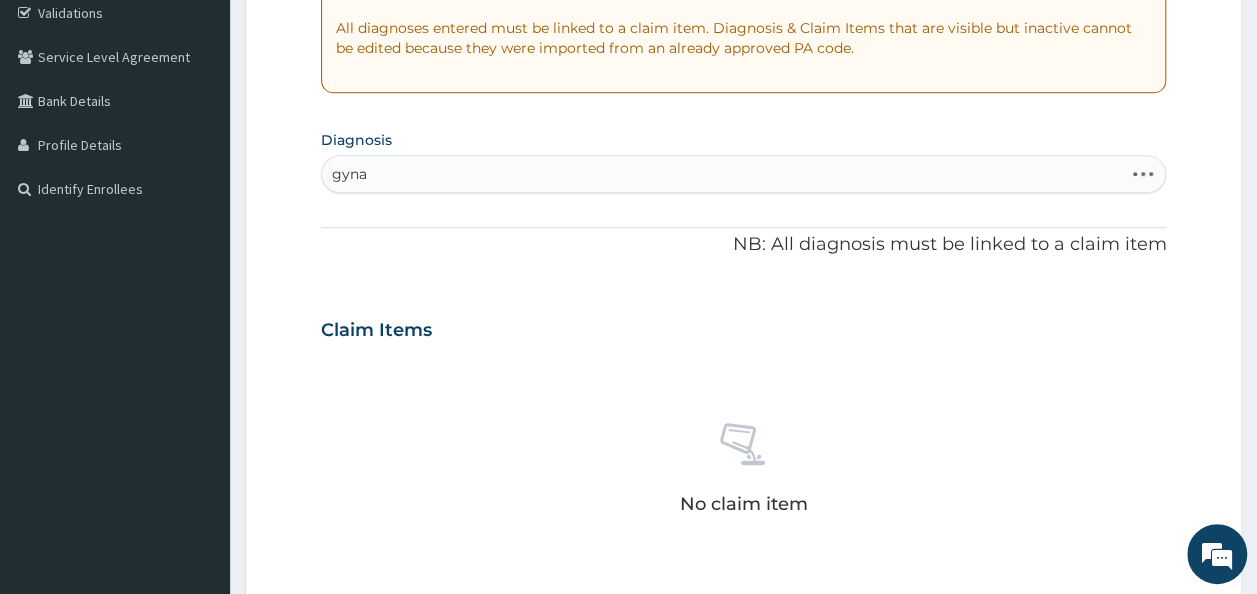 type on "gynae" 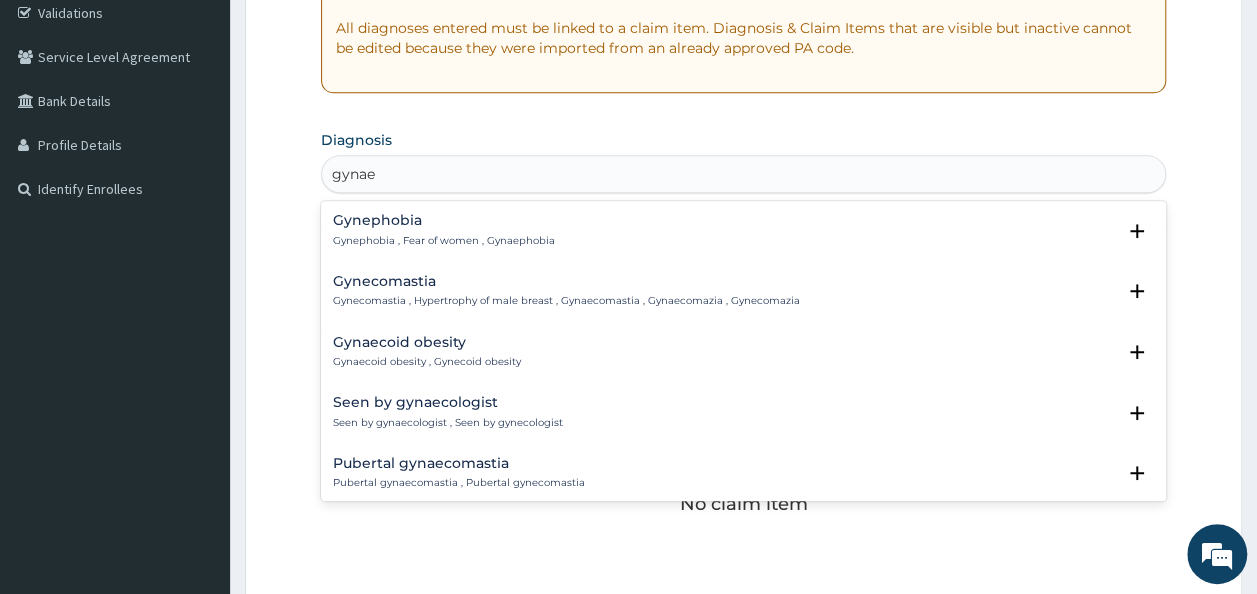 click on "Seen by gynaecologist" at bounding box center (448, 402) 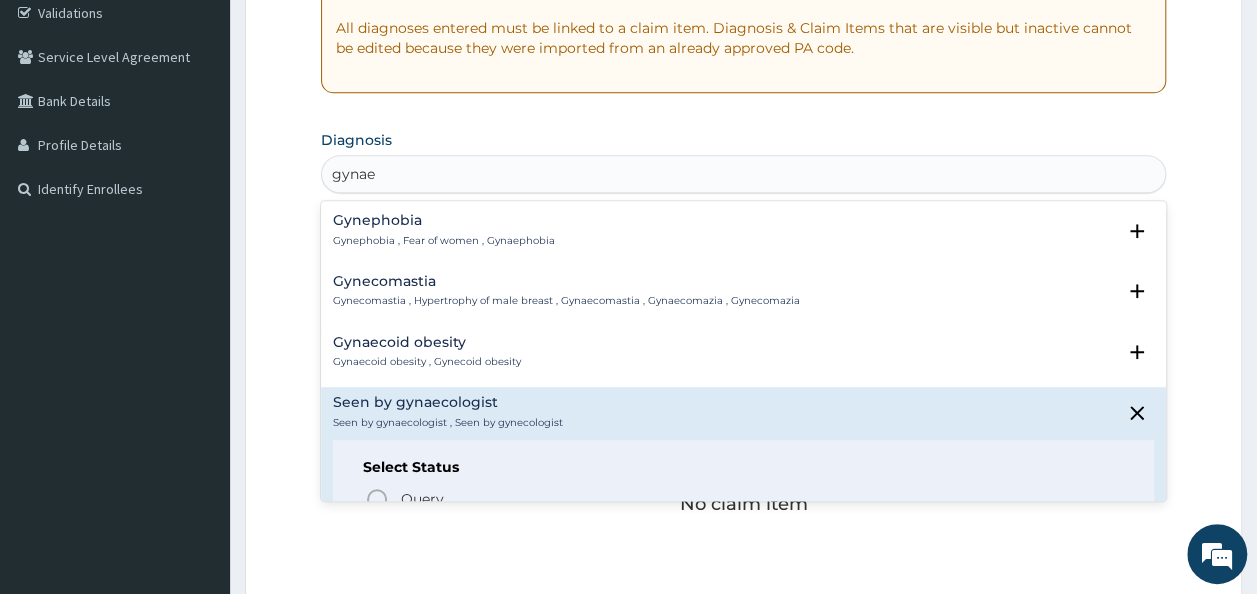 scroll, scrollTop: 110, scrollLeft: 0, axis: vertical 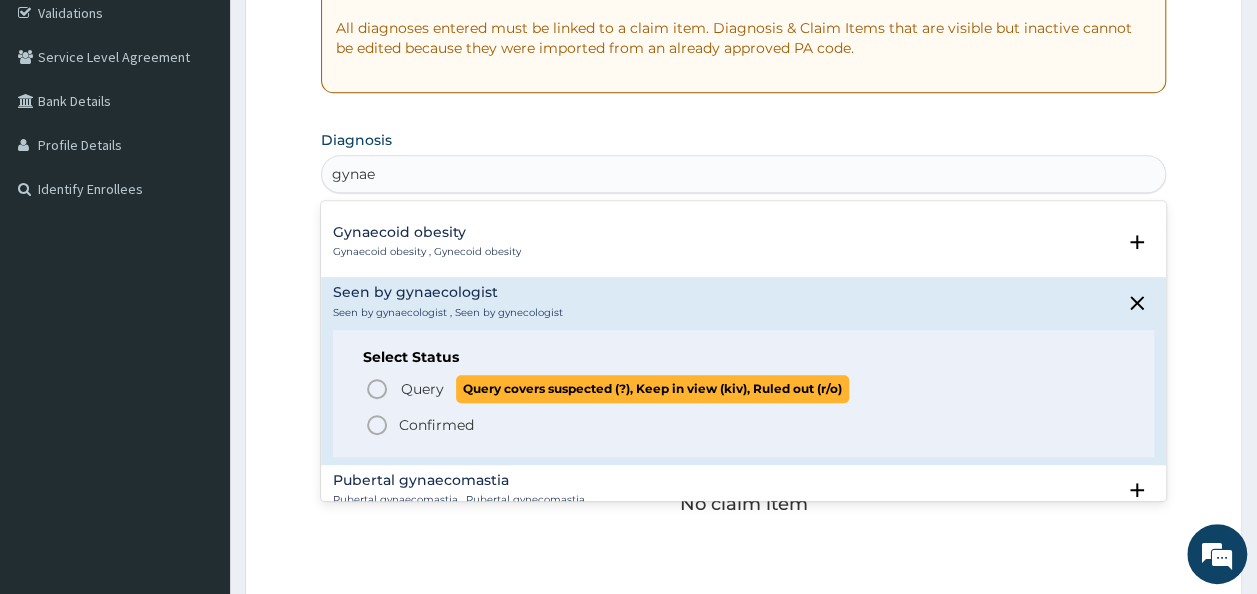 click 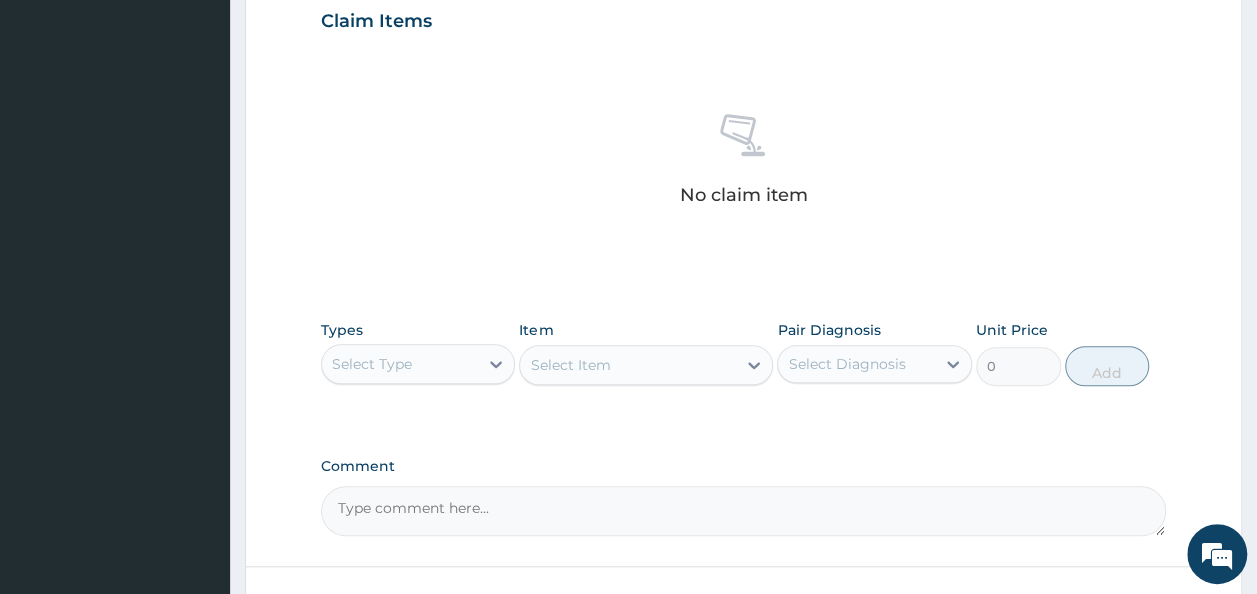 scroll, scrollTop: 717, scrollLeft: 0, axis: vertical 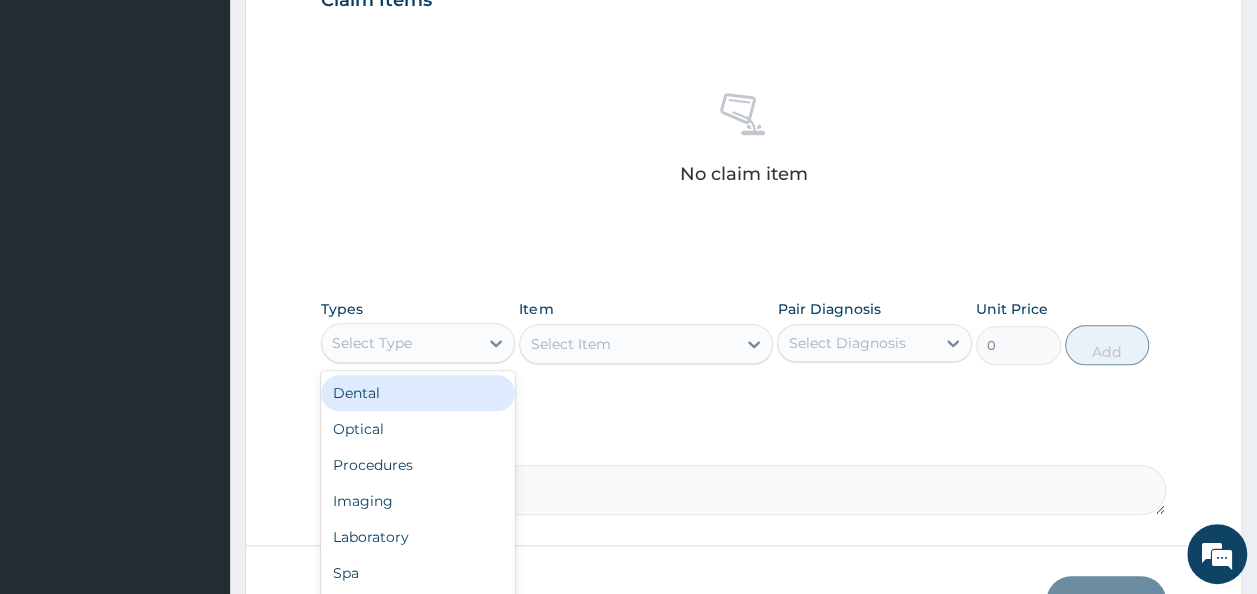 click on "Select Type" at bounding box center (400, 343) 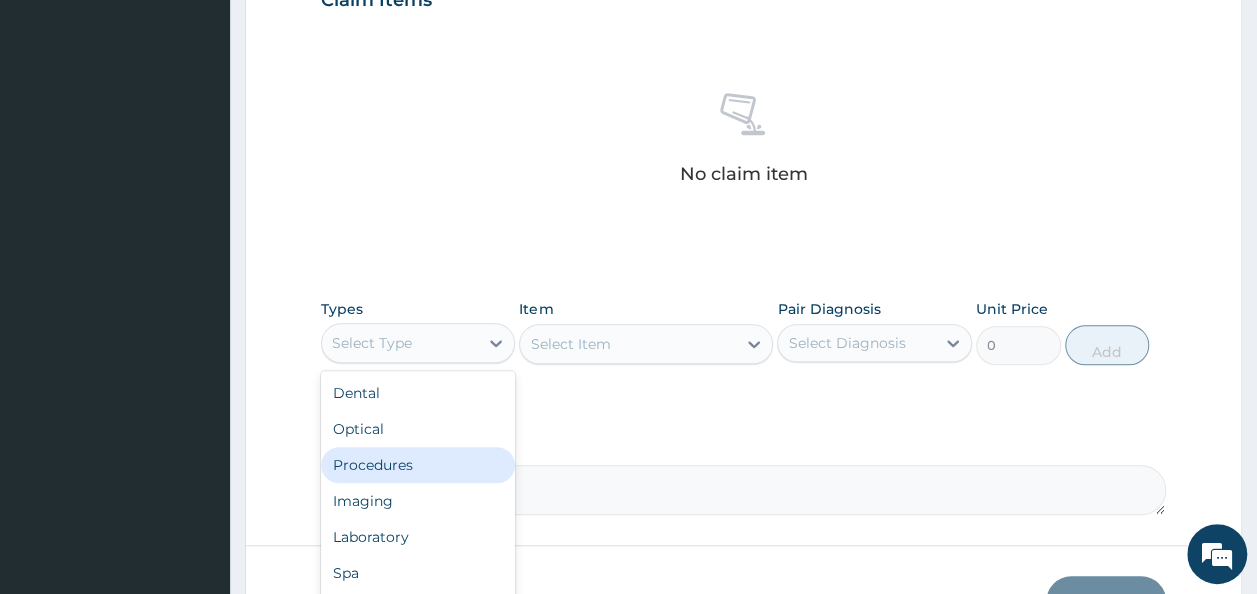 click on "Procedures" at bounding box center (418, 465) 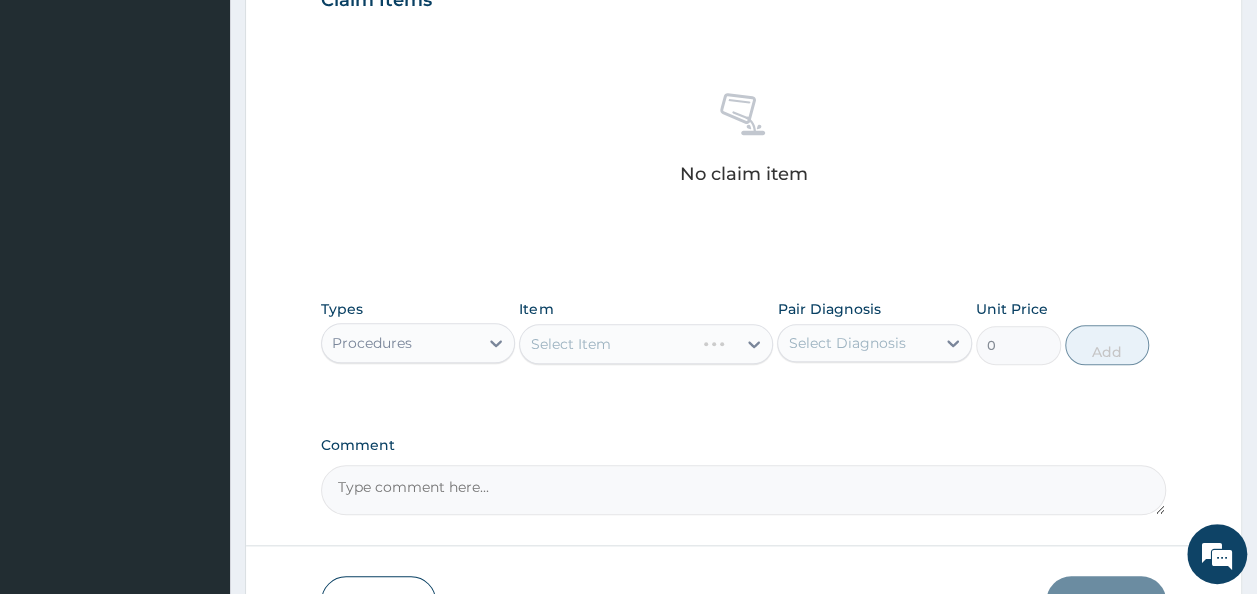 click on "Select Item" at bounding box center (646, 344) 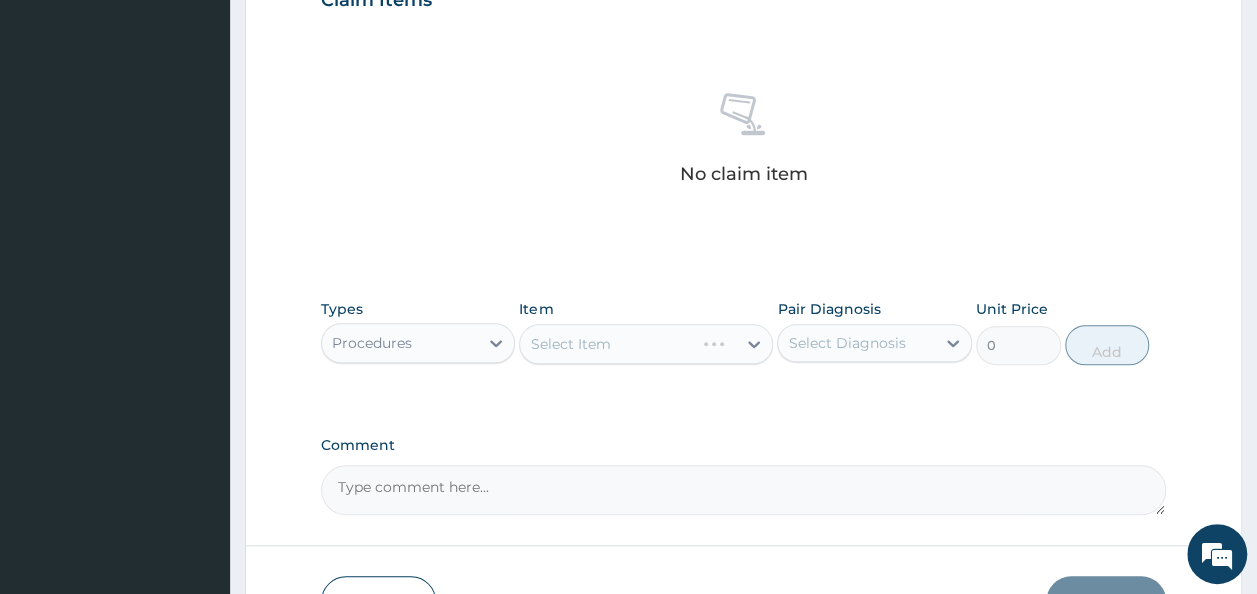 click on "Select Item" at bounding box center (646, 344) 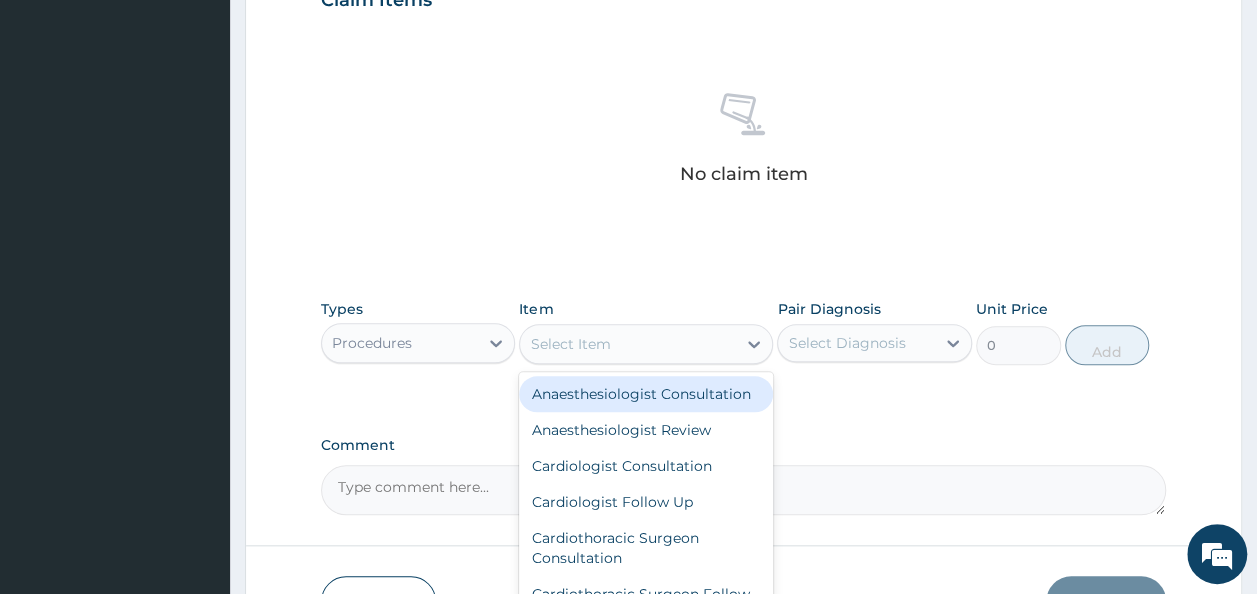 click on "Select Item" at bounding box center [570, 344] 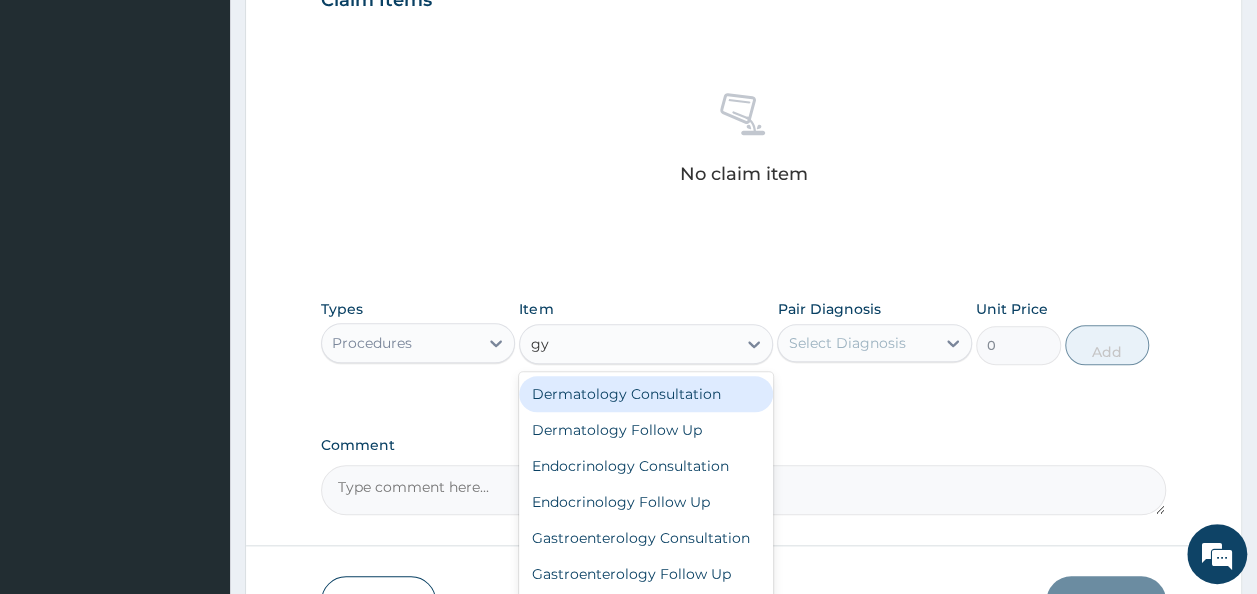 type on "gyn" 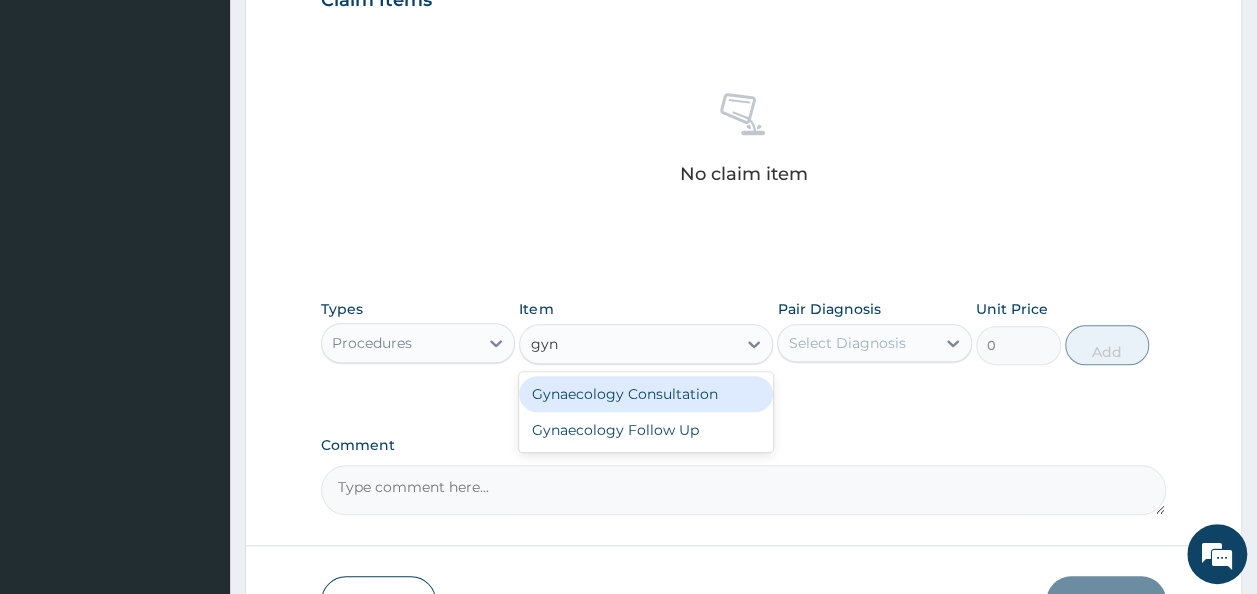 click on "Gynaecology Consultation" at bounding box center [646, 394] 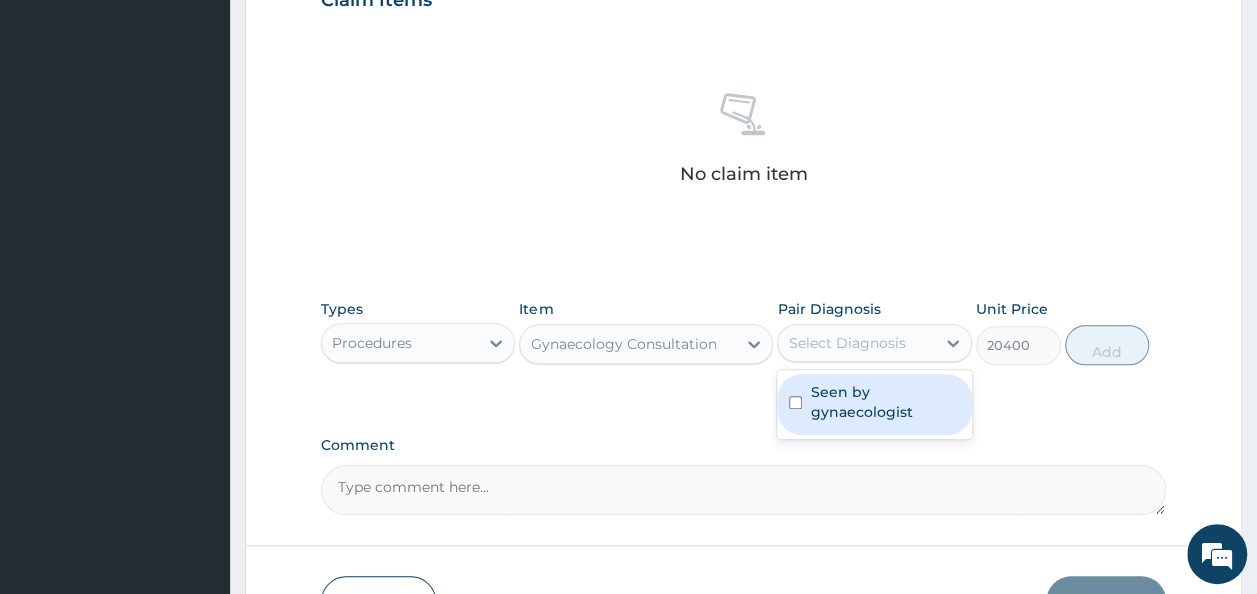 click on "Select Diagnosis" at bounding box center (856, 343) 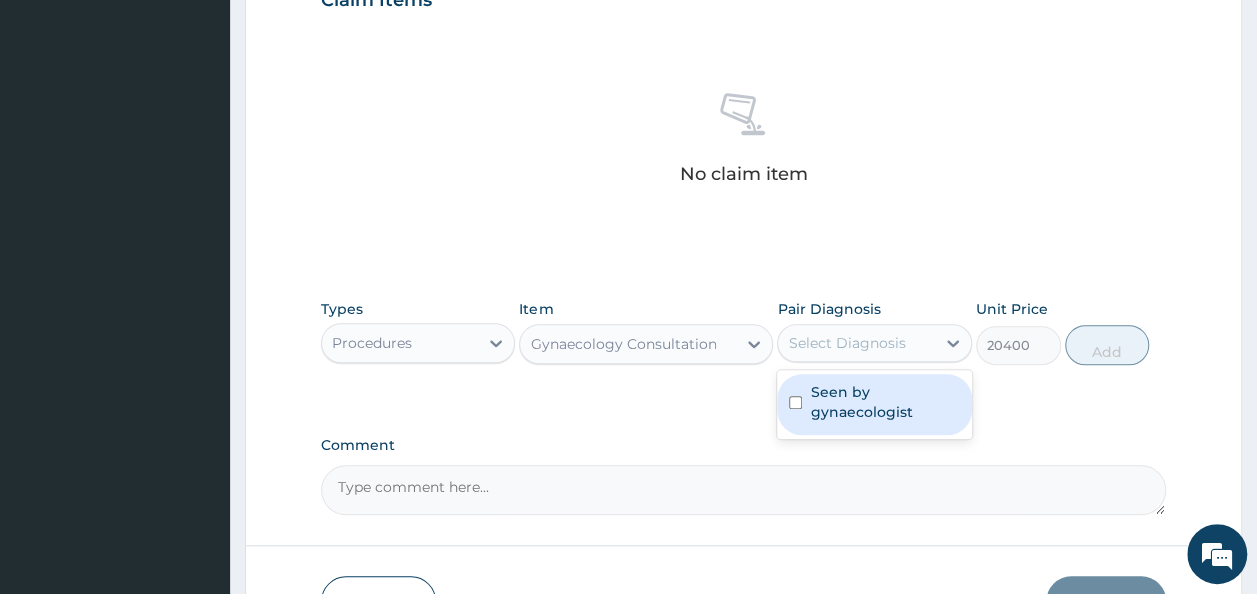 click at bounding box center (795, 402) 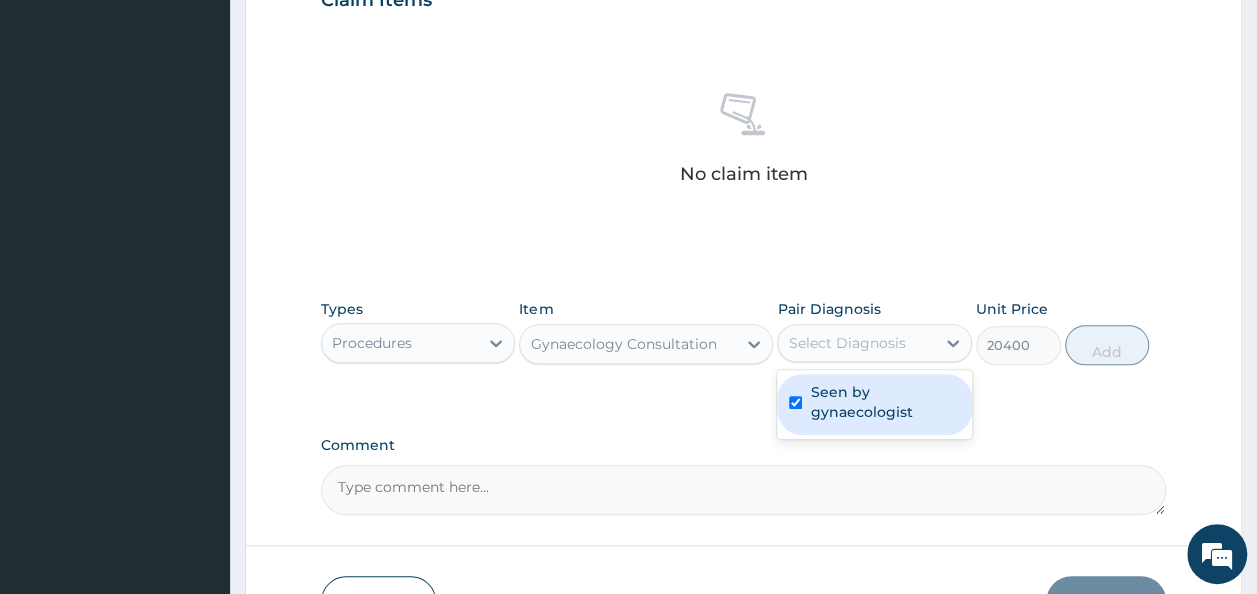 checkbox on "true" 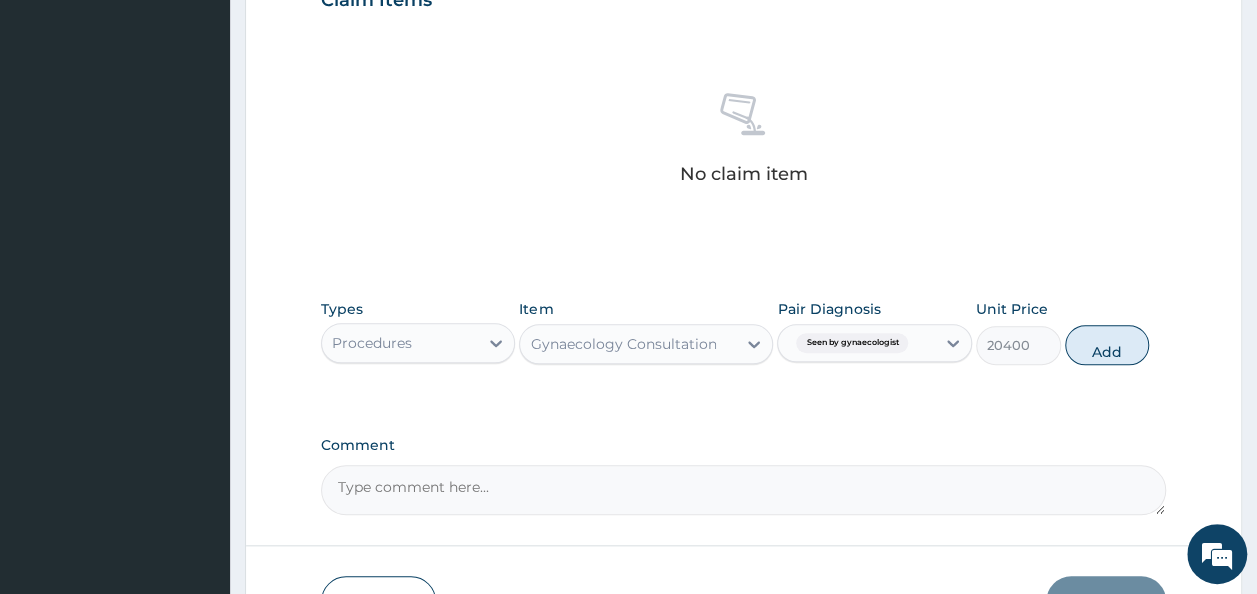click on "Comment" at bounding box center [744, 490] 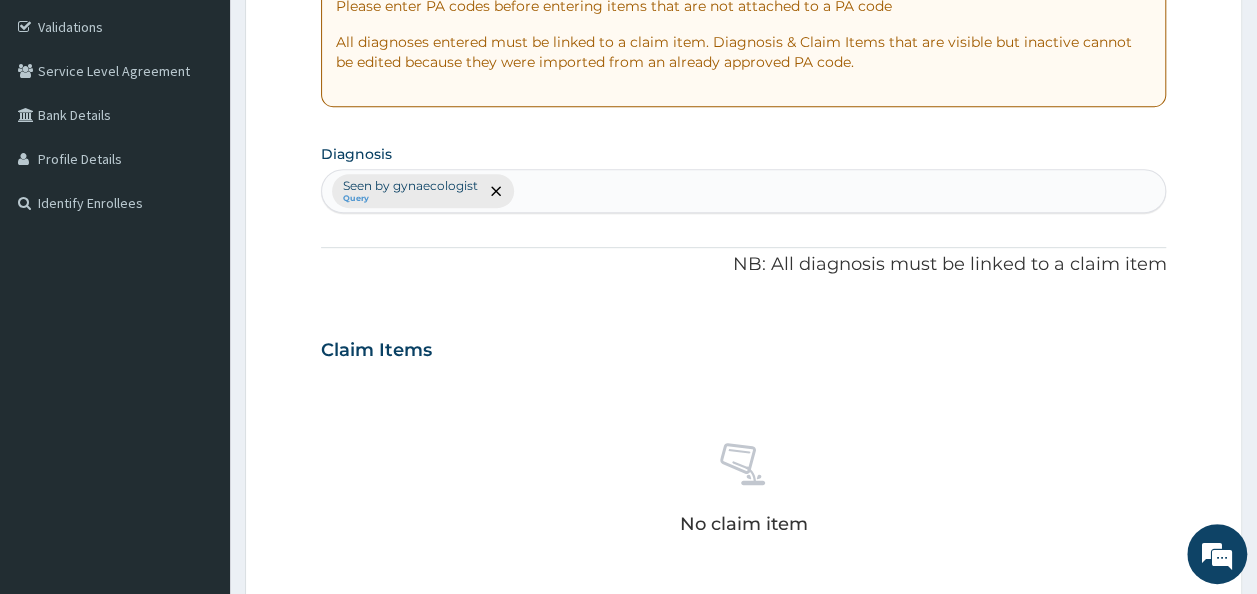 scroll, scrollTop: 366, scrollLeft: 0, axis: vertical 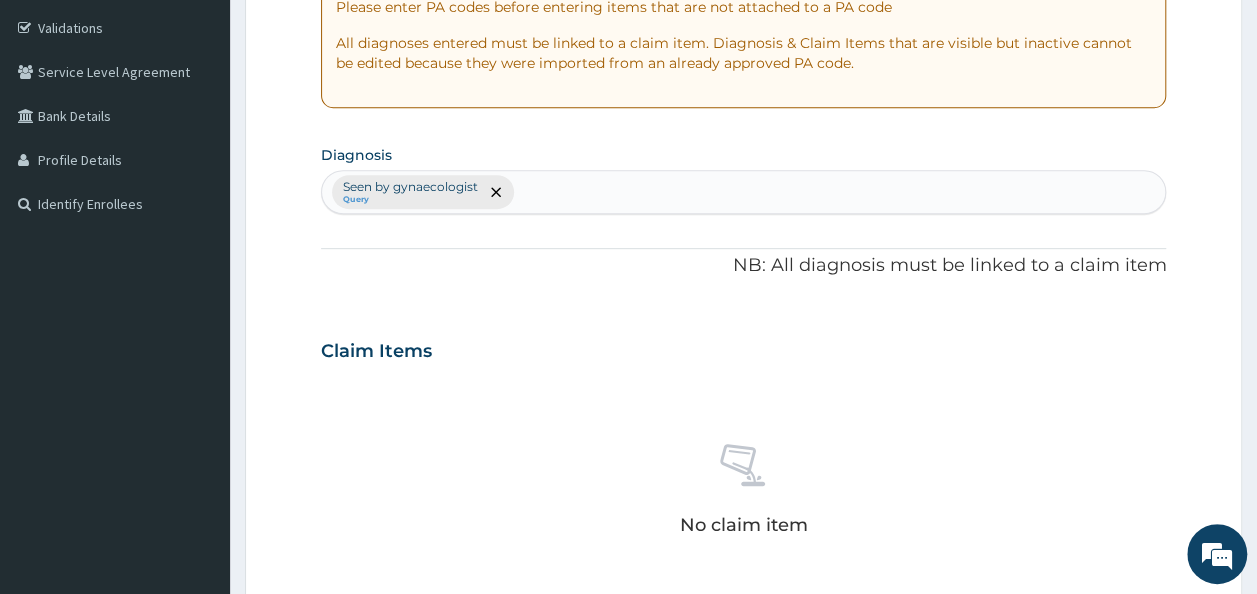 click on "Seen by gynaecologist Query" at bounding box center [744, 192] 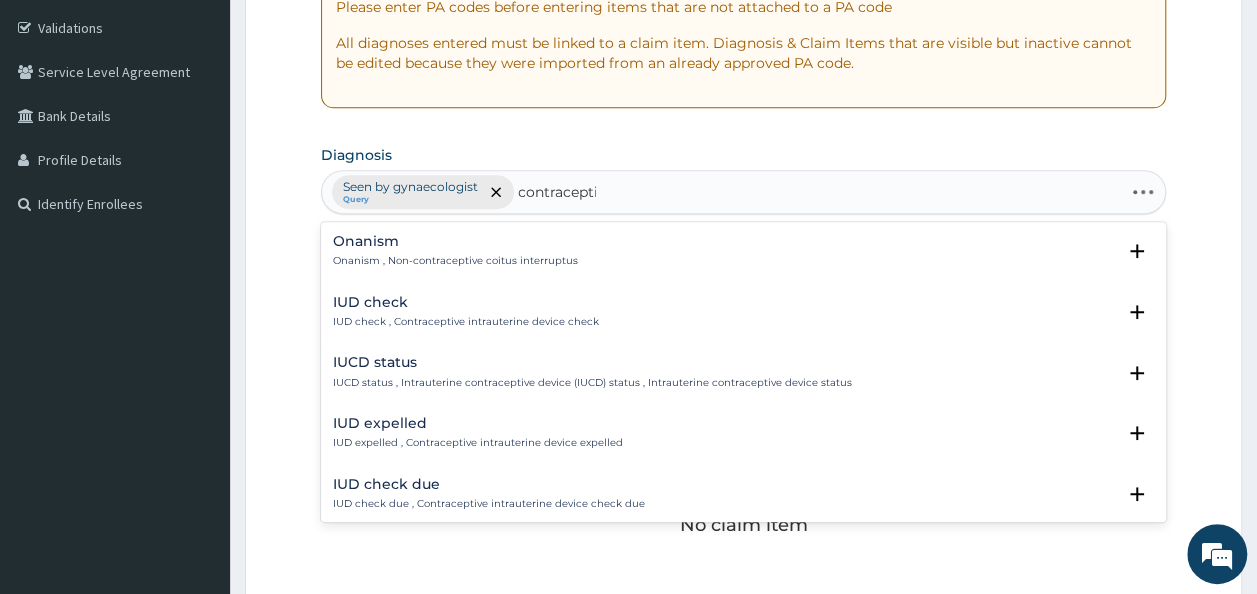 type on "contraceptio" 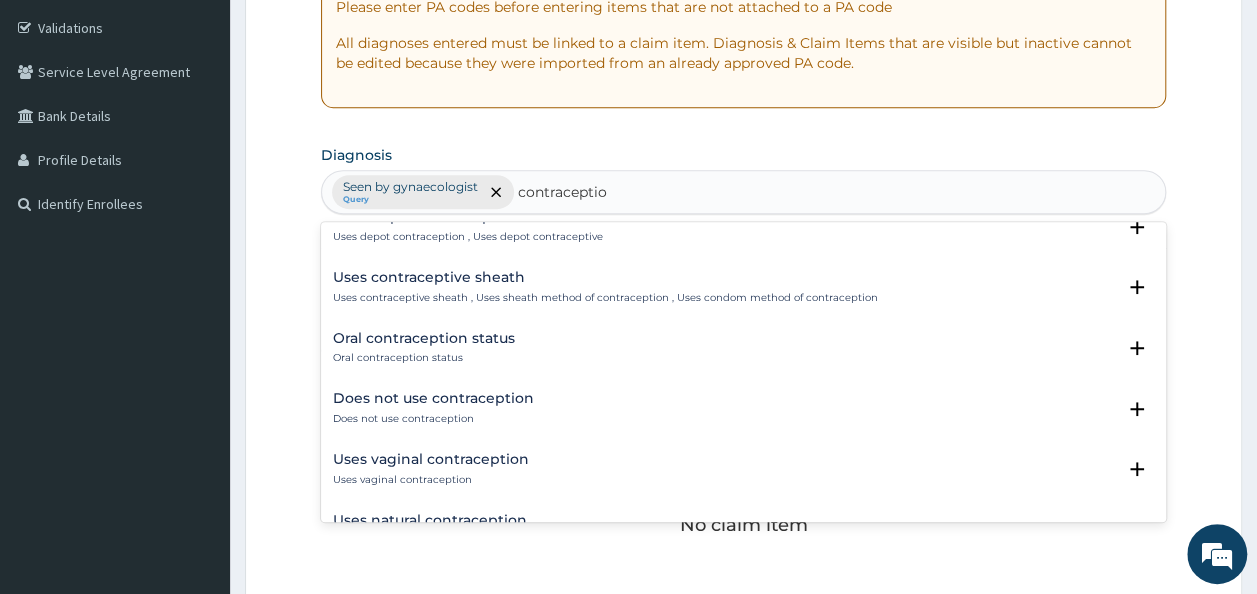 scroll, scrollTop: 329, scrollLeft: 0, axis: vertical 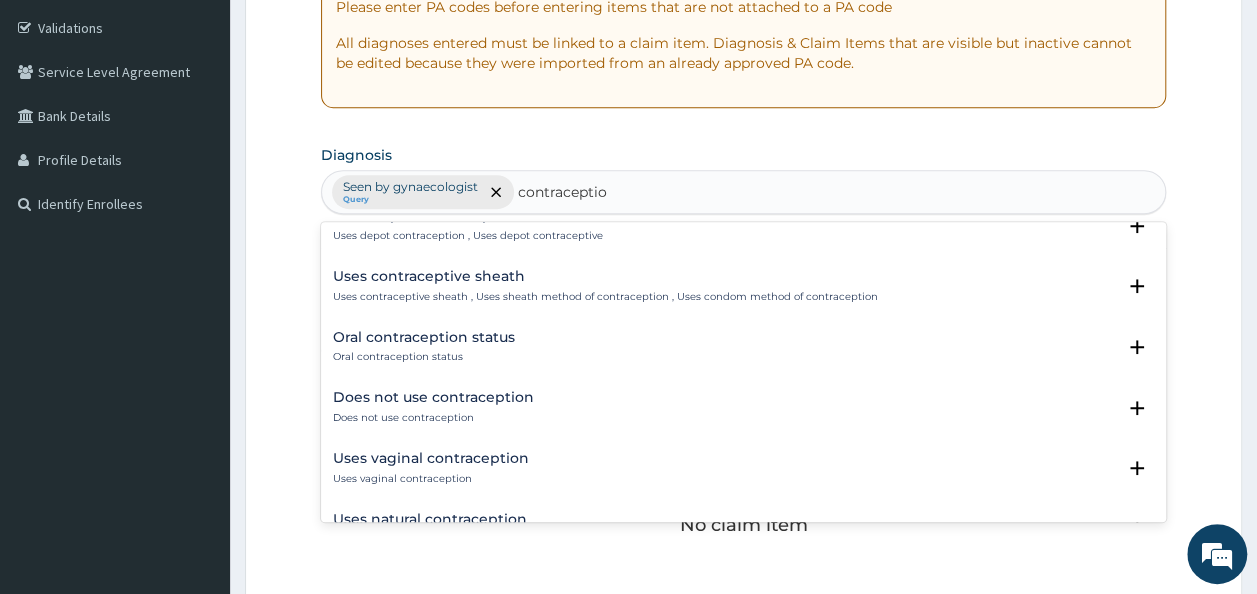click on "Oral contraception status" at bounding box center [424, 337] 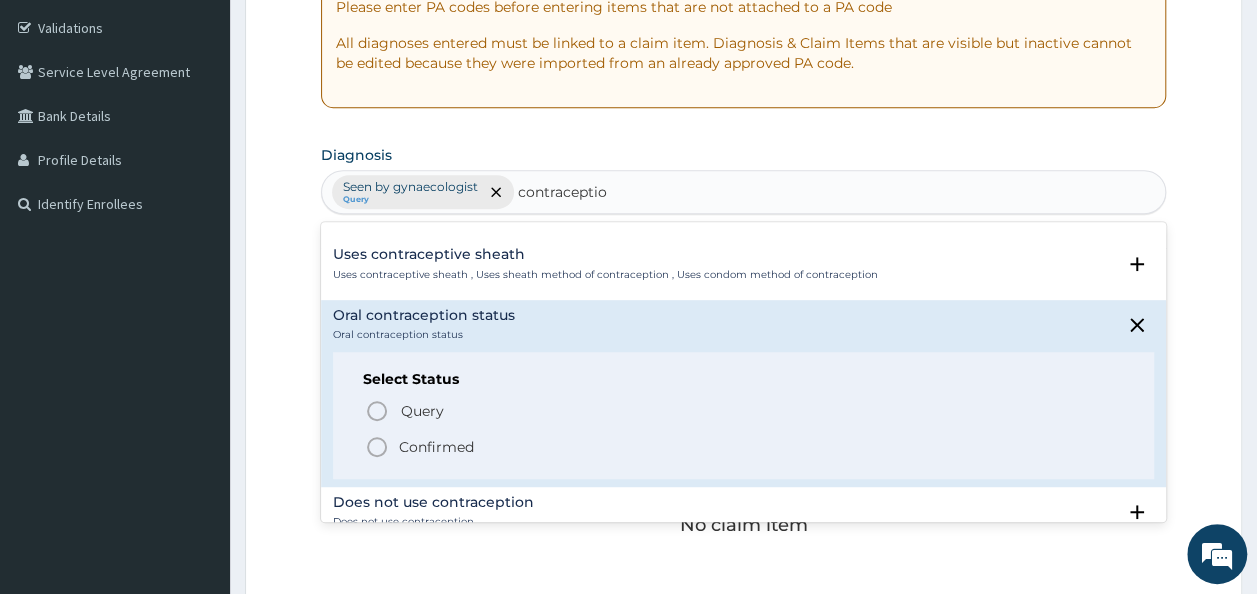 scroll, scrollTop: 354, scrollLeft: 0, axis: vertical 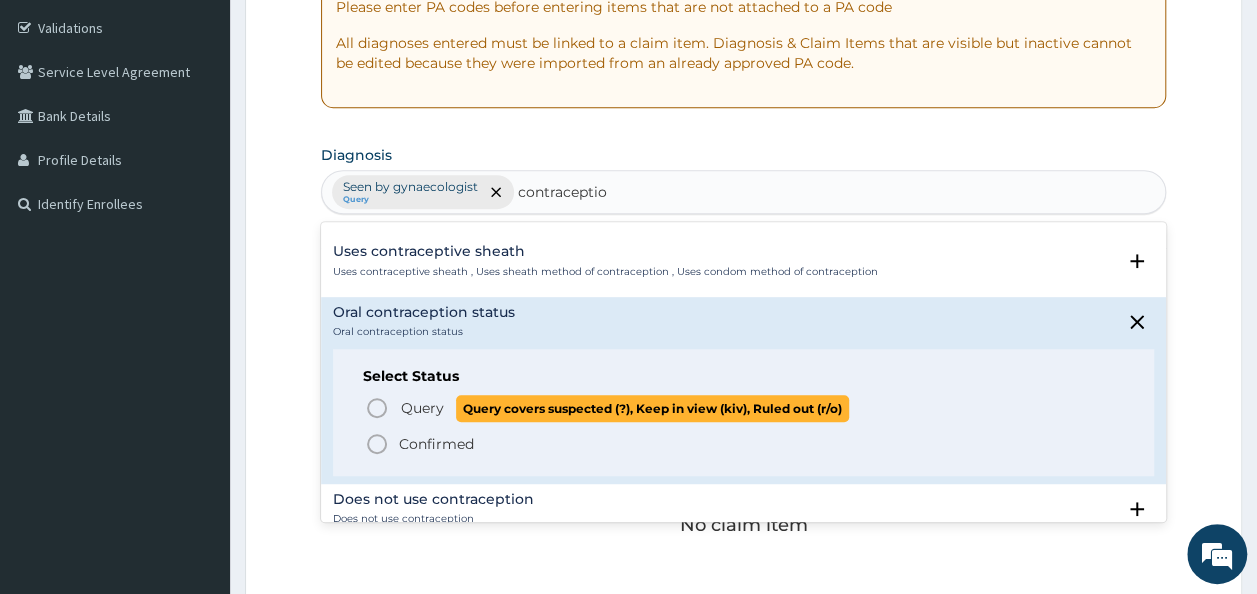 click 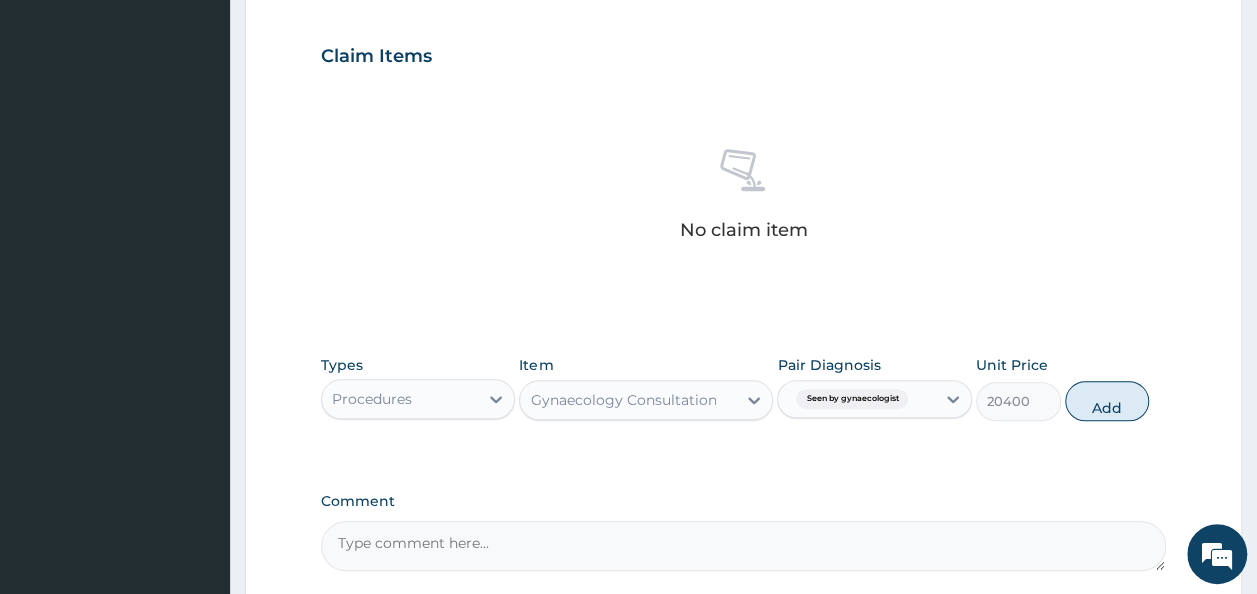 scroll, scrollTop: 668, scrollLeft: 0, axis: vertical 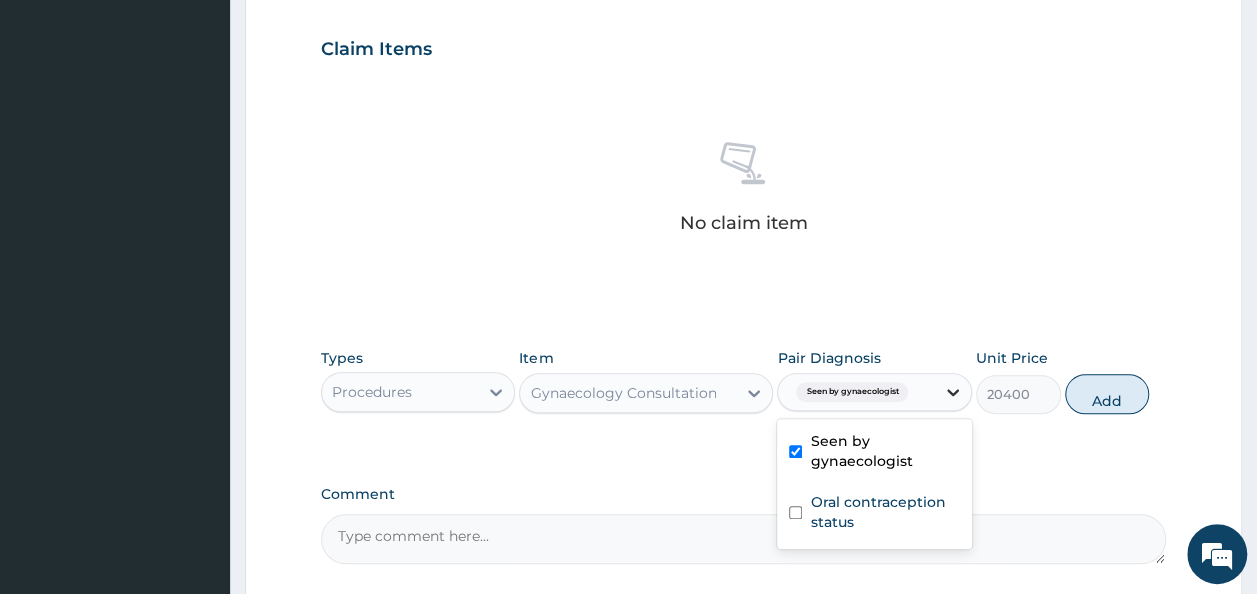 click 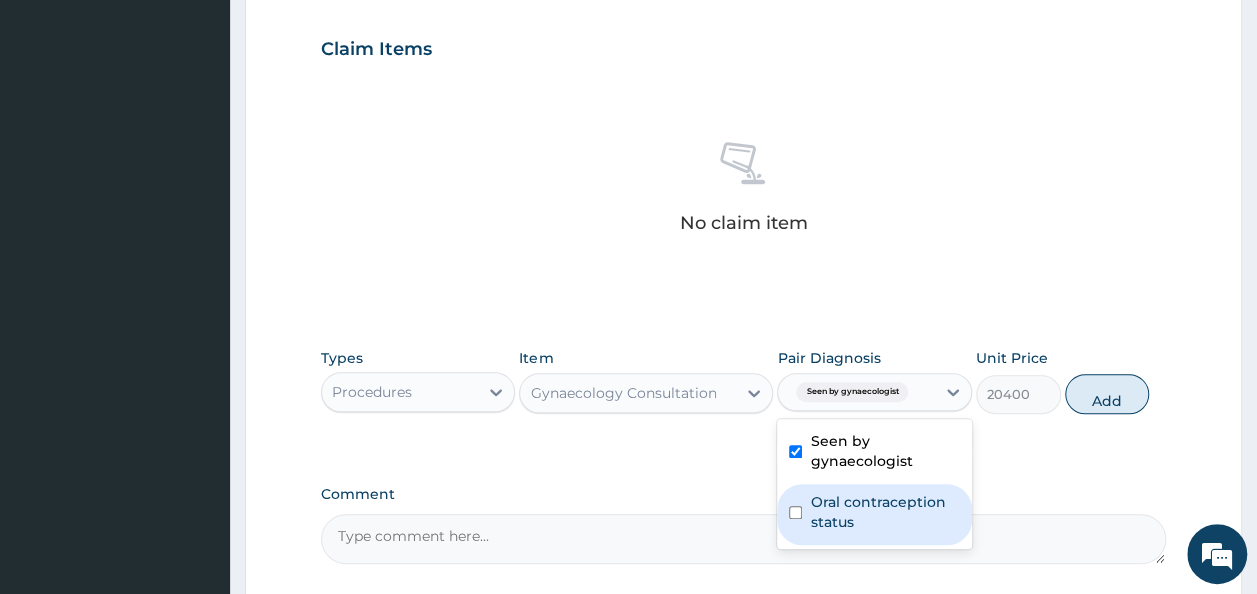 click at bounding box center (795, 512) 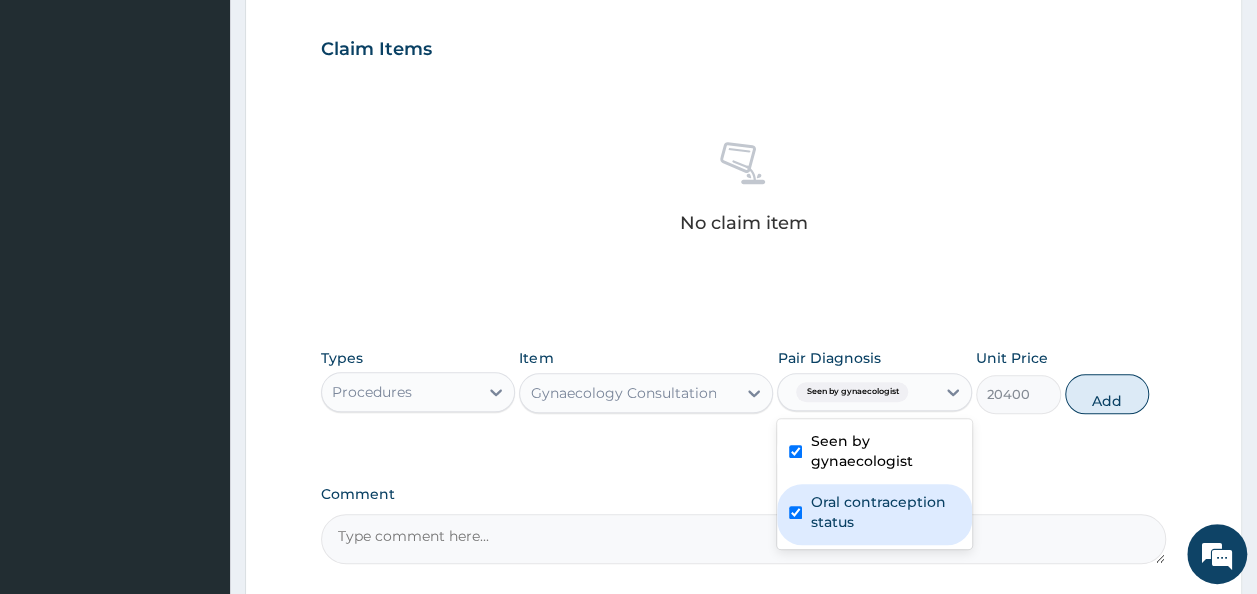 checkbox on "true" 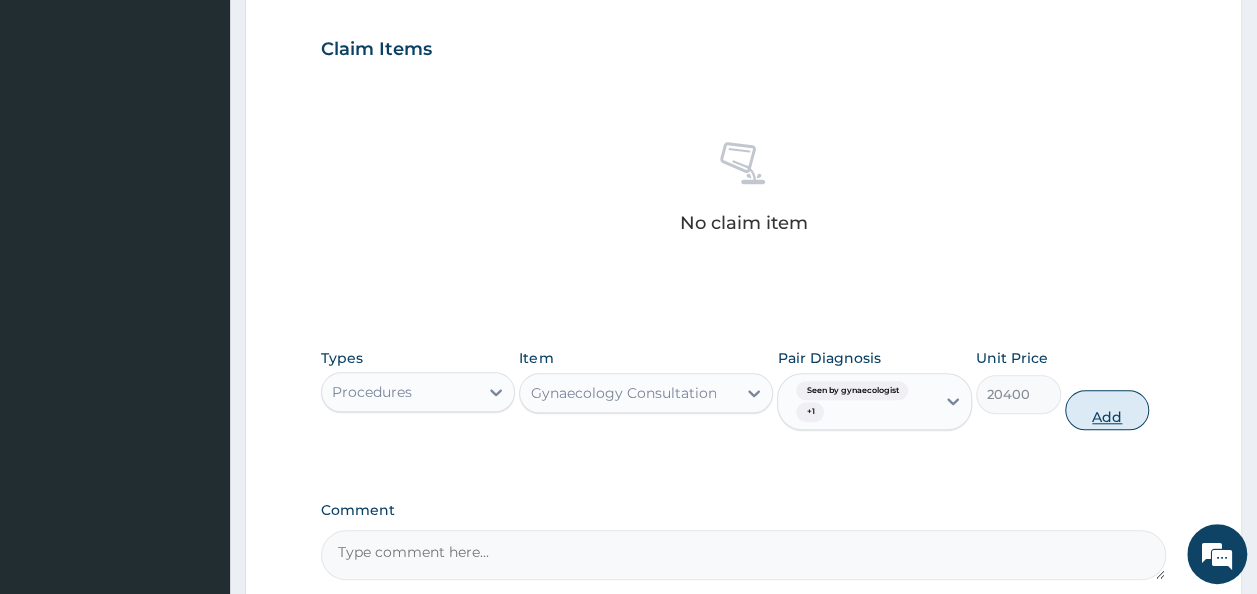 click on "Add" at bounding box center (1107, 410) 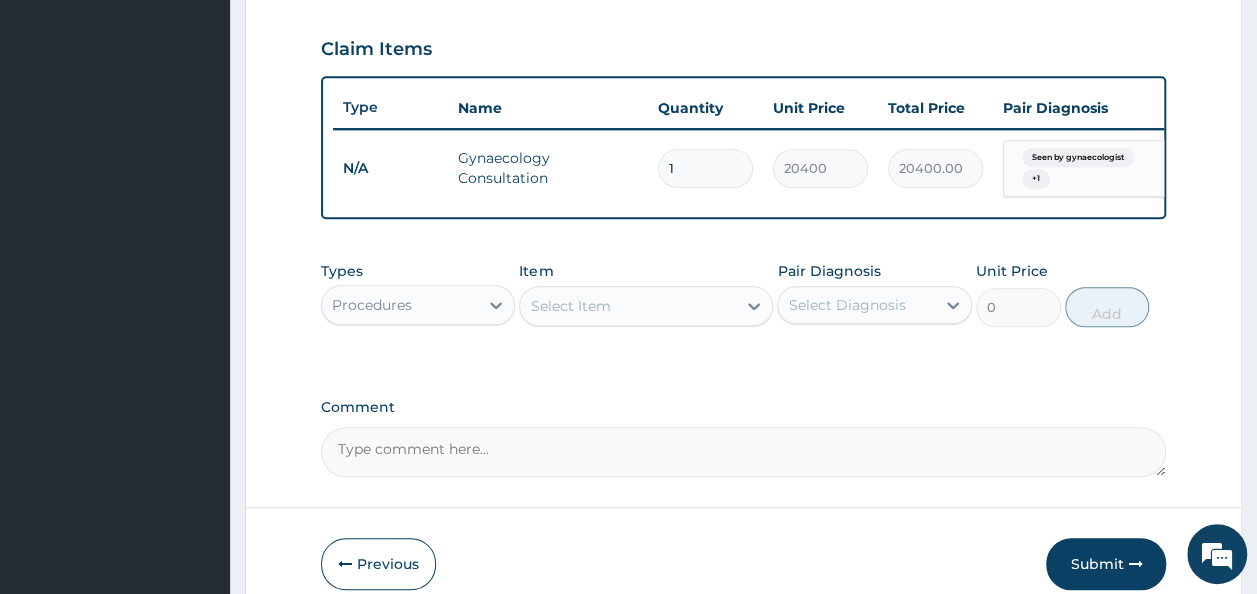 click on "Comment" at bounding box center [744, 452] 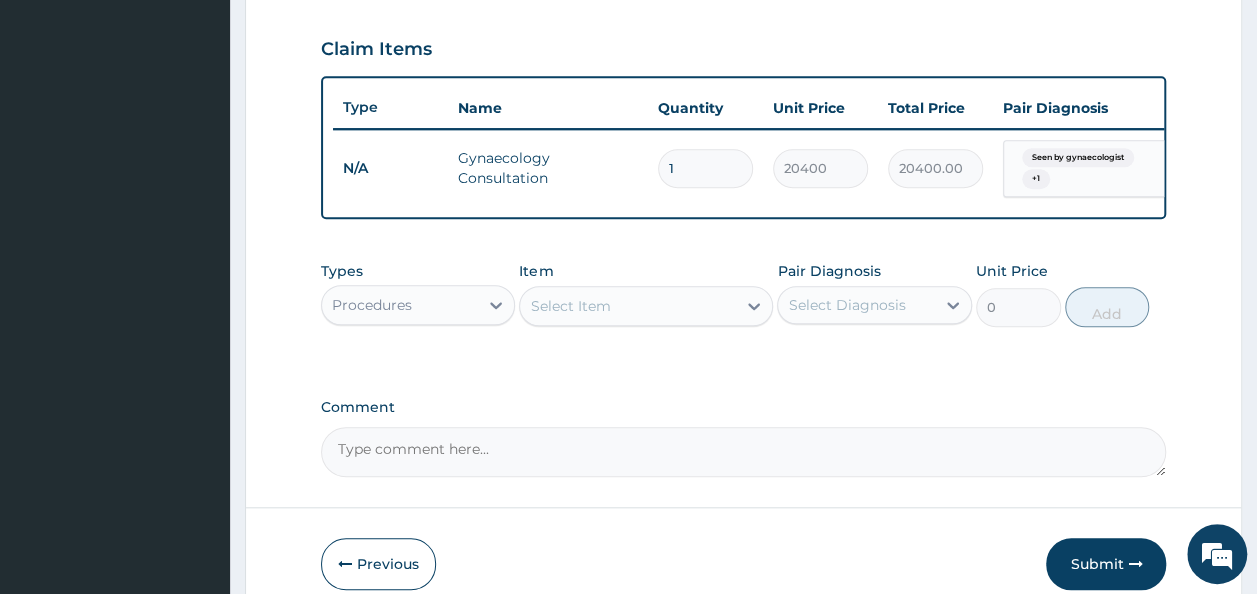 paste on "Encounter for care and examination of mother immediately after delivery" 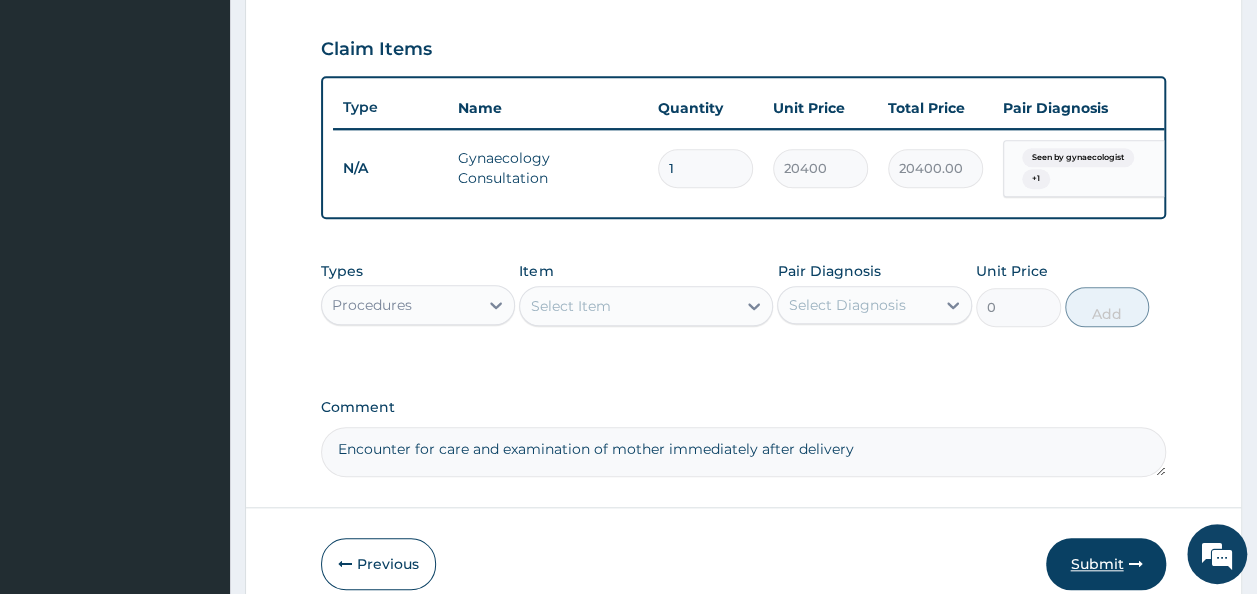 type on "Encounter for care and examination of mother immediately after delivery" 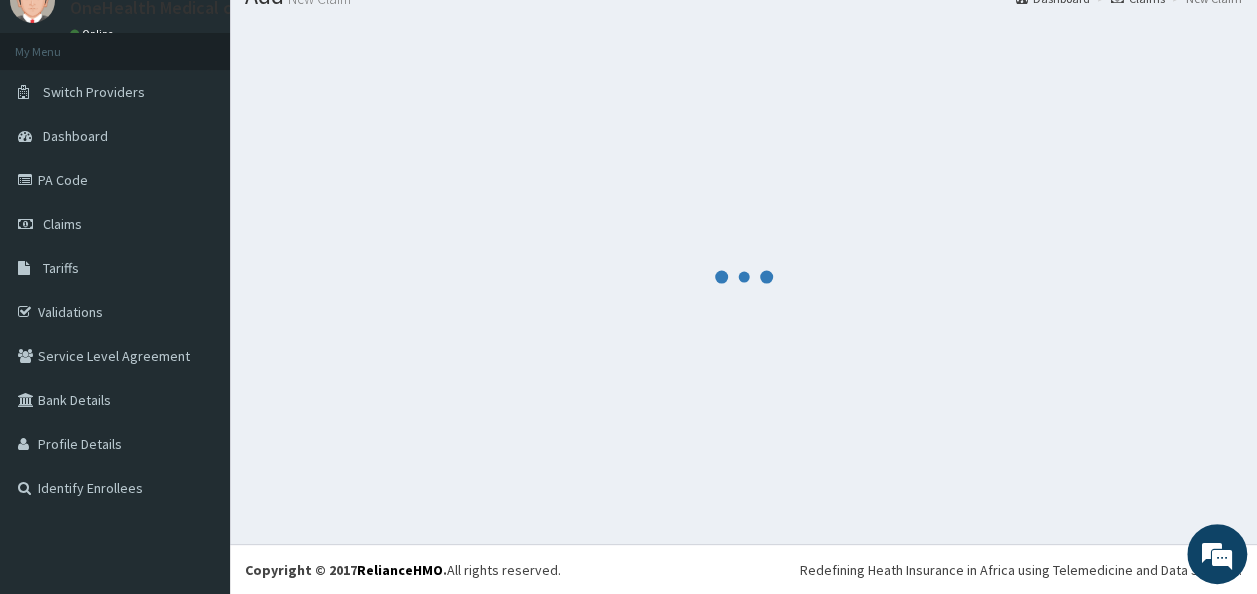 scroll, scrollTop: 668, scrollLeft: 0, axis: vertical 